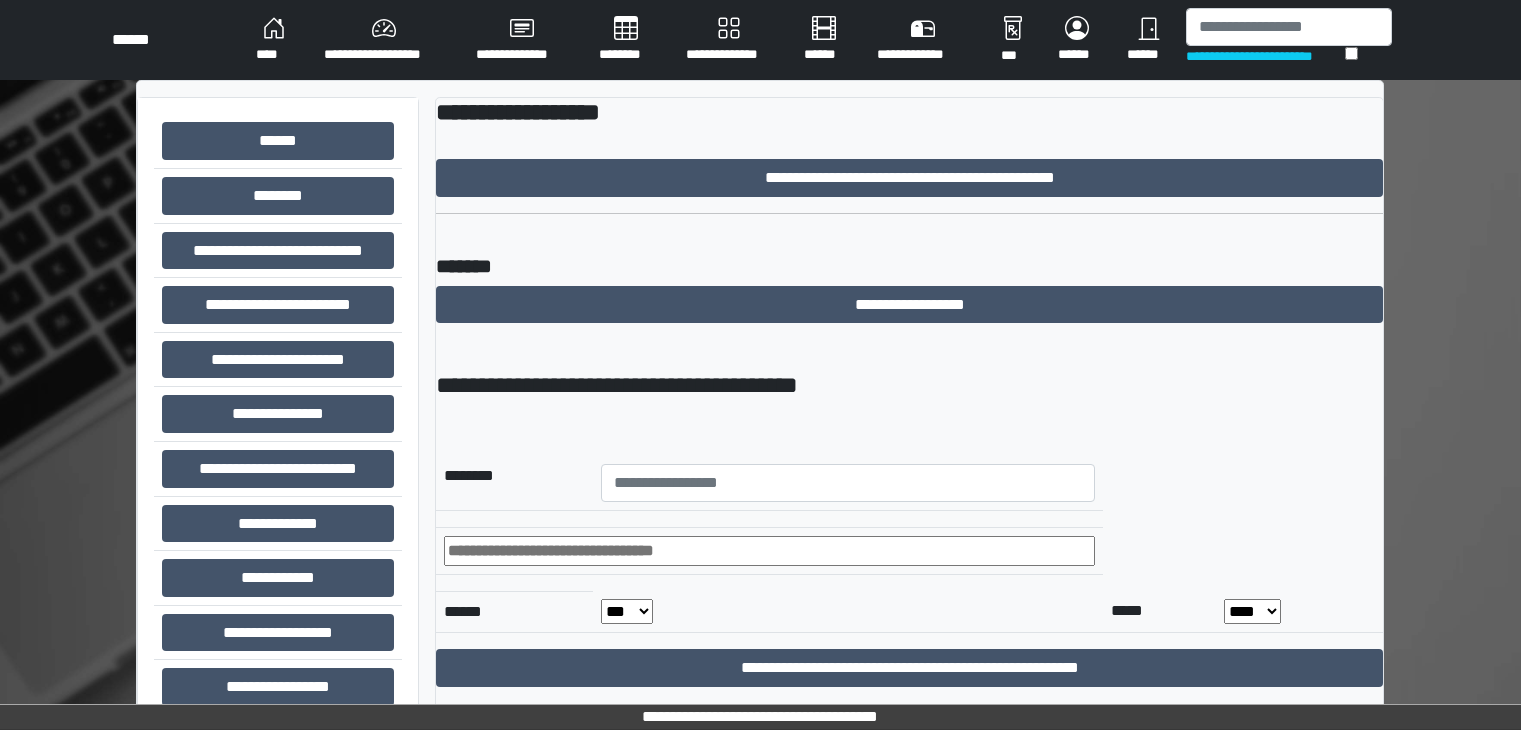 scroll, scrollTop: 0, scrollLeft: 0, axis: both 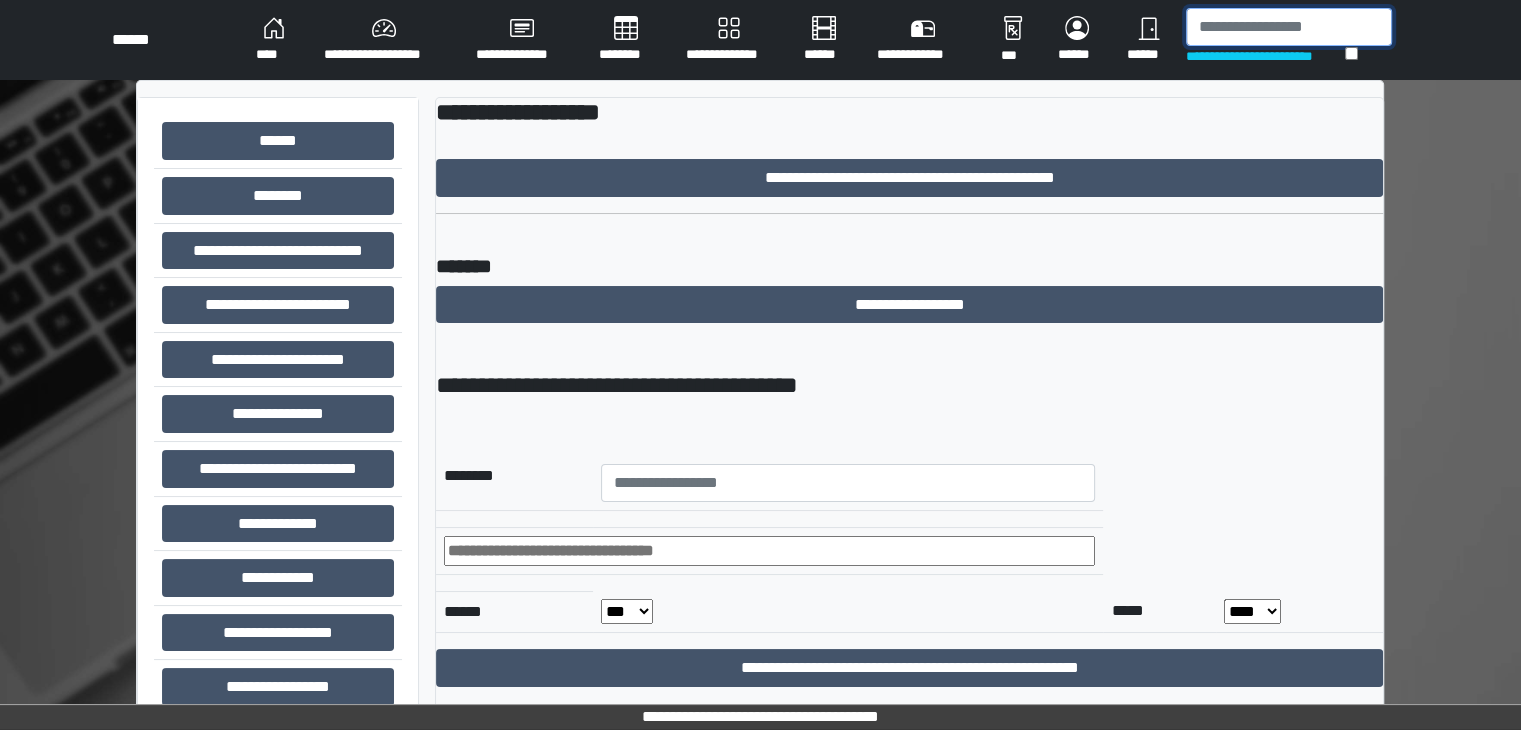 click at bounding box center [1289, 27] 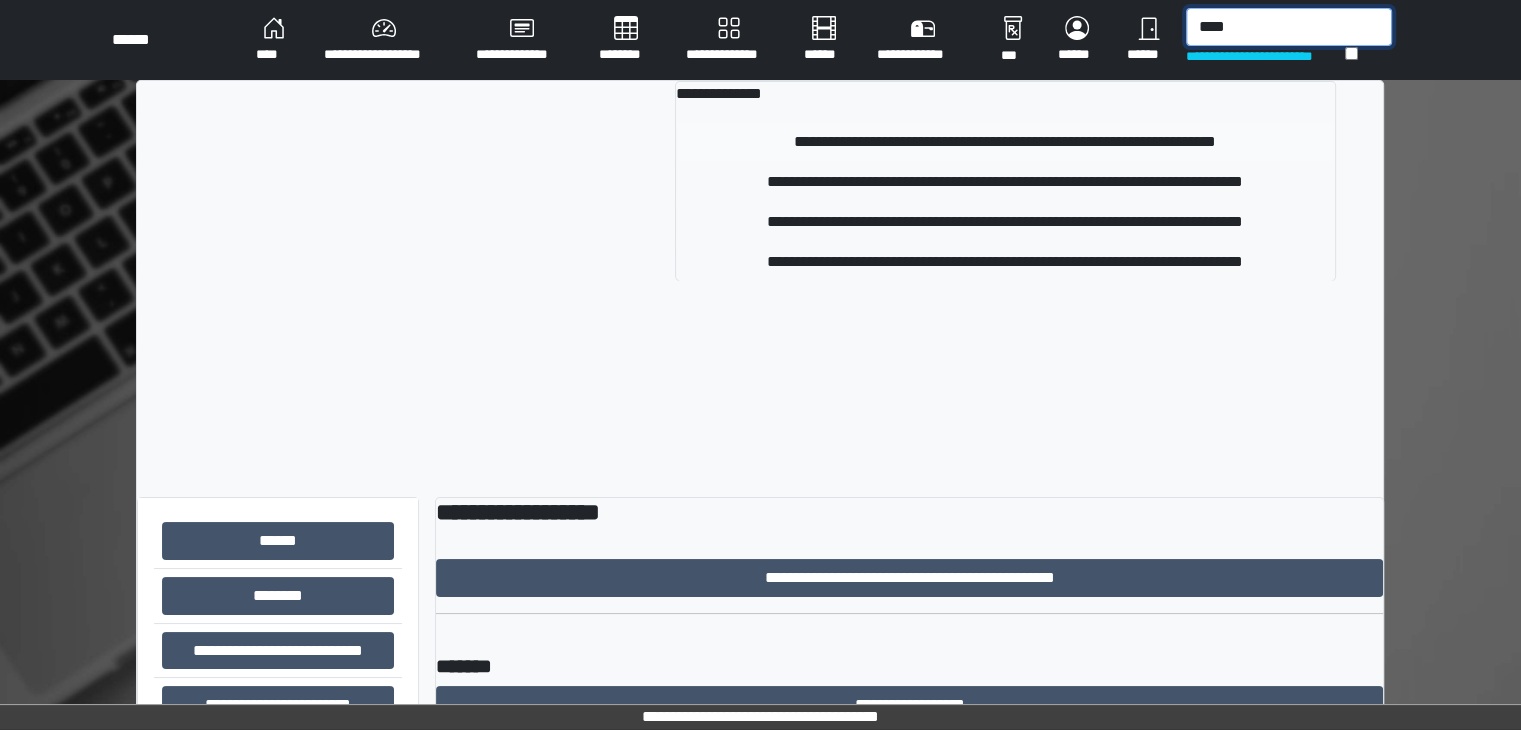 type on "****" 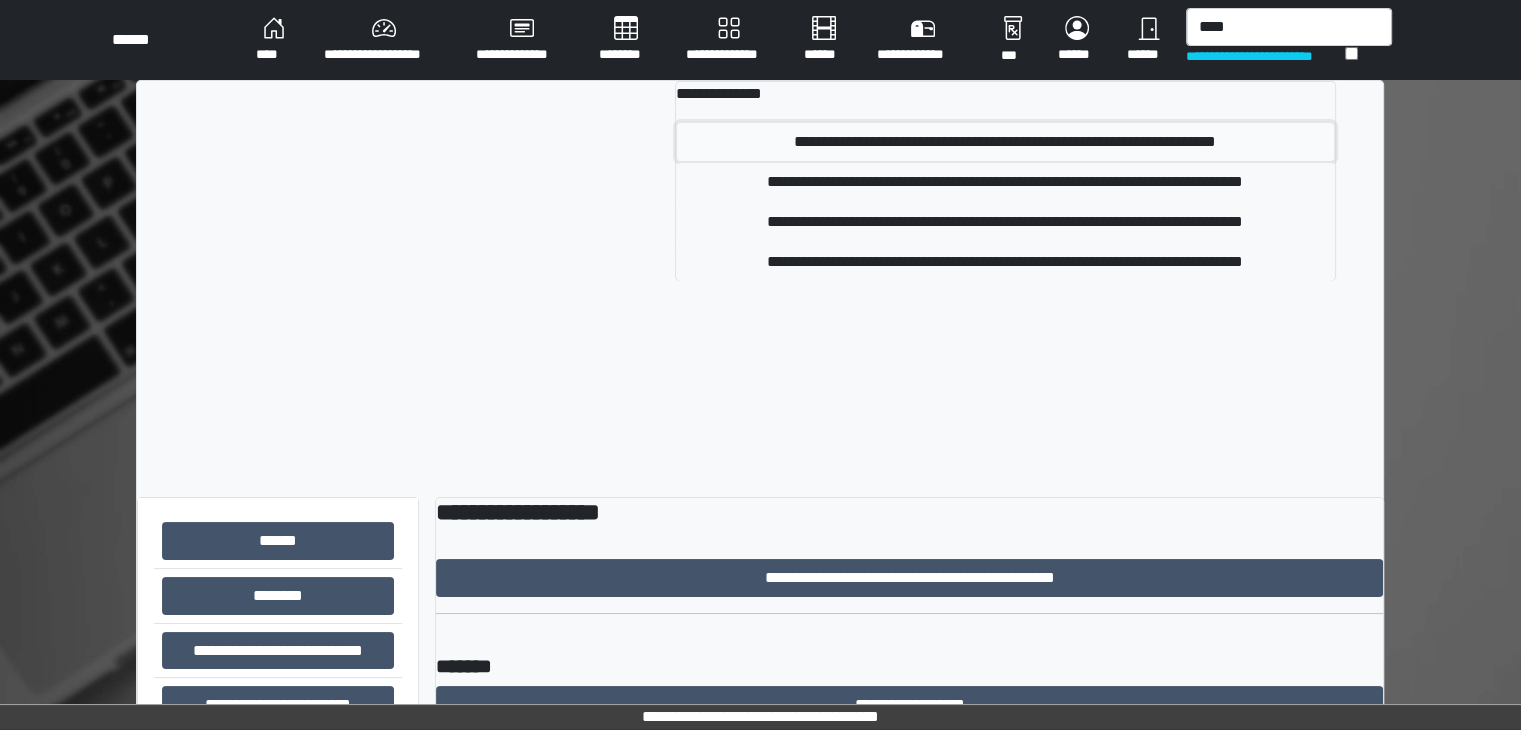 click on "**********" at bounding box center [1005, 142] 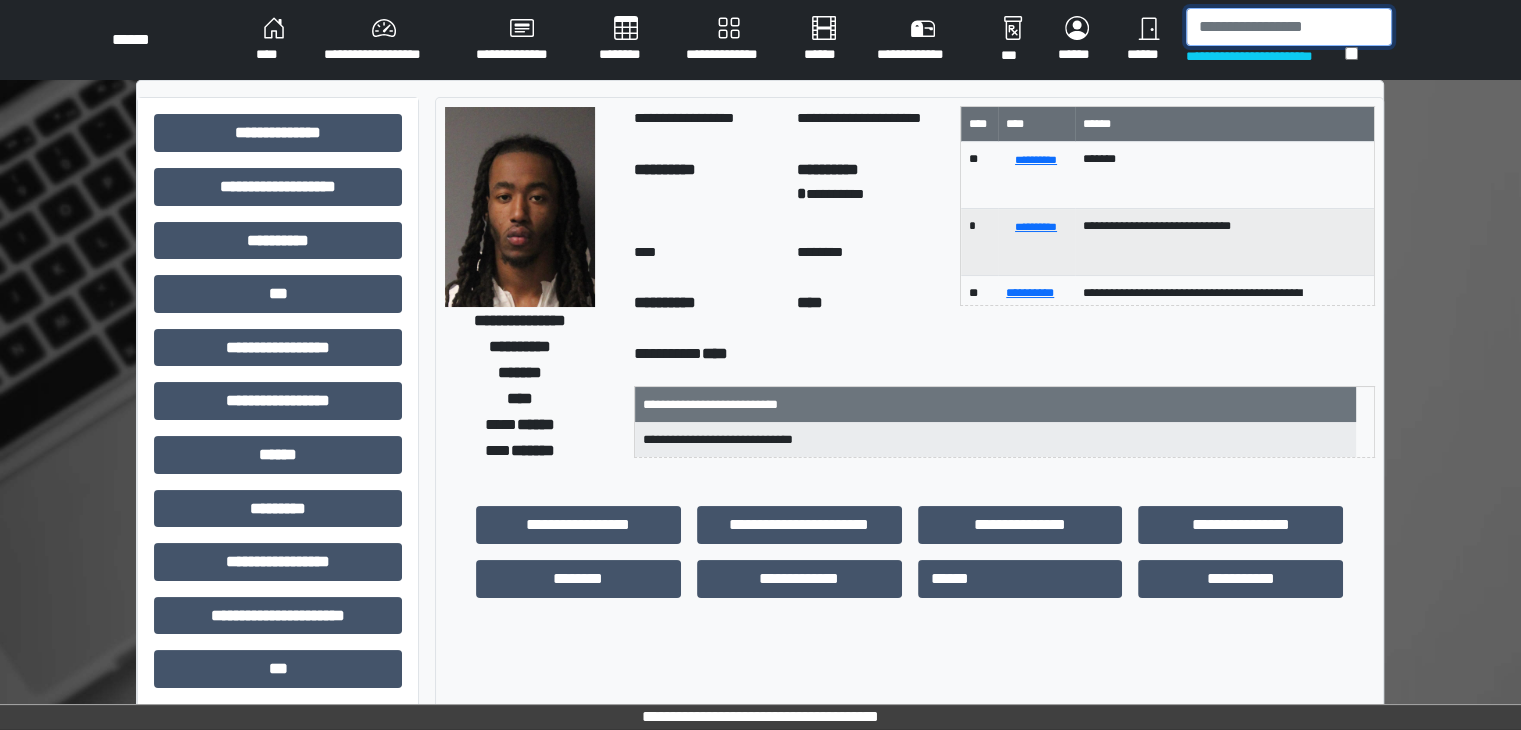 click at bounding box center (1289, 27) 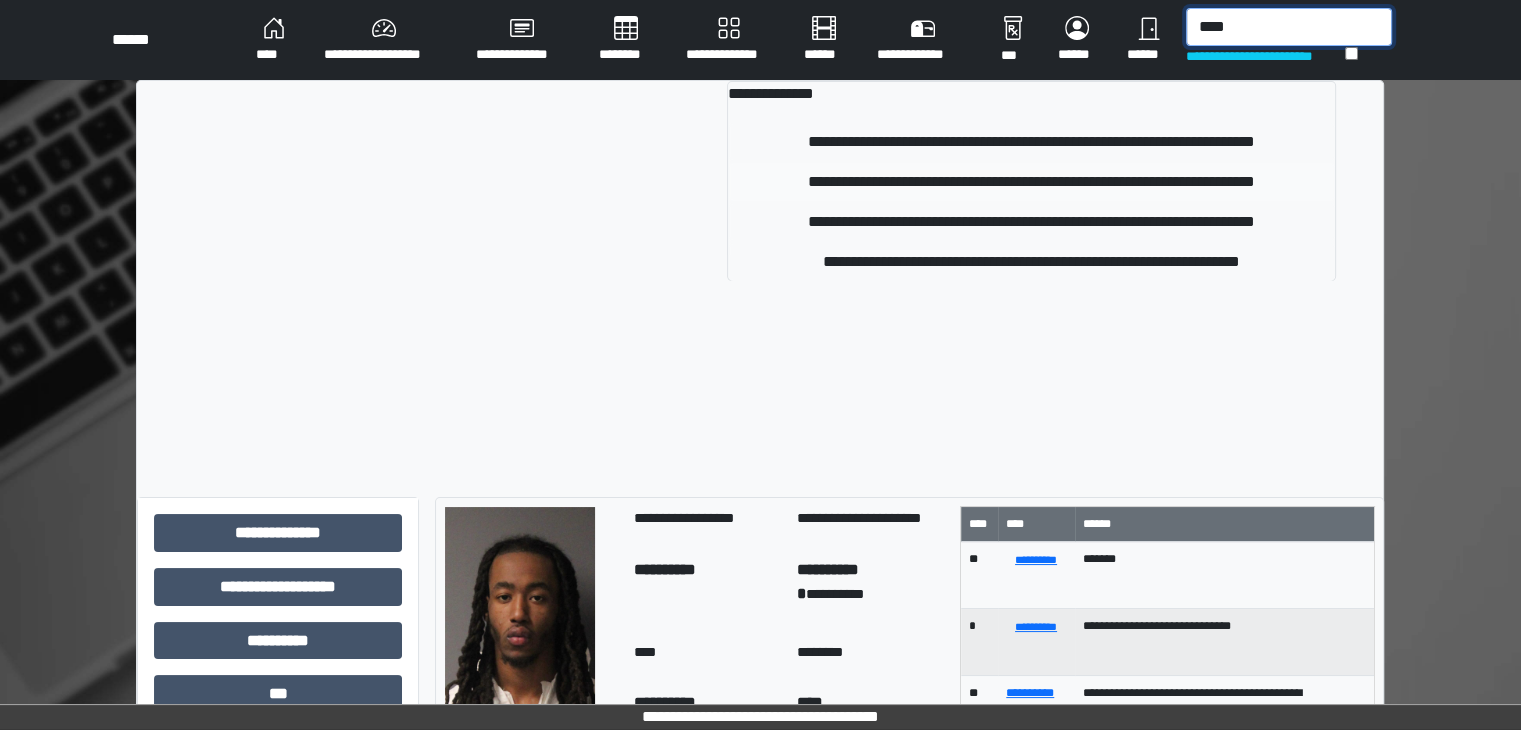 type on "****" 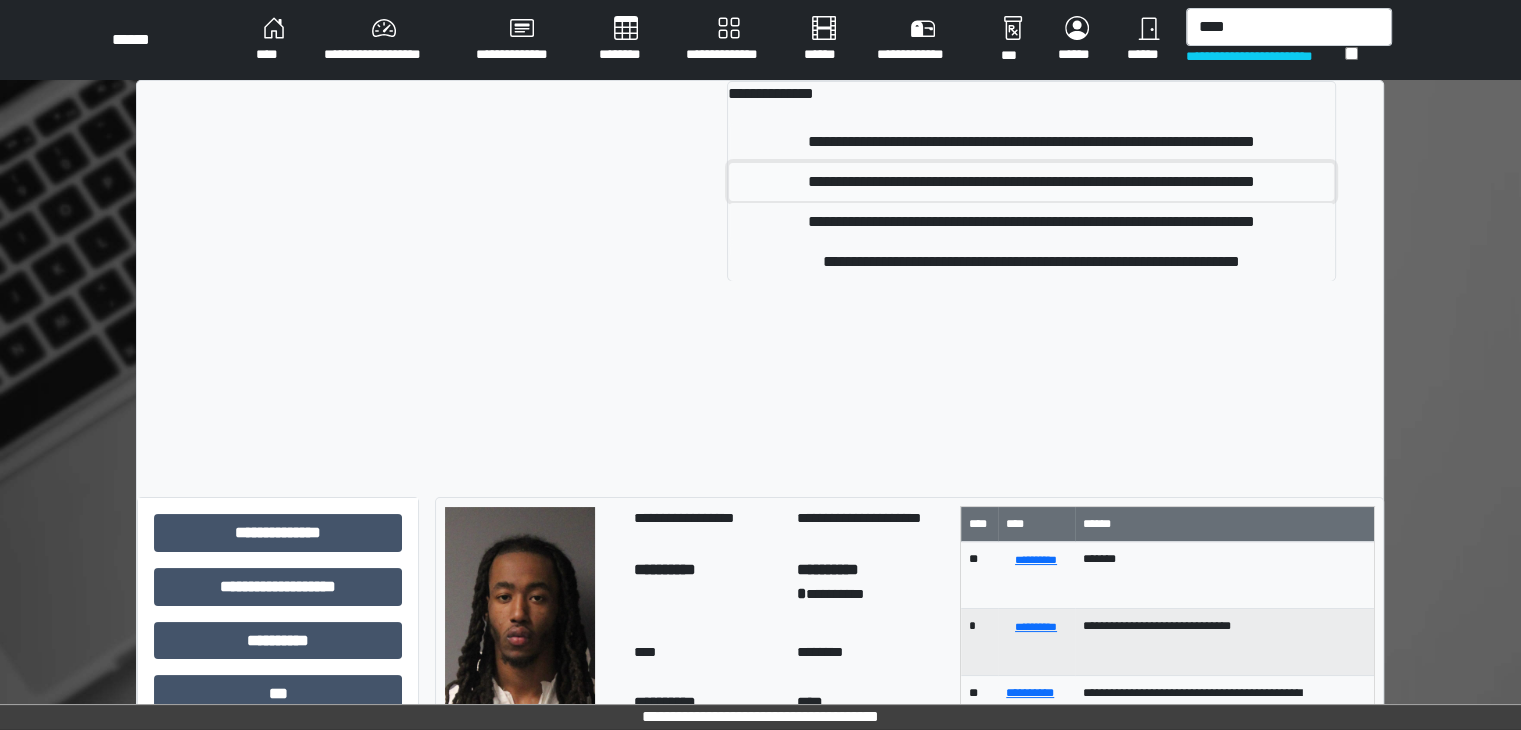 click on "**********" at bounding box center (1031, 182) 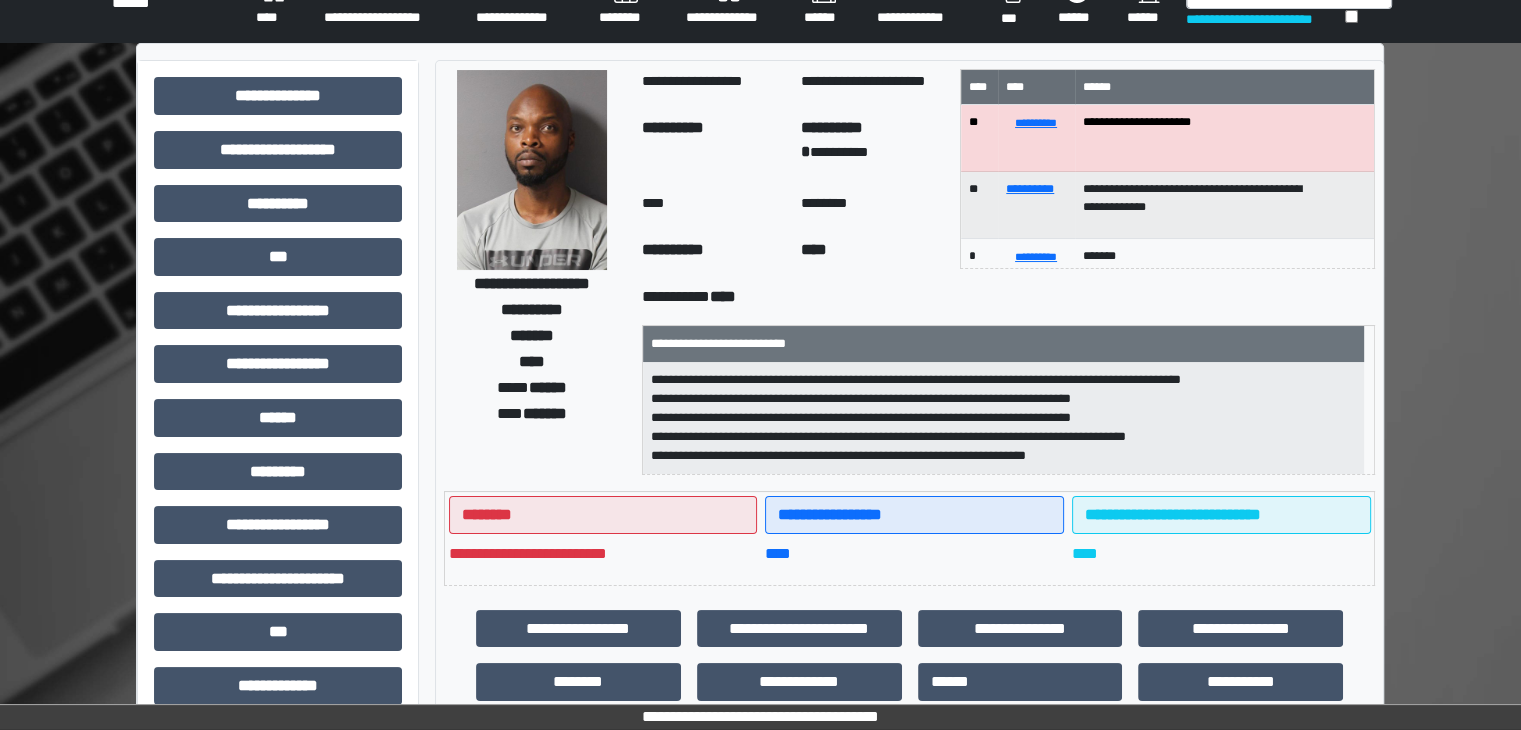 scroll, scrollTop: 0, scrollLeft: 0, axis: both 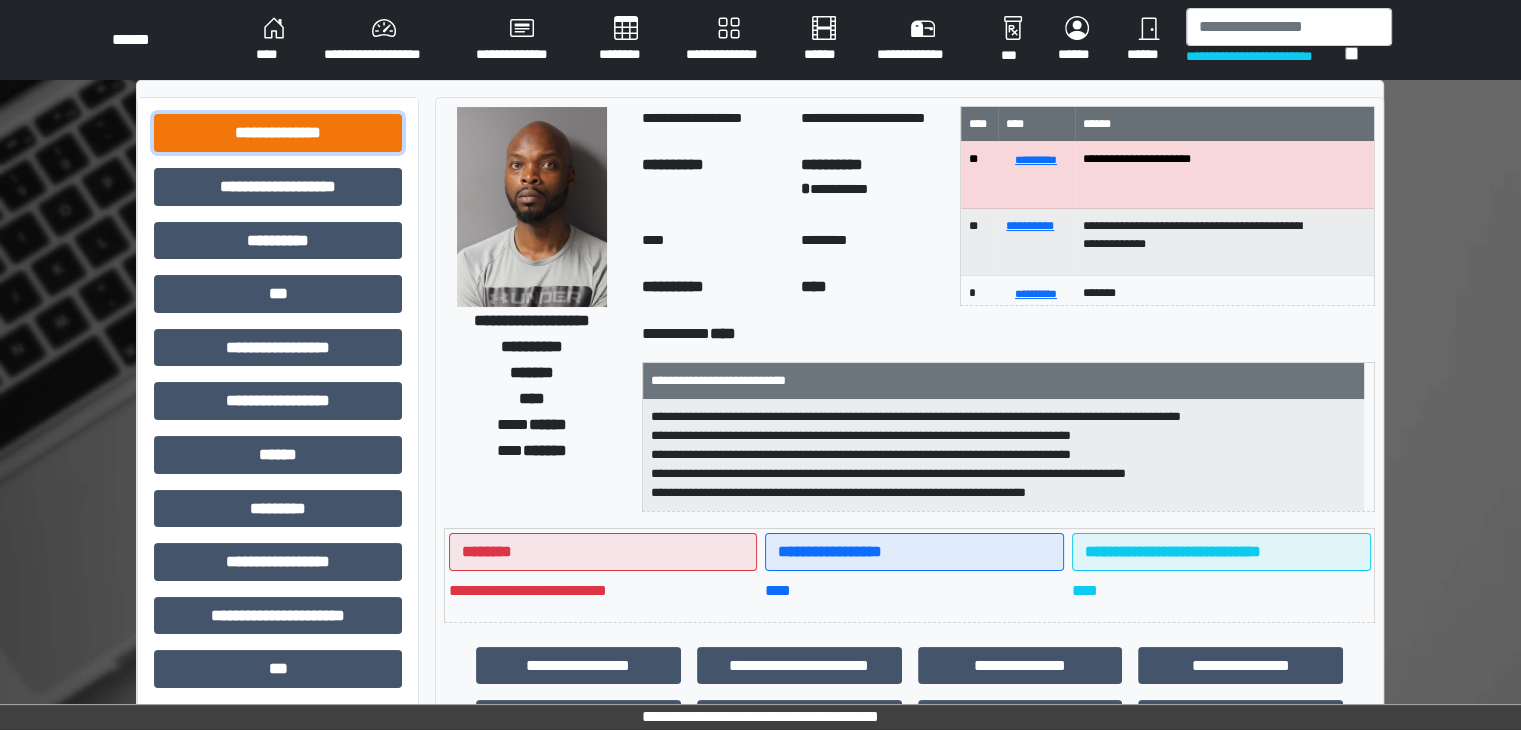 click on "**********" at bounding box center (278, 133) 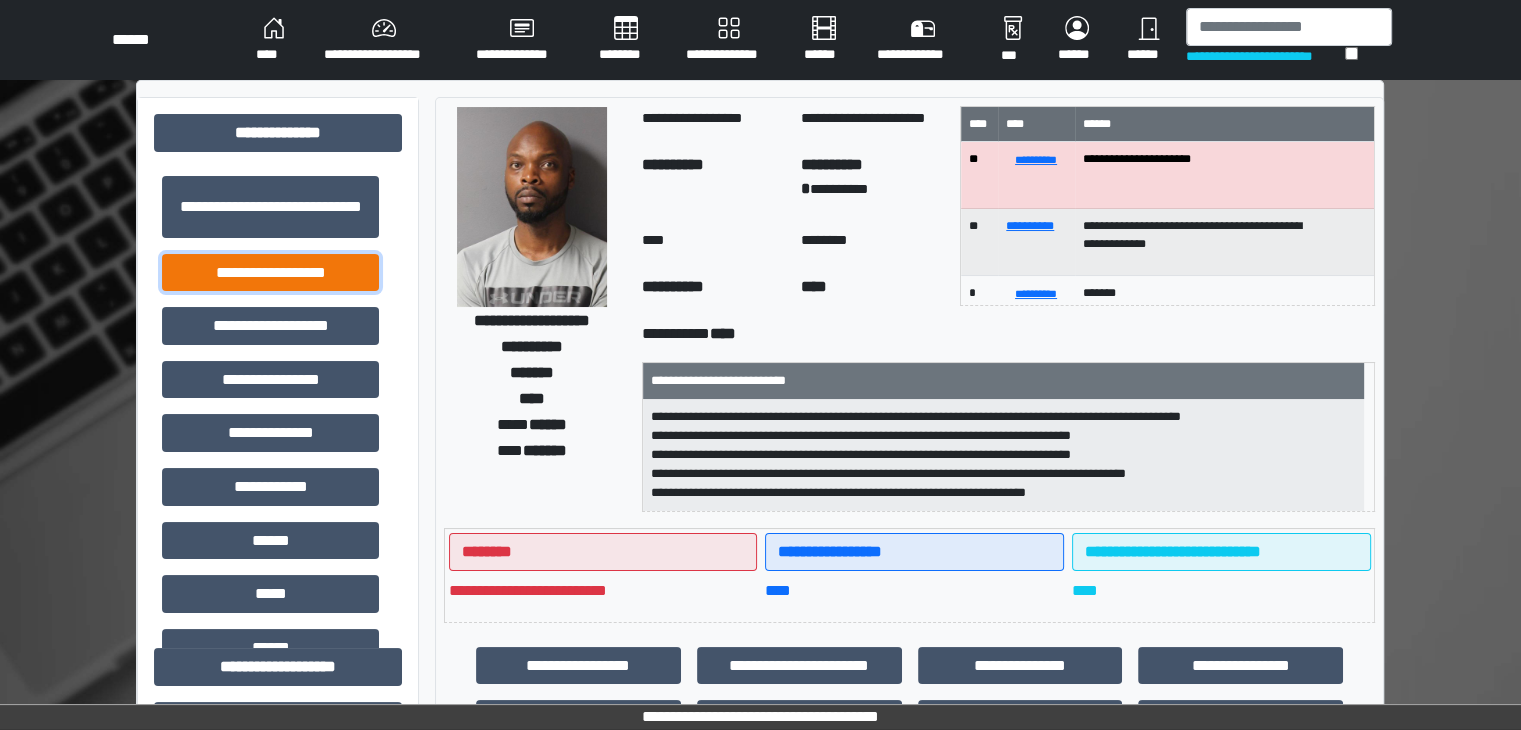 click on "**********" at bounding box center (270, 273) 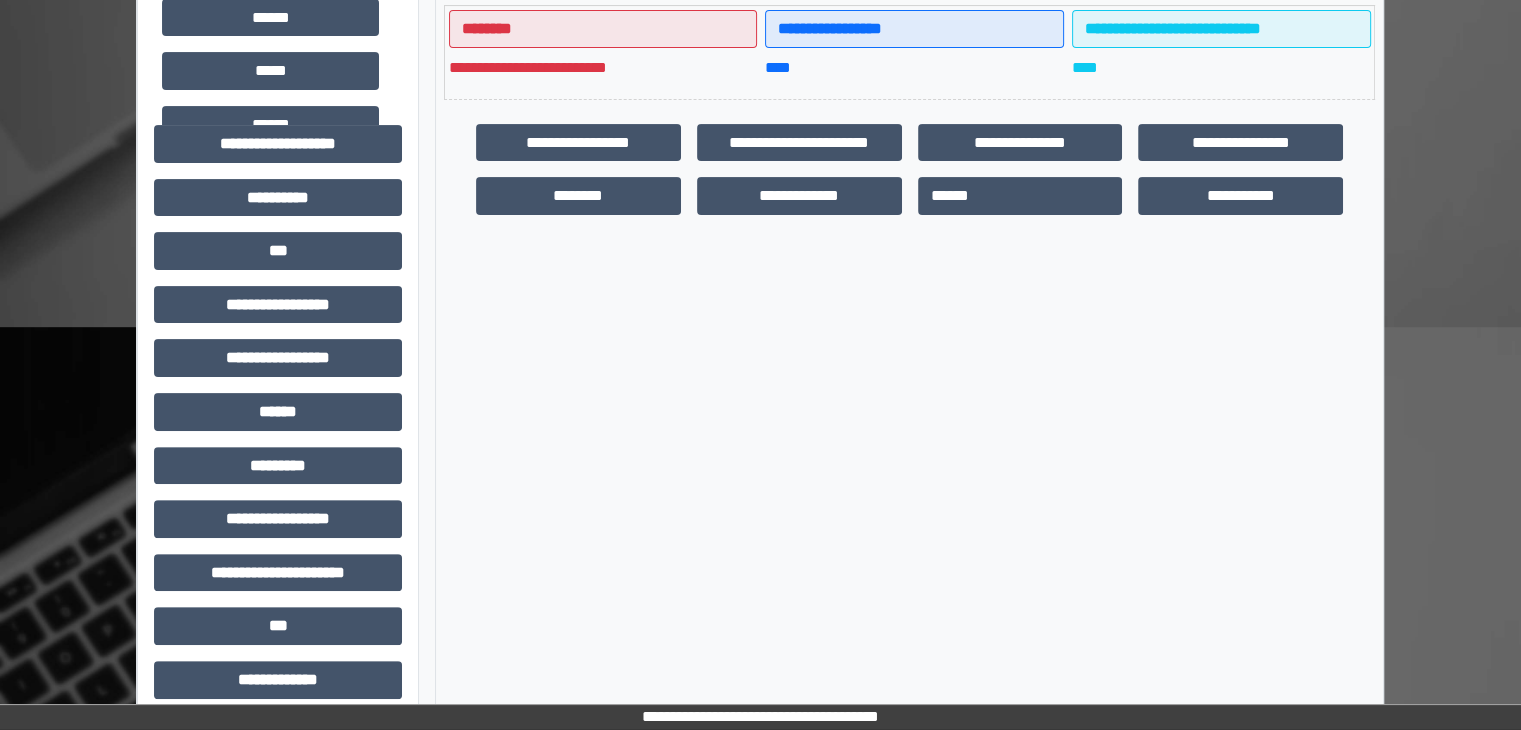 scroll, scrollTop: 600, scrollLeft: 0, axis: vertical 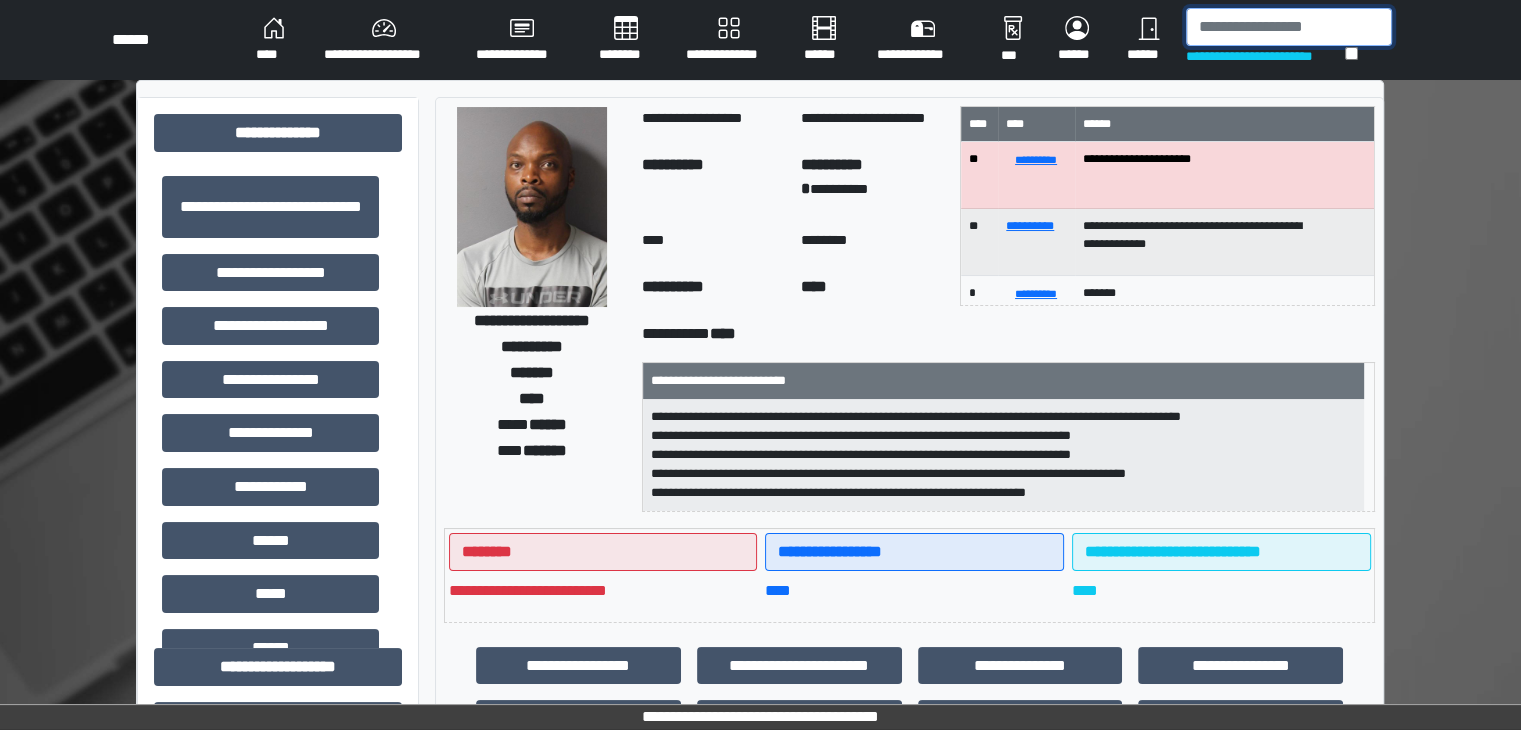click at bounding box center [1289, 27] 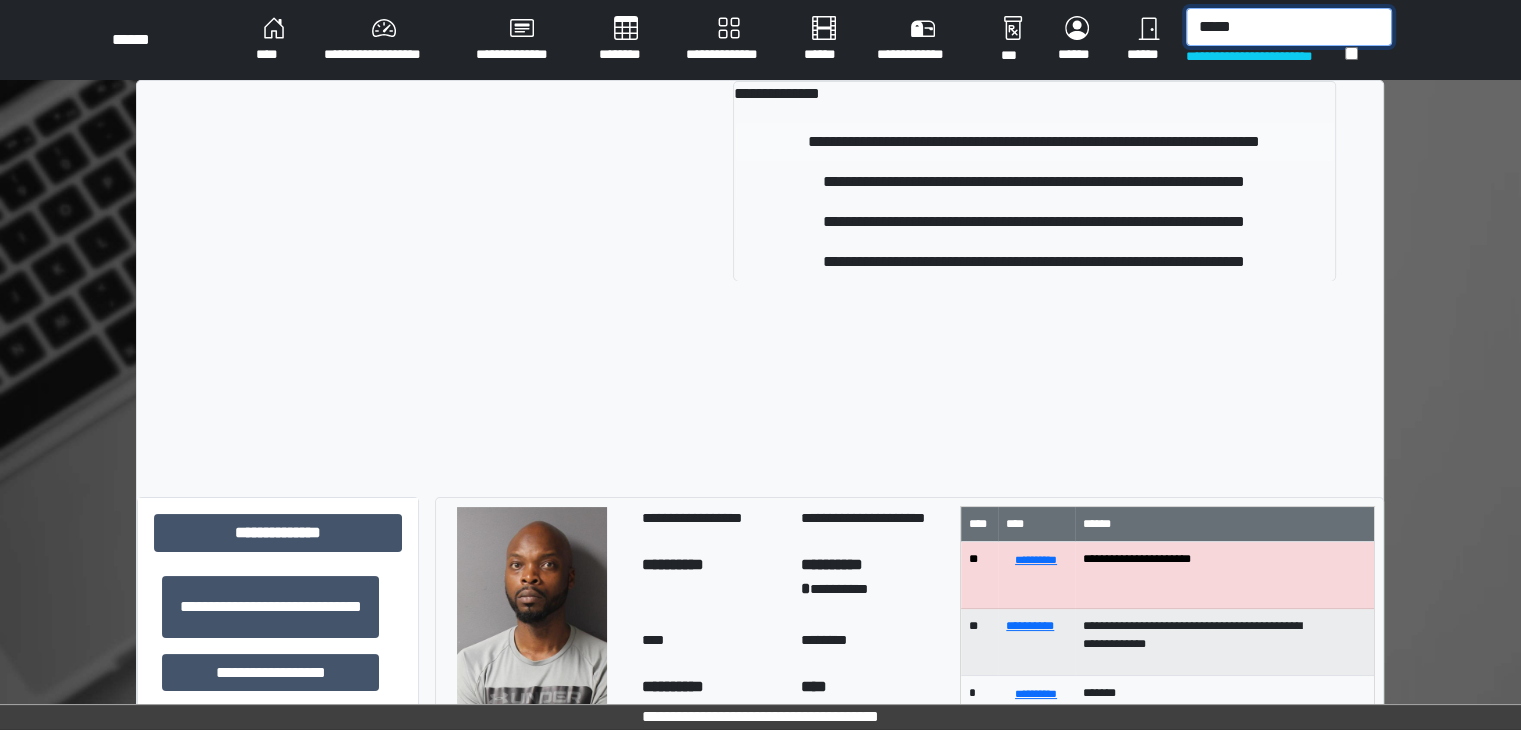 type on "*****" 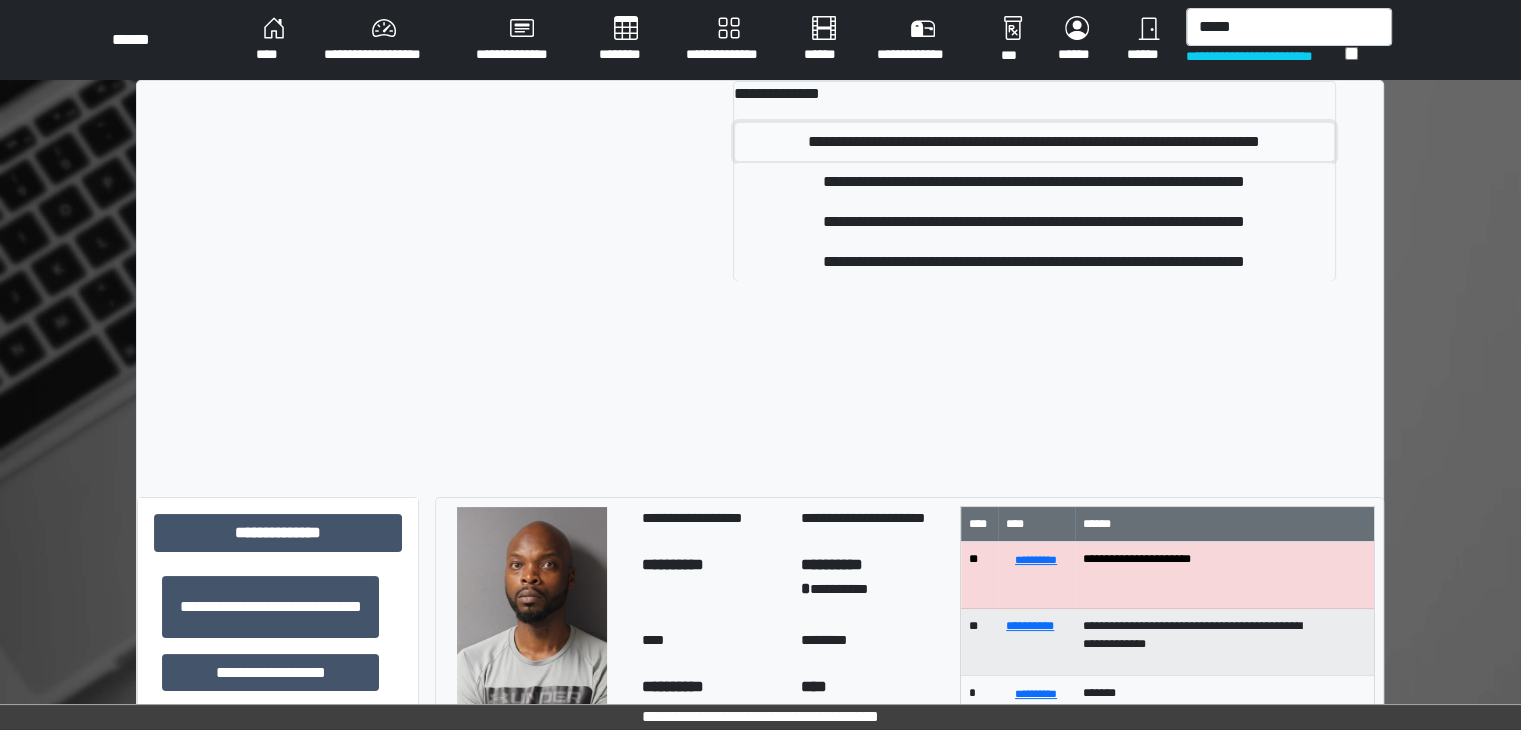 click on "**********" at bounding box center (1034, 142) 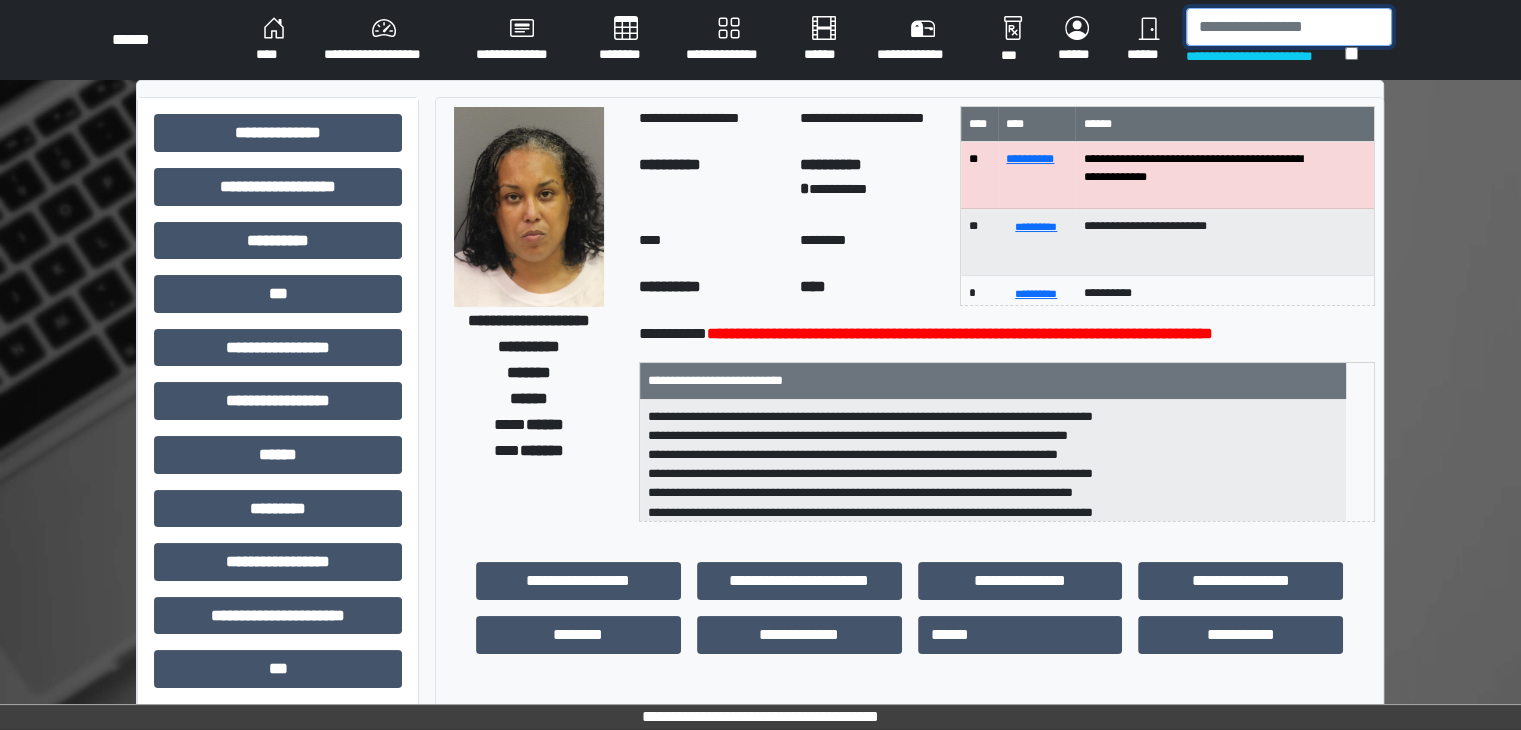 click at bounding box center [1289, 27] 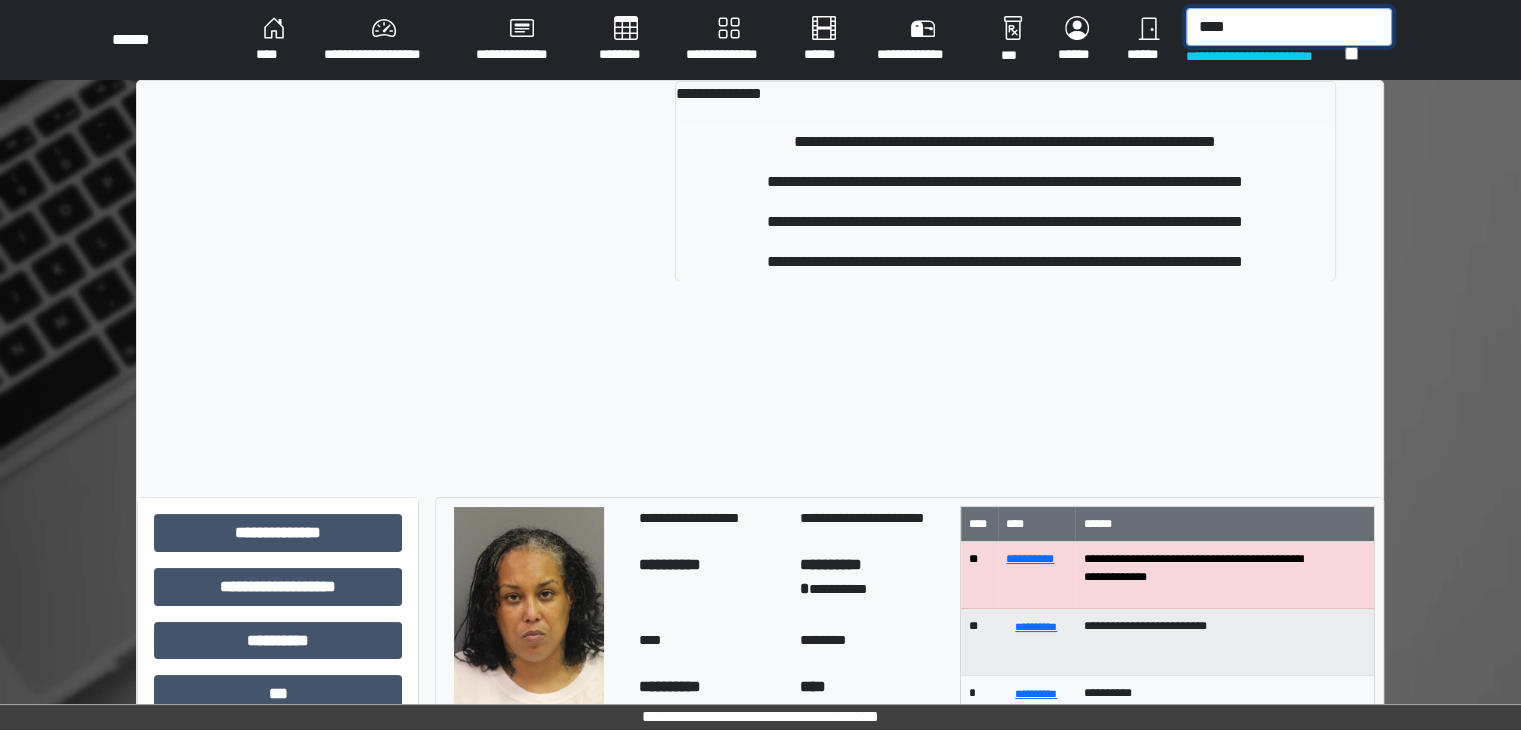 type on "****" 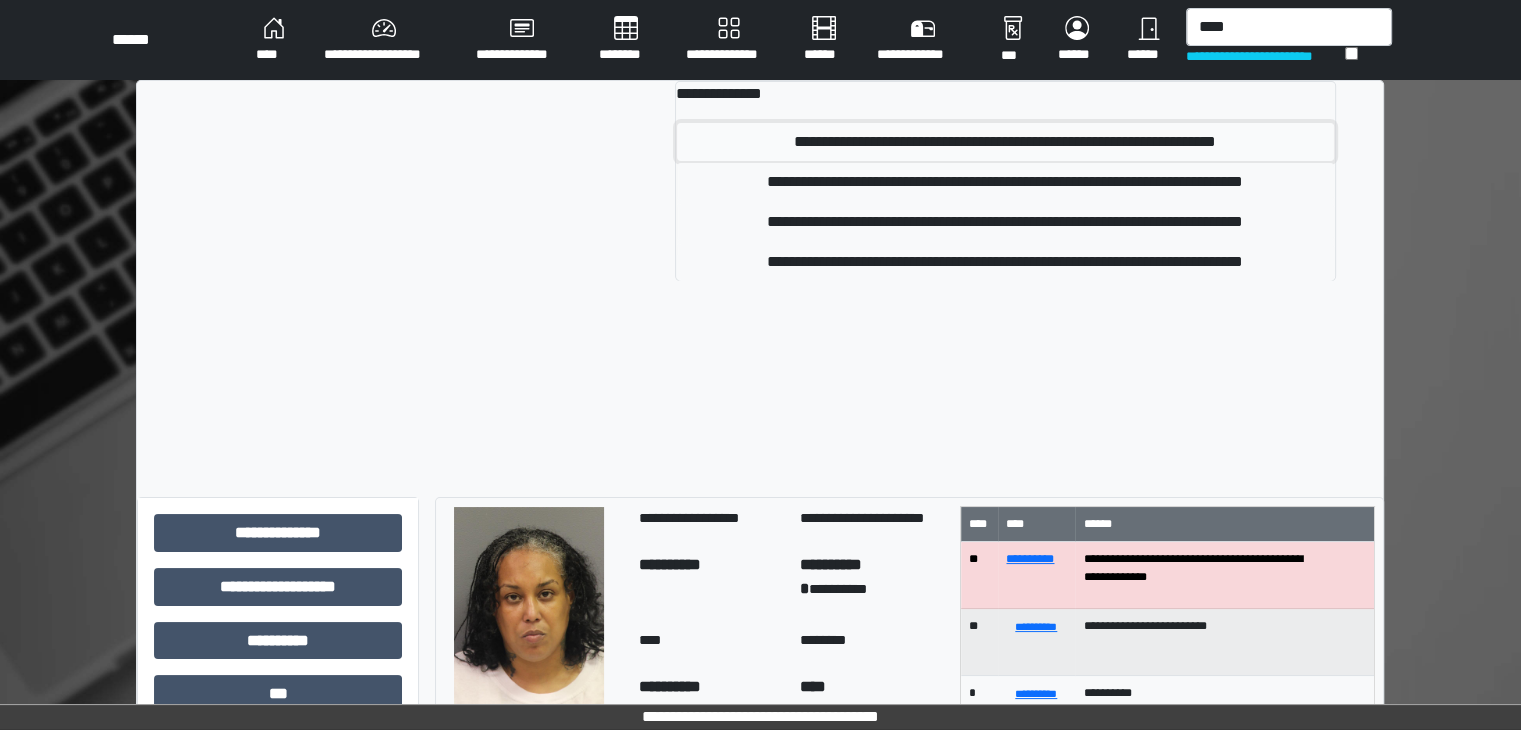 click on "**********" at bounding box center [1005, 142] 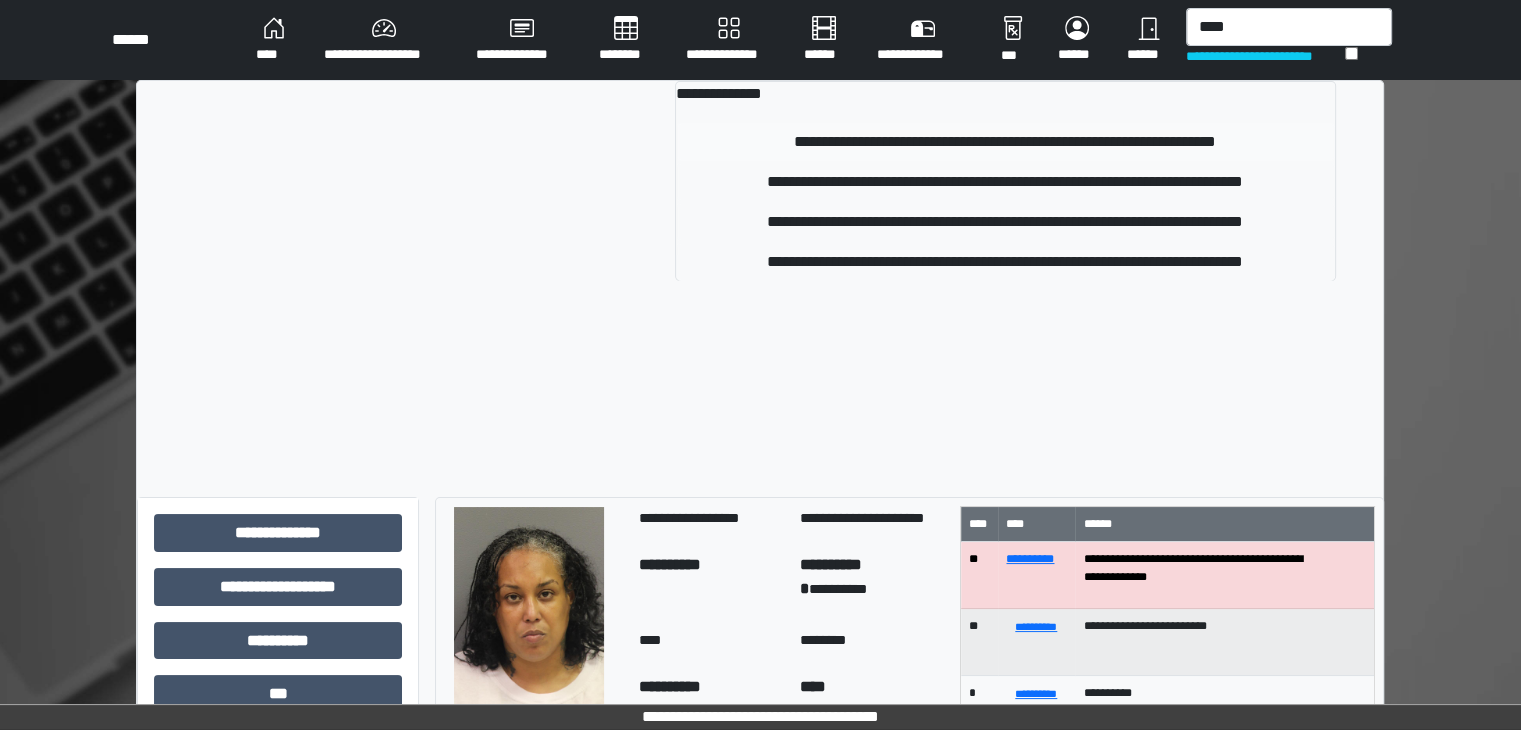 type 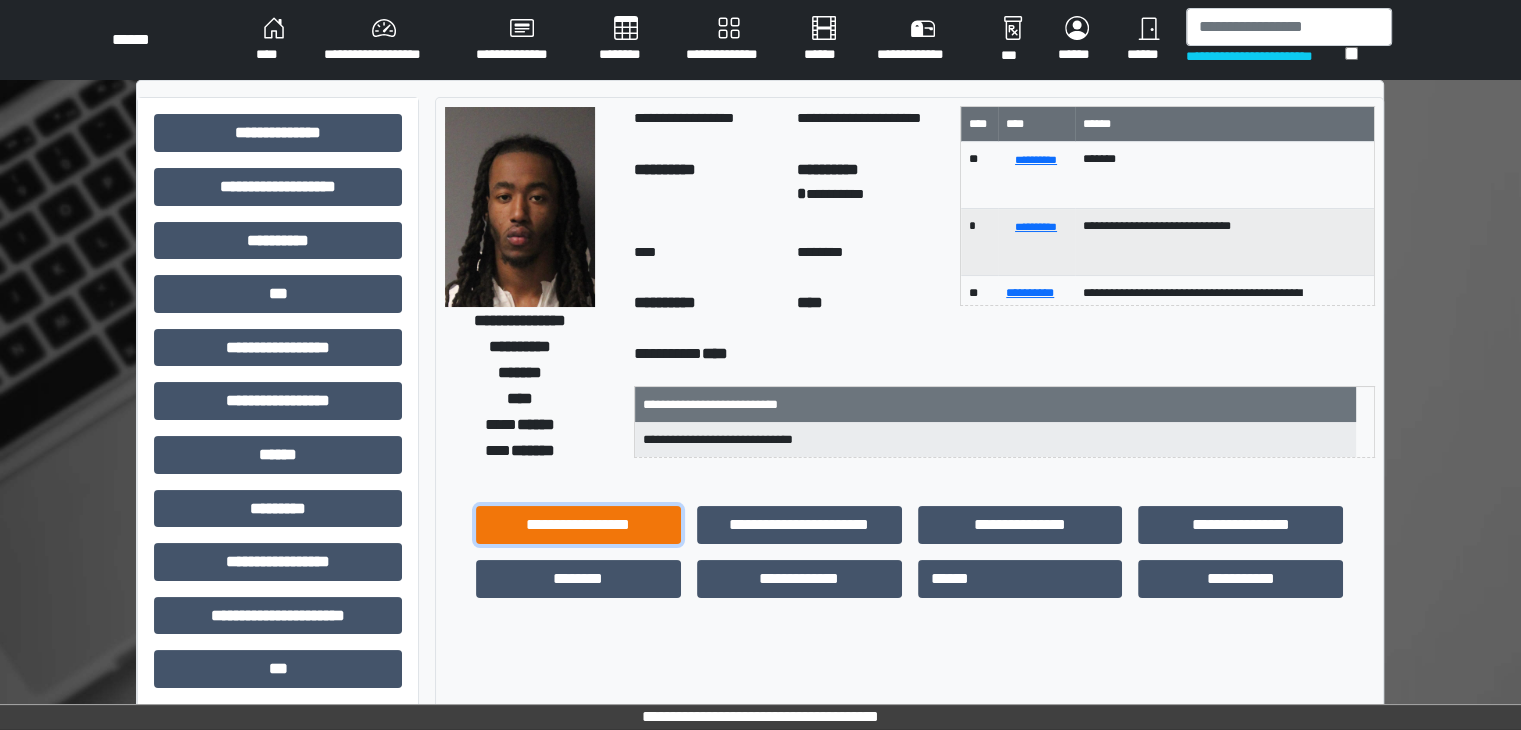click on "**********" at bounding box center [578, 525] 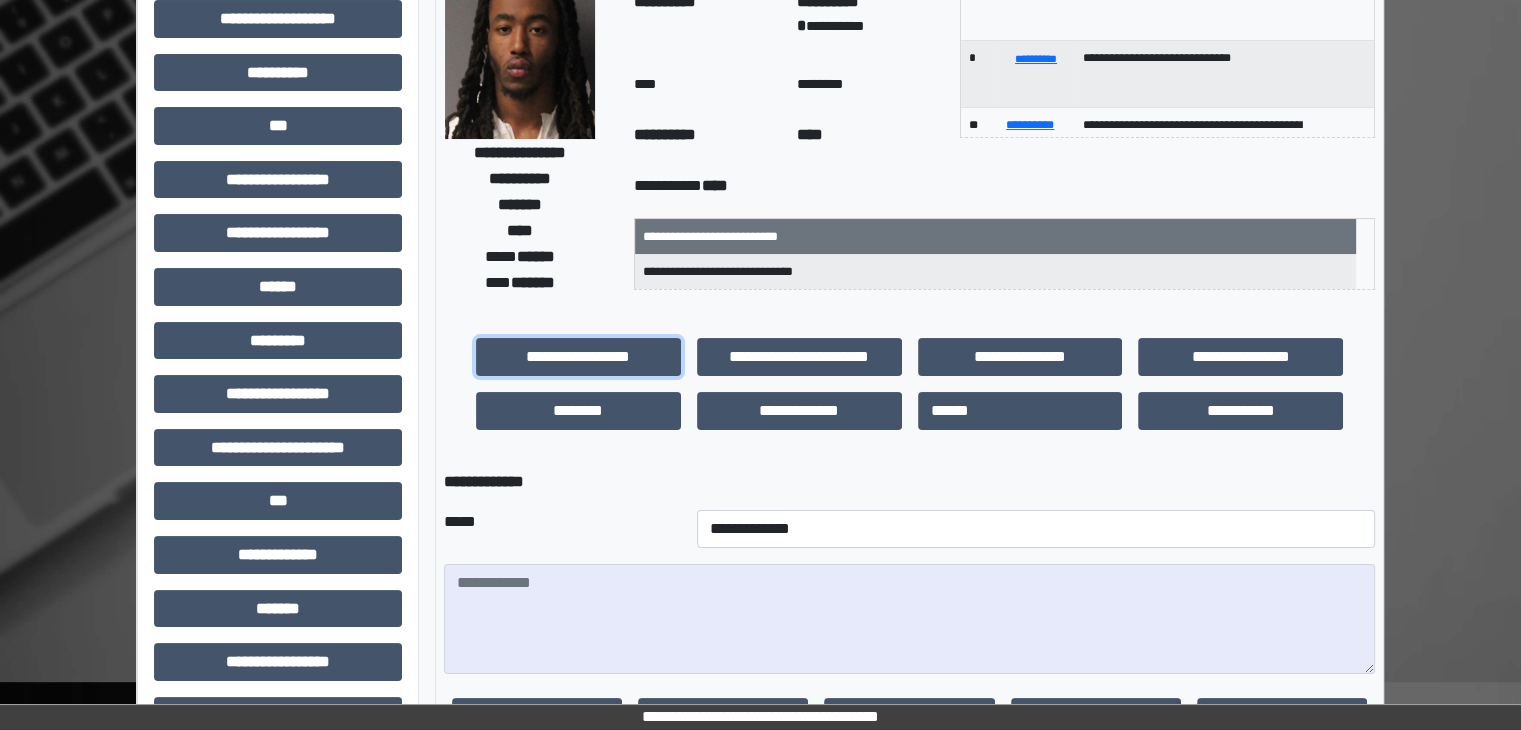 scroll, scrollTop: 200, scrollLeft: 0, axis: vertical 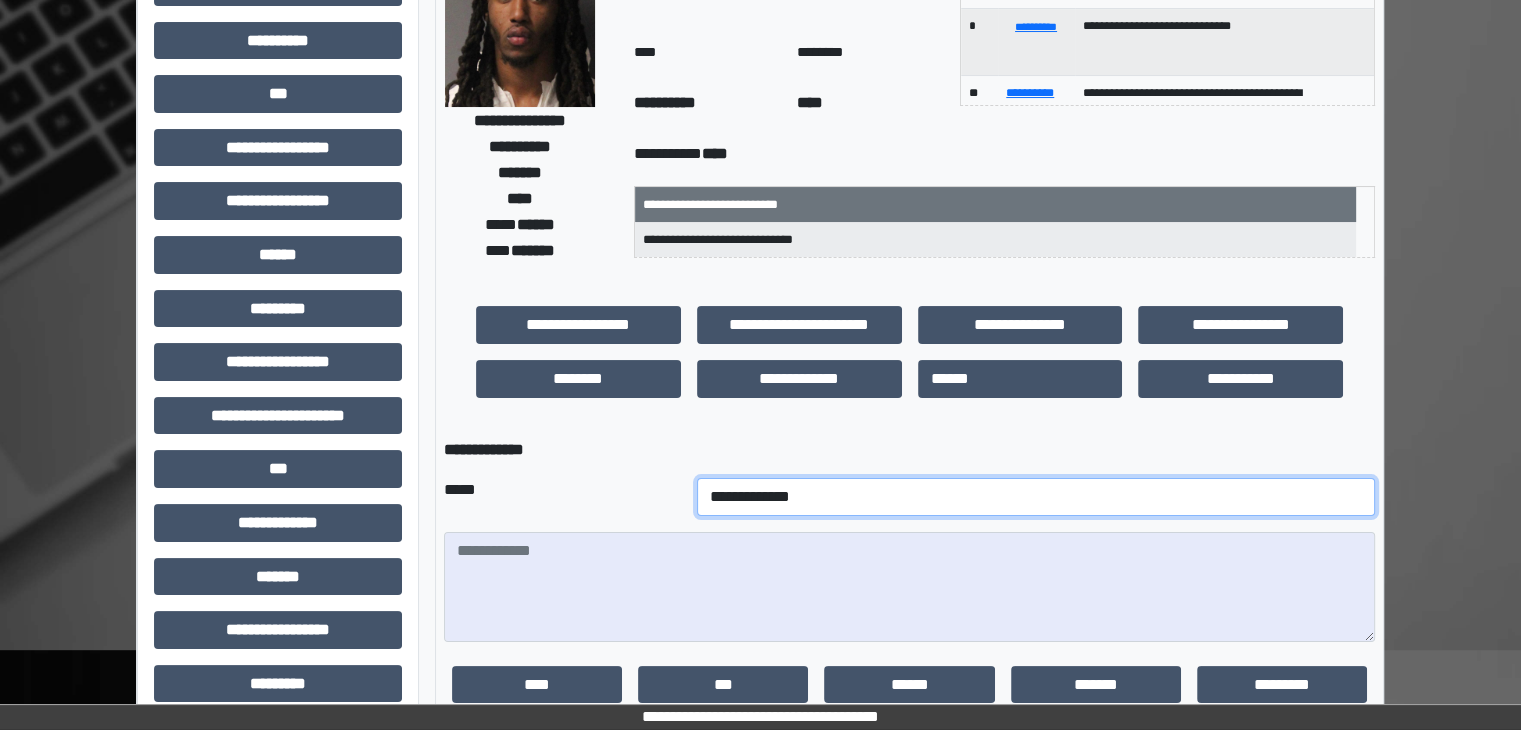 click on "**********" at bounding box center [1036, 497] 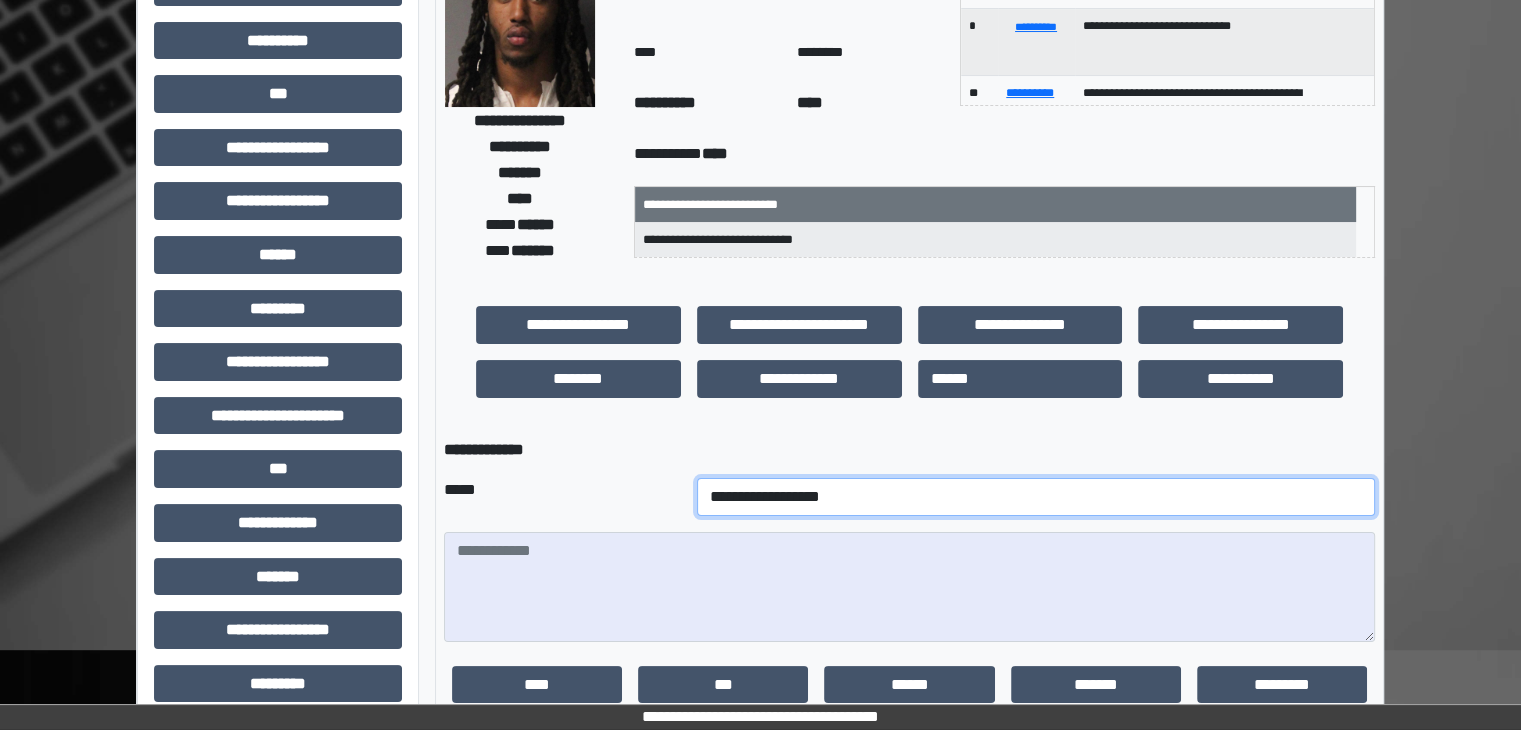 click on "**********" at bounding box center (1036, 497) 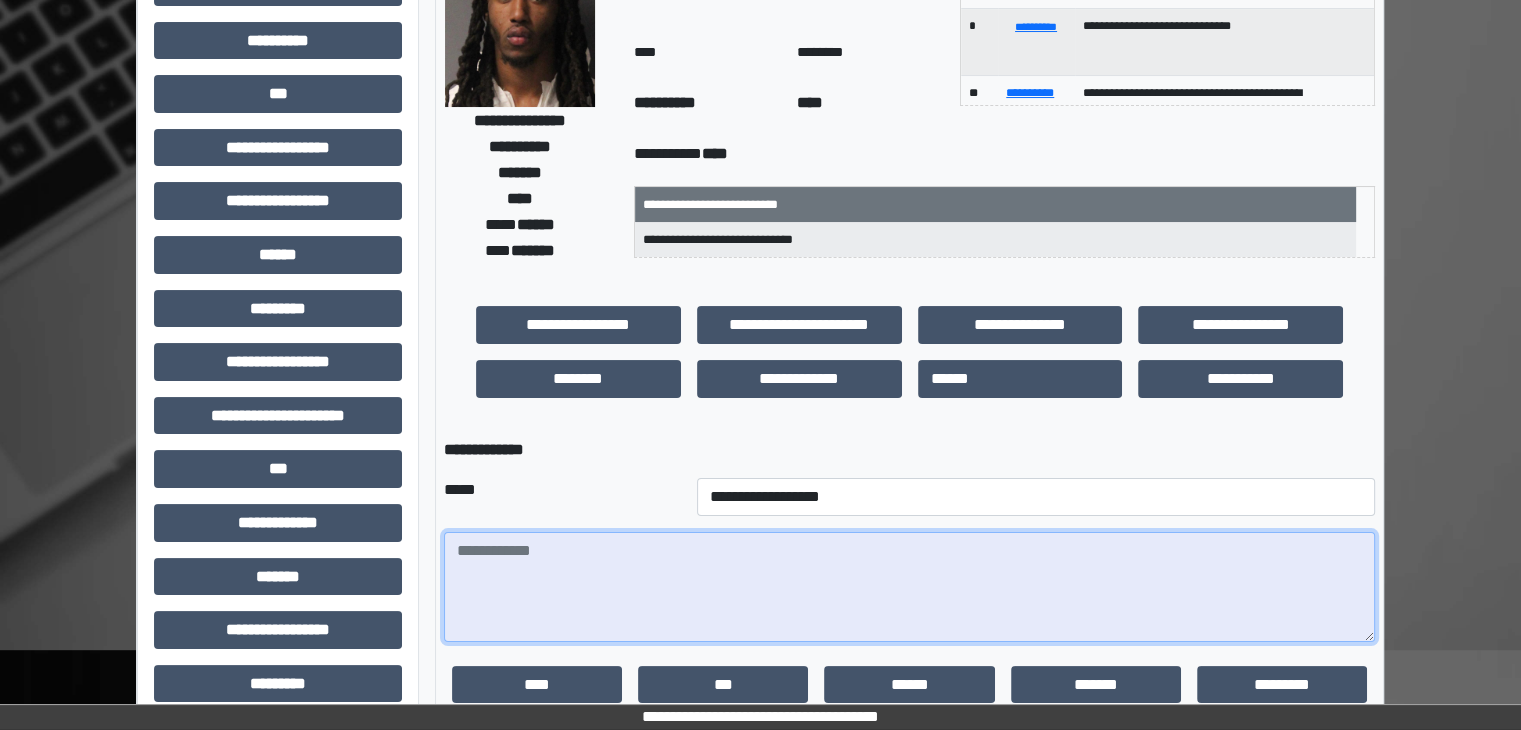 click at bounding box center (909, 587) 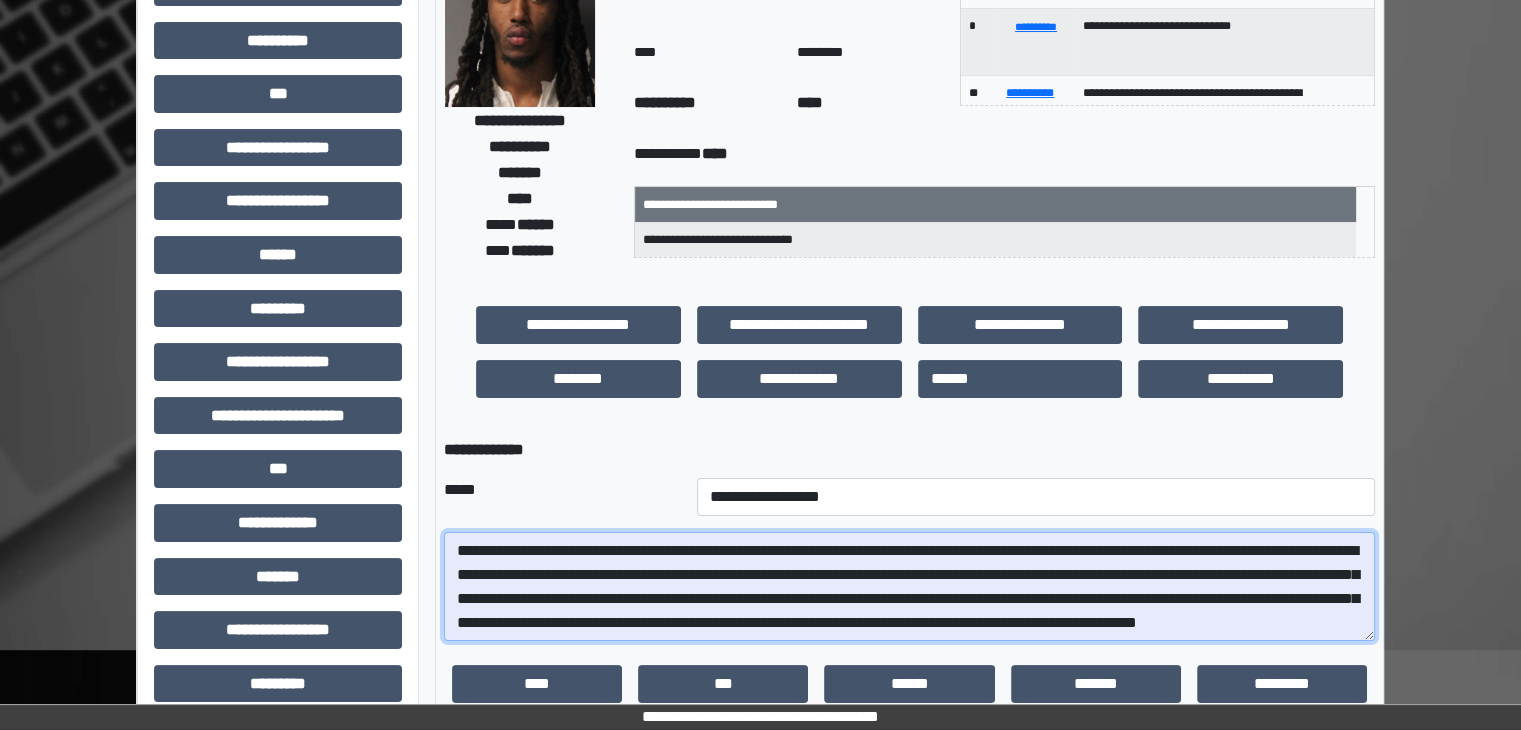 scroll, scrollTop: 64, scrollLeft: 0, axis: vertical 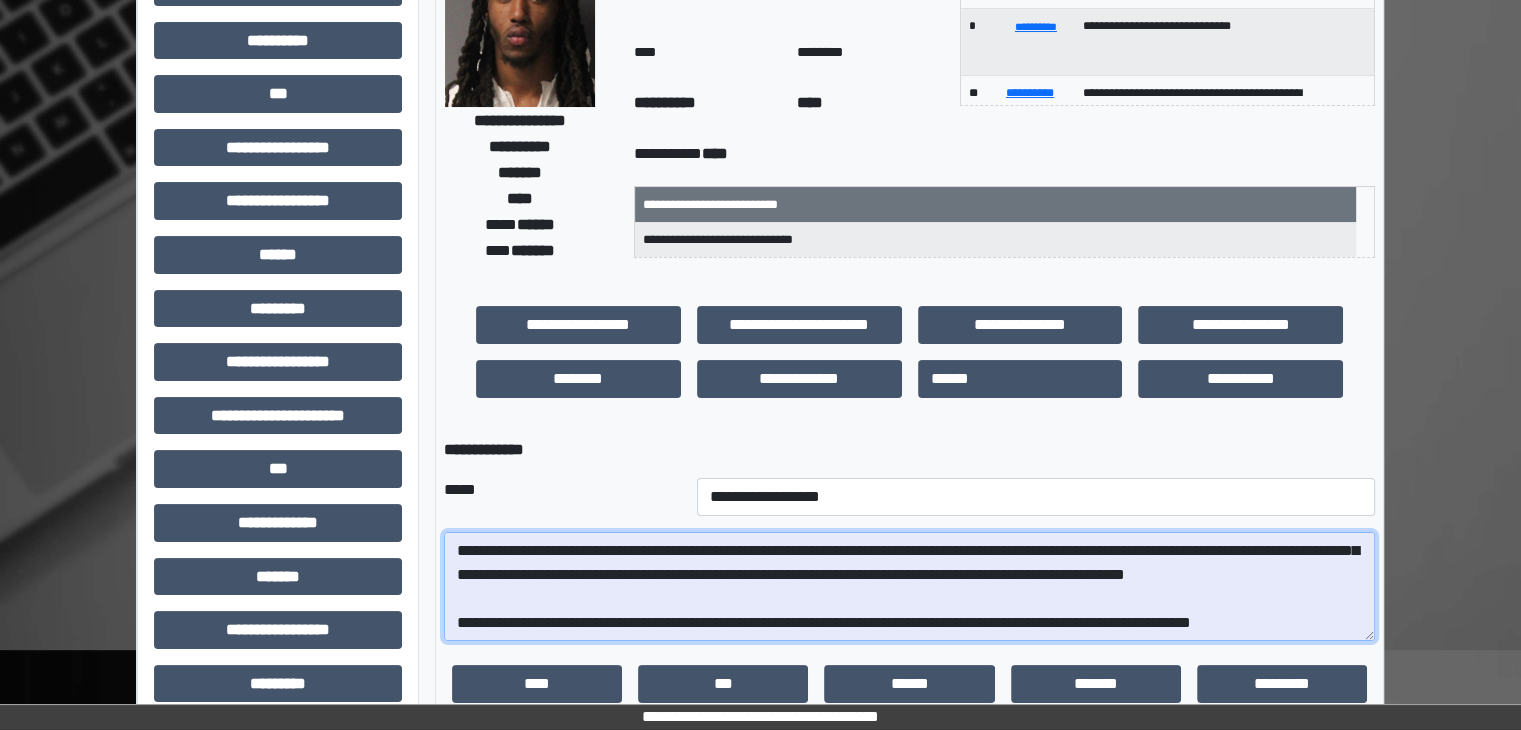 click on "**********" at bounding box center [909, 587] 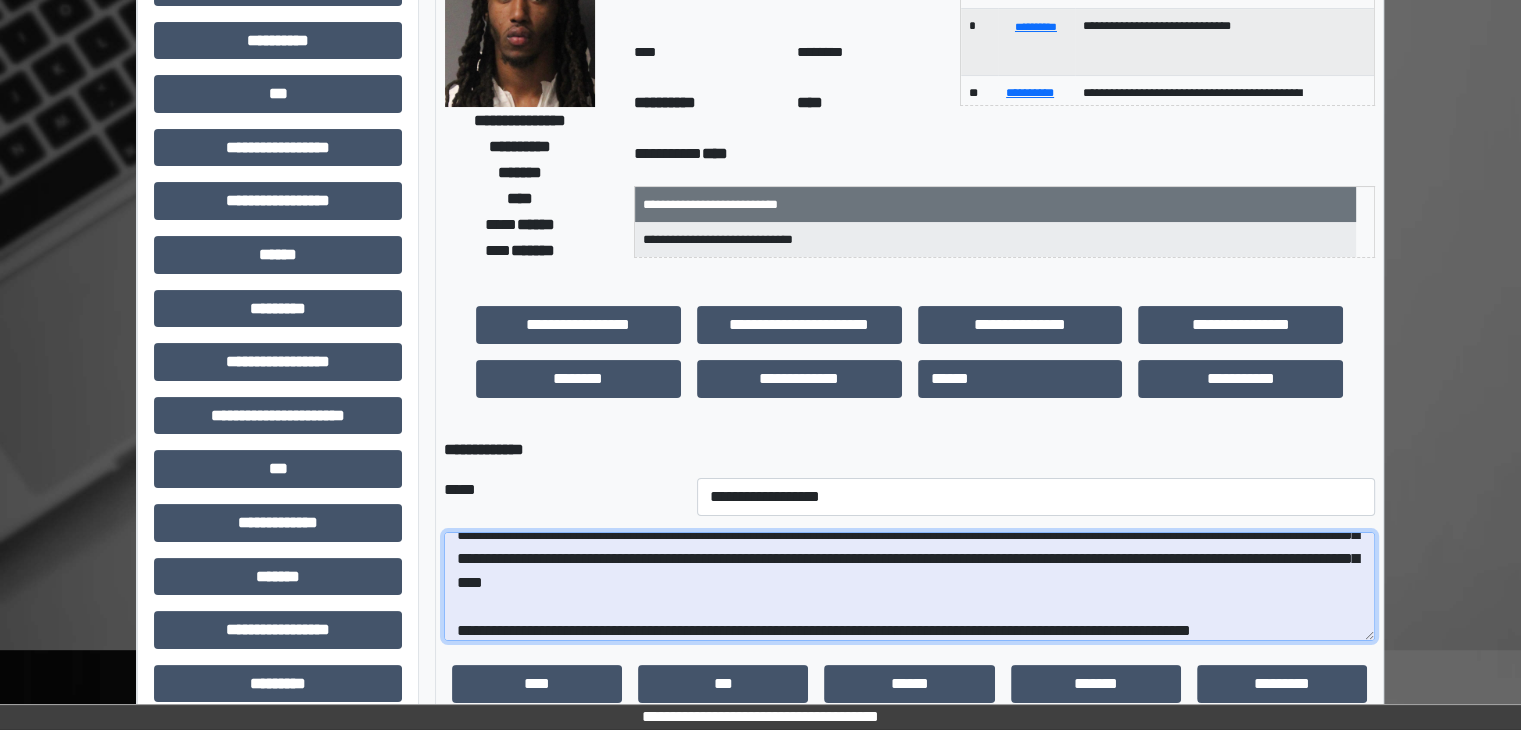 drag, startPoint x: 863, startPoint y: 593, endPoint x: 844, endPoint y: 581, distance: 22.472204 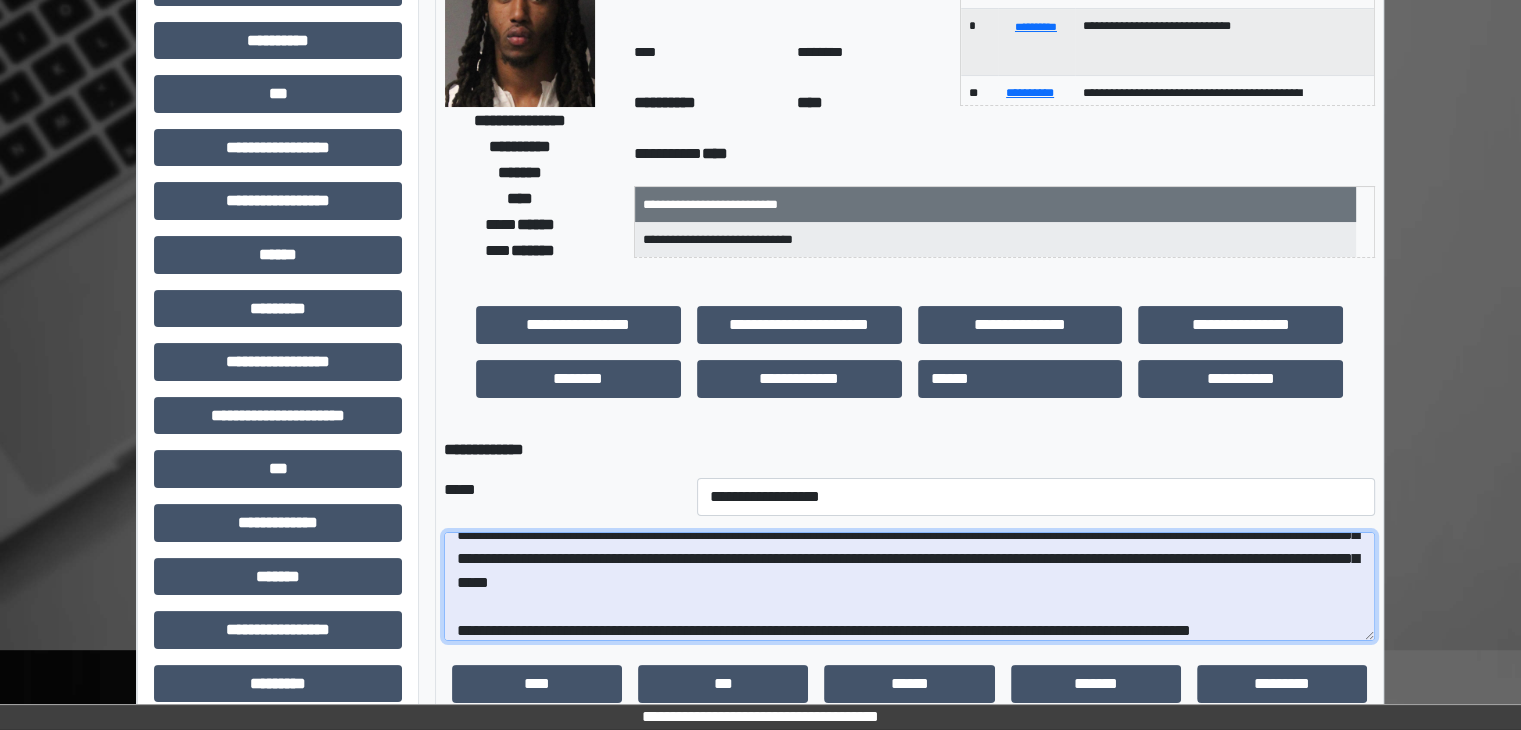 click on "**********" at bounding box center [909, 587] 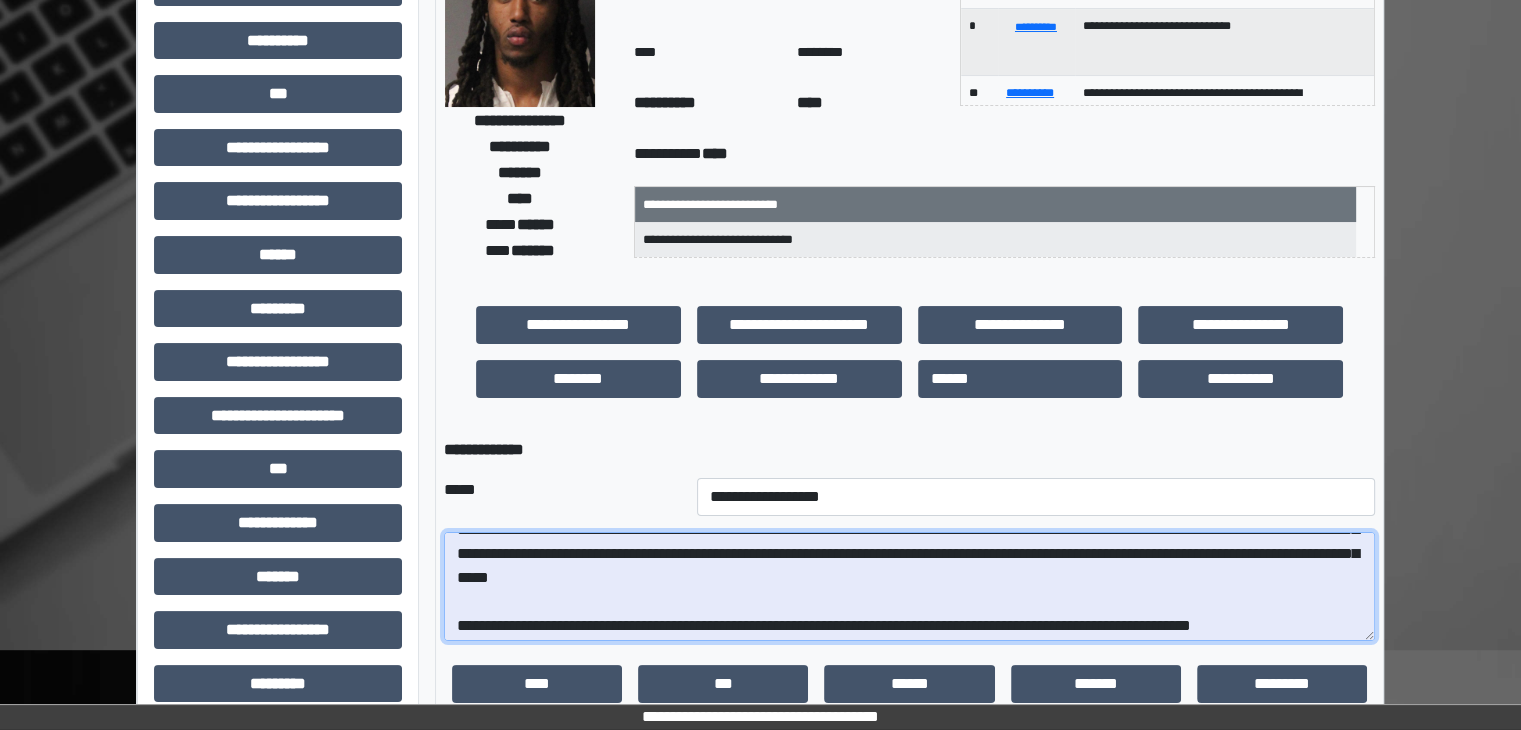 scroll, scrollTop: 72, scrollLeft: 0, axis: vertical 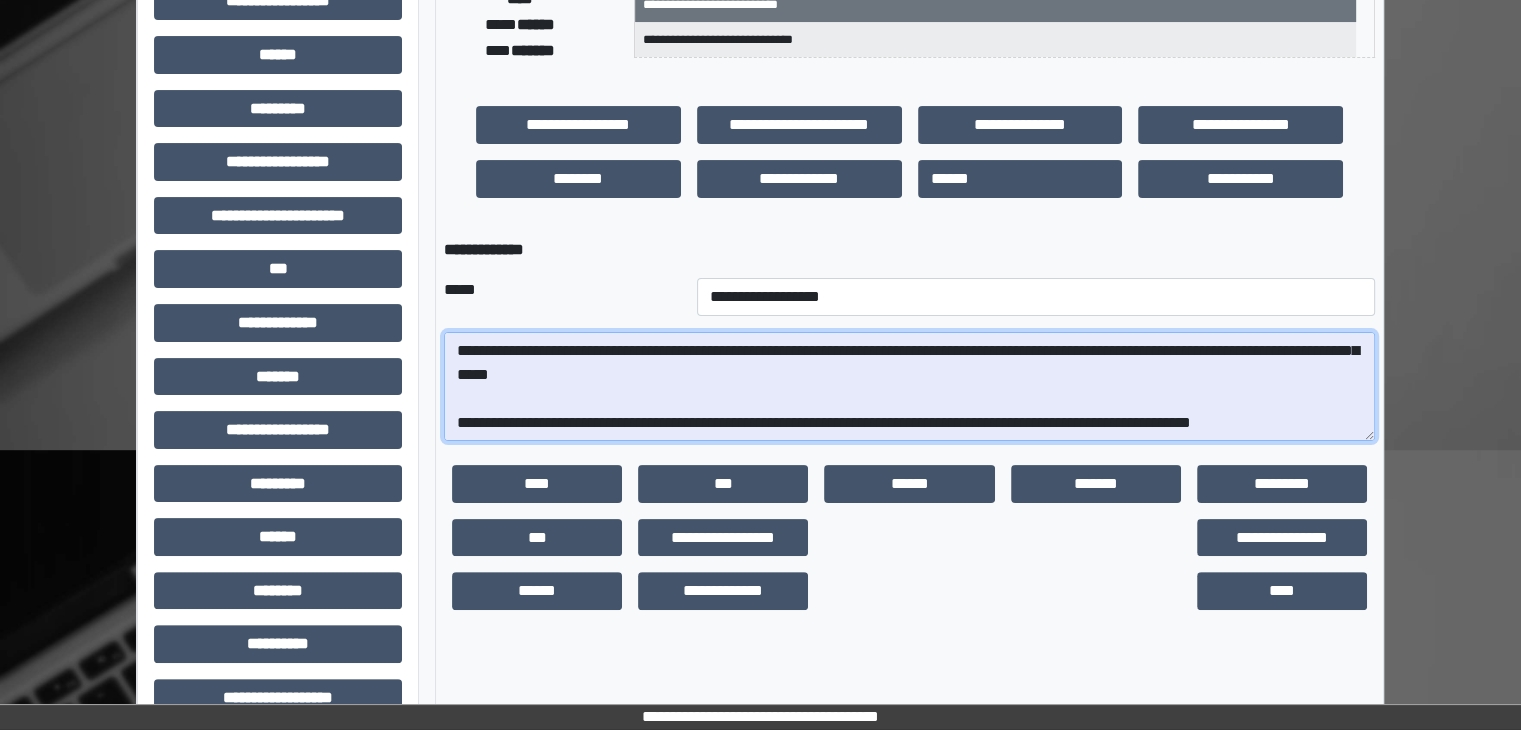 click on "**********" at bounding box center (909, 387) 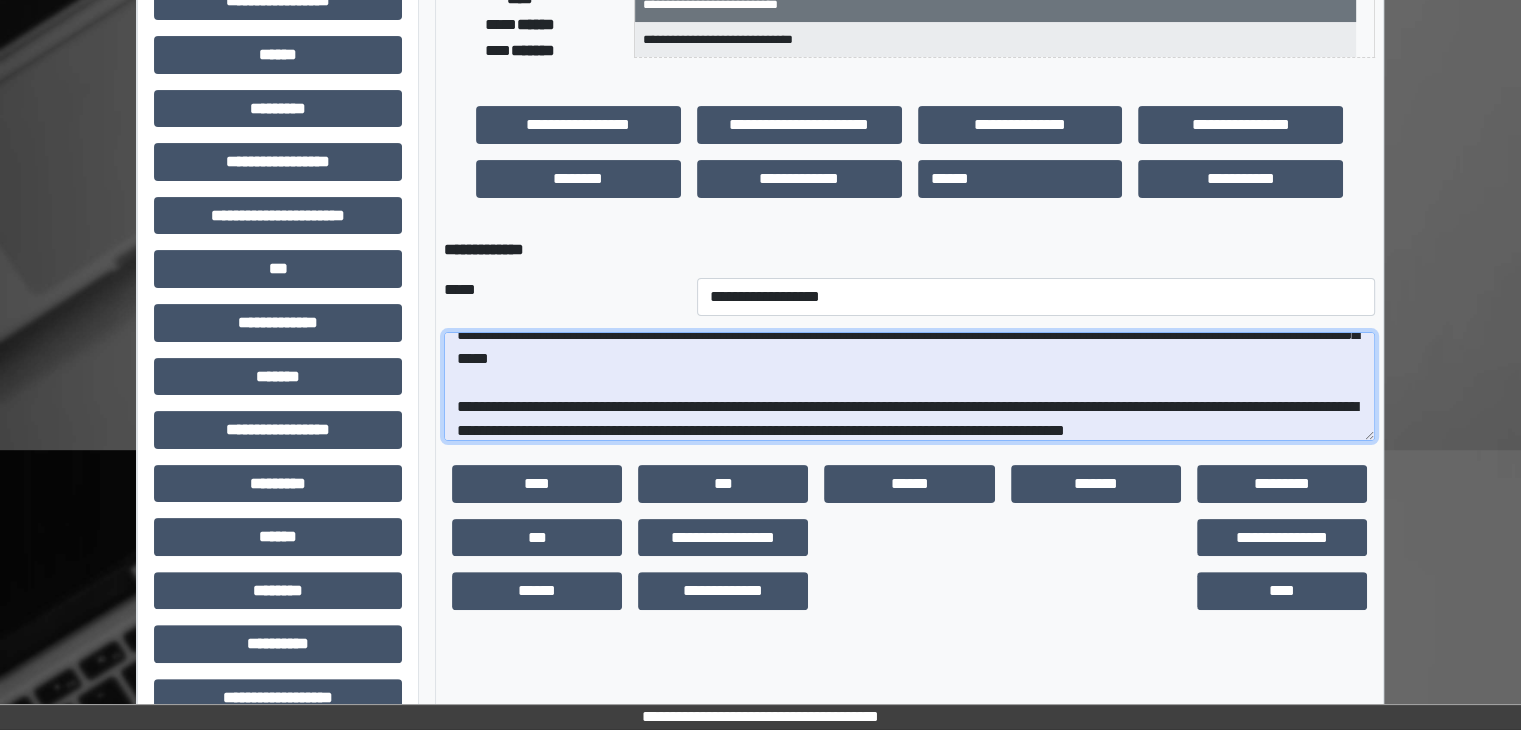 scroll, scrollTop: 112, scrollLeft: 0, axis: vertical 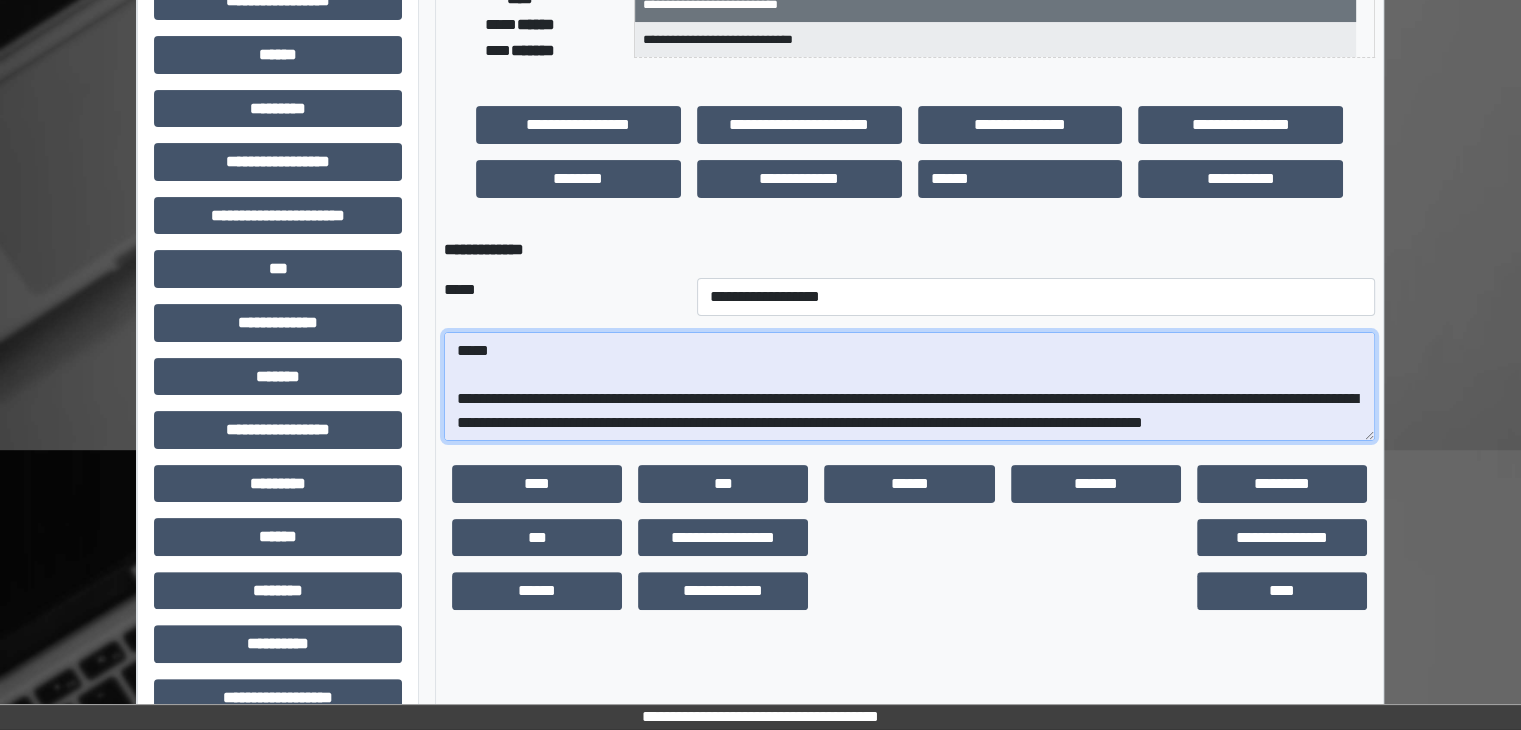 click on "**********" at bounding box center (909, 387) 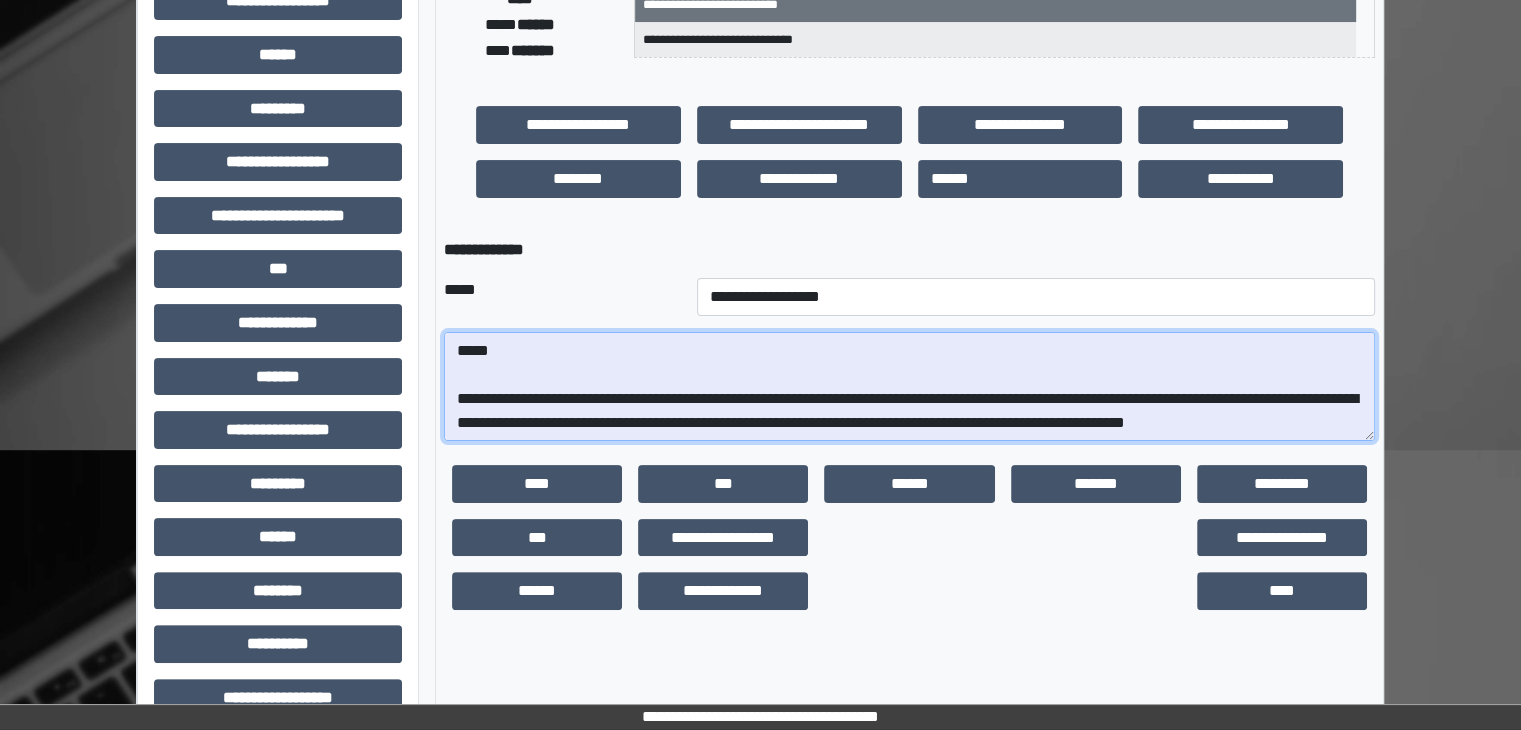 click on "**********" at bounding box center [909, 387] 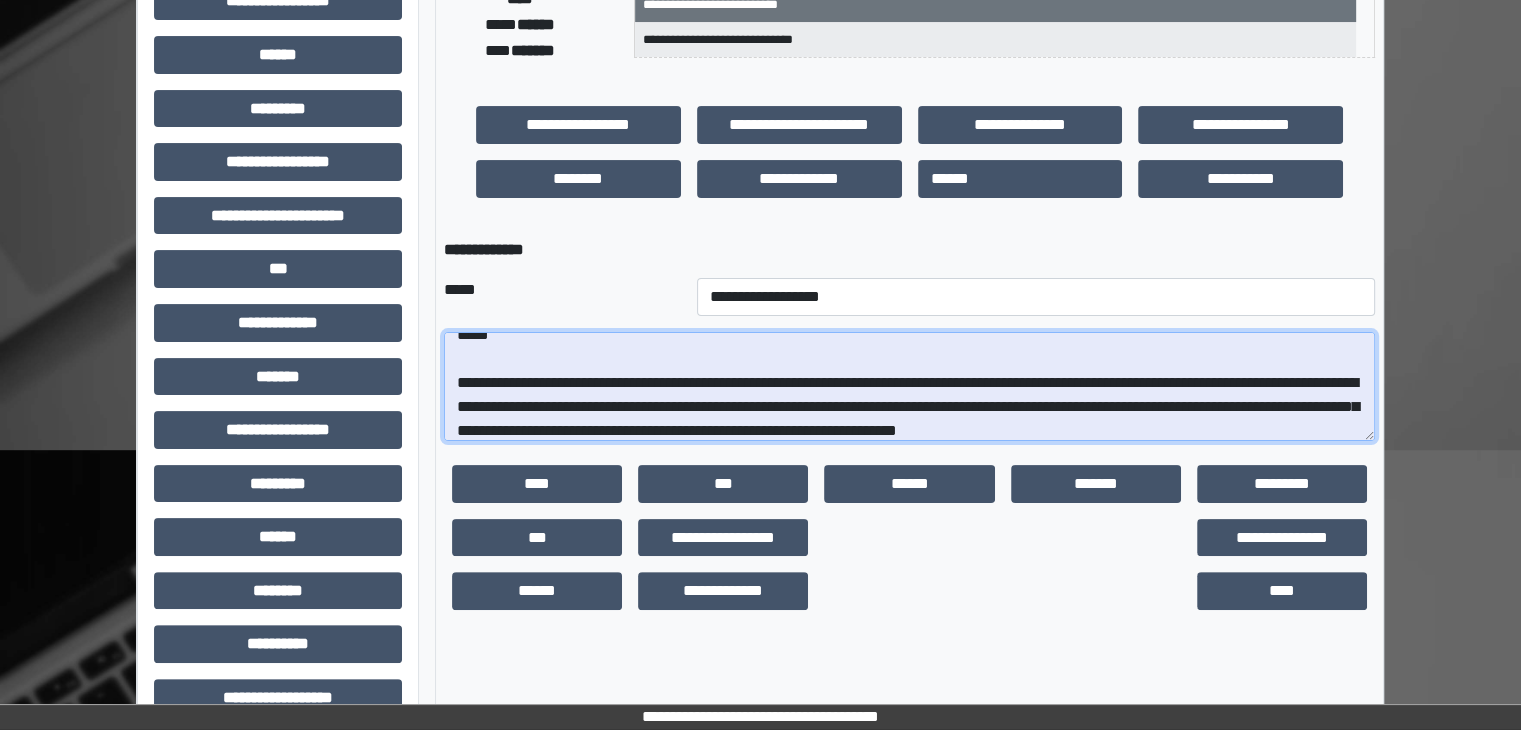 scroll, scrollTop: 136, scrollLeft: 0, axis: vertical 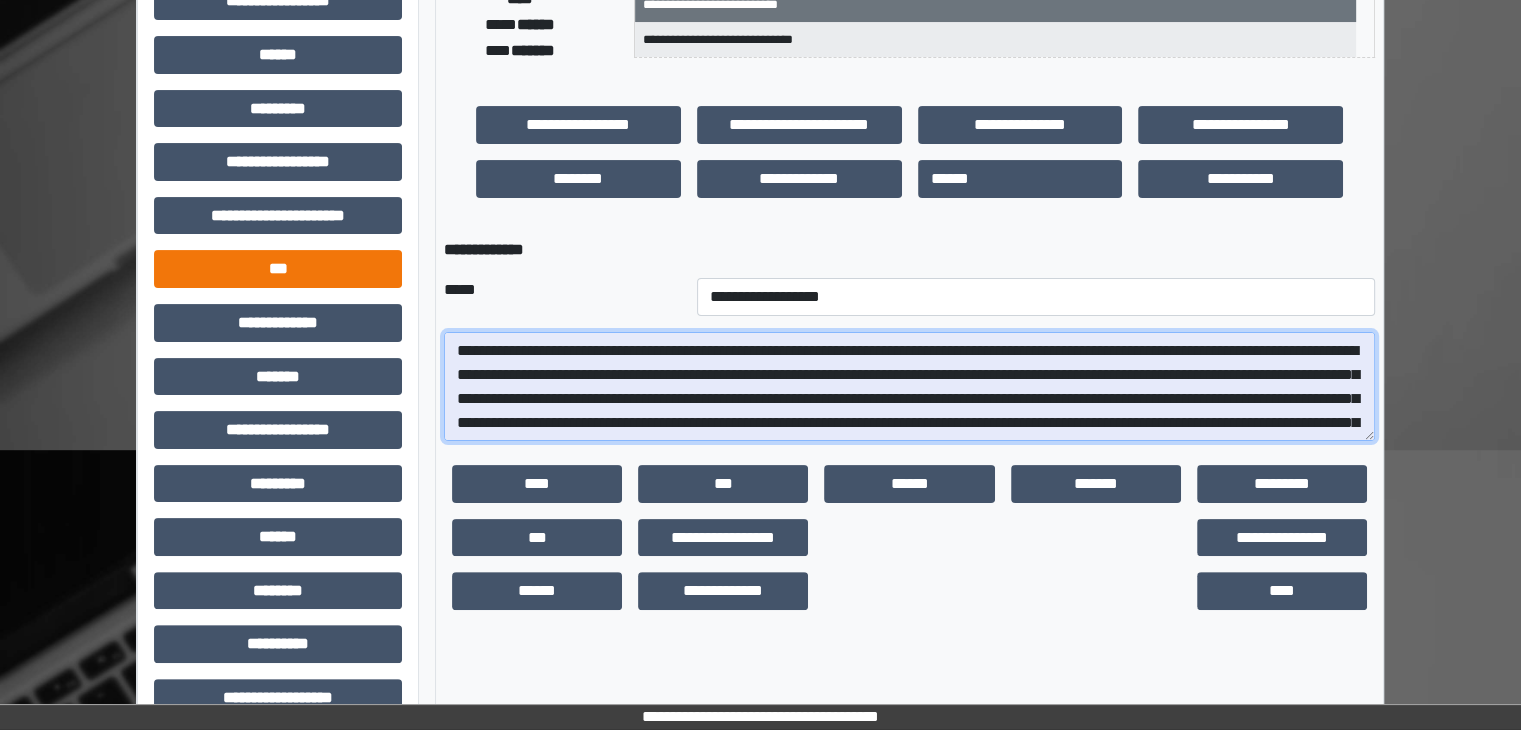 drag, startPoint x: 611, startPoint y: 431, endPoint x: 220, endPoint y: 265, distance: 424.77878 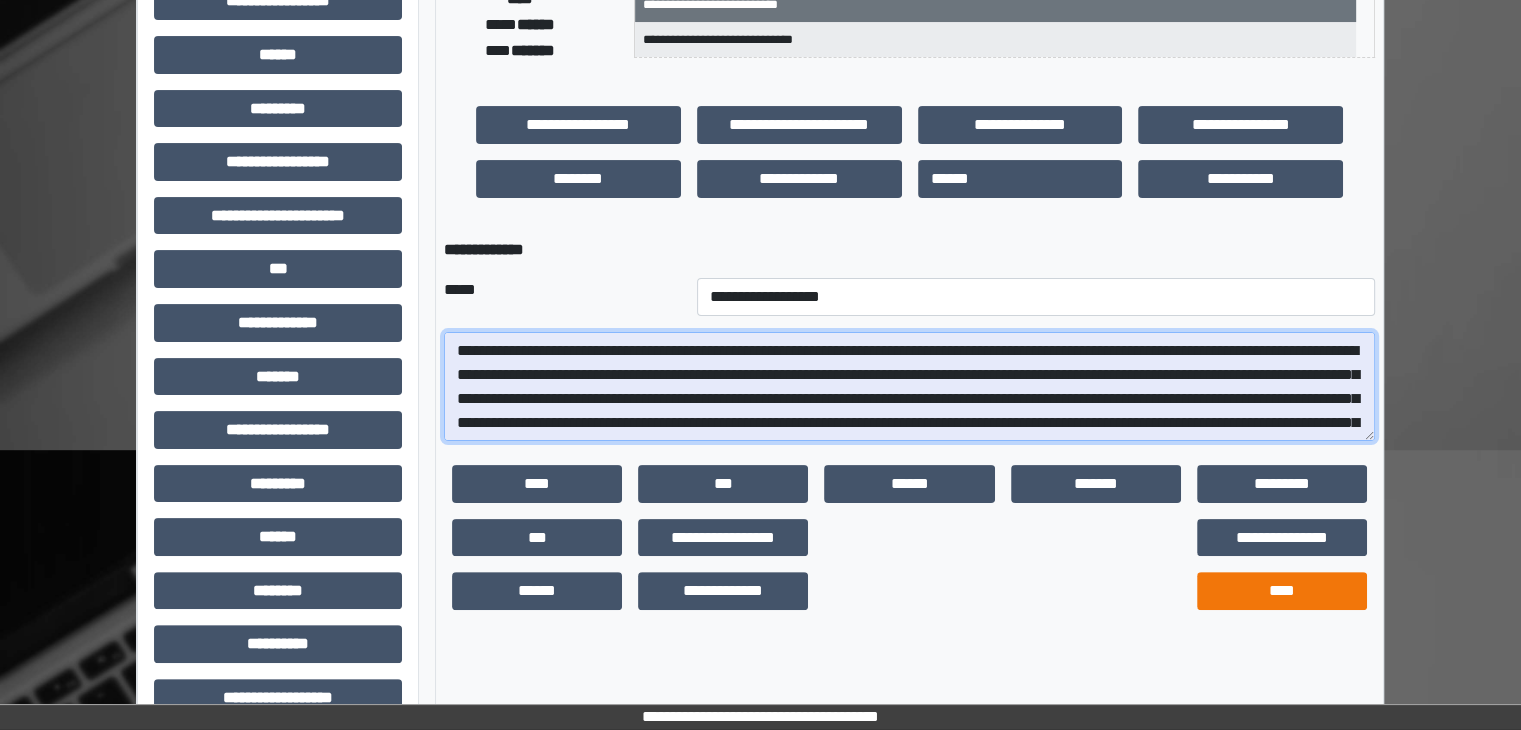 type on "**********" 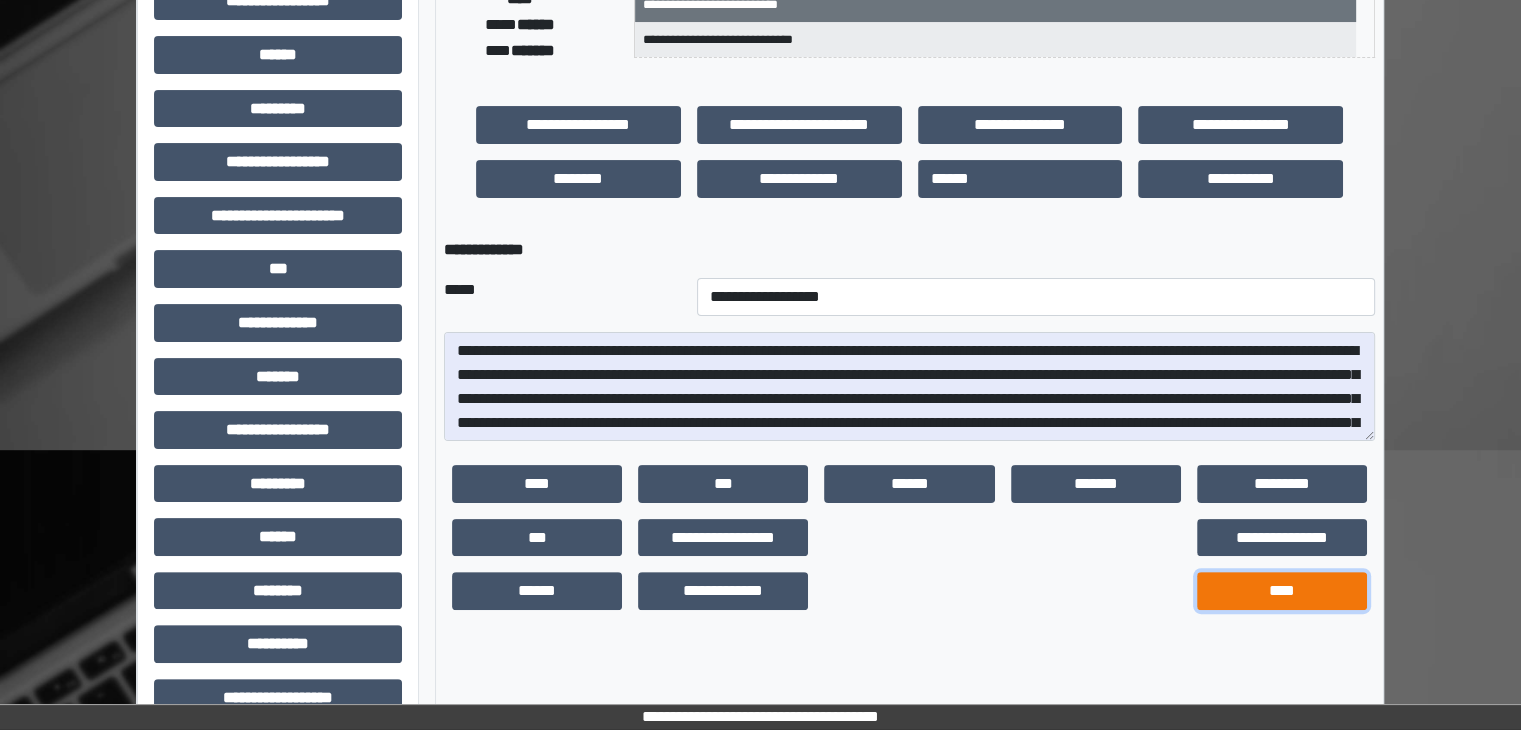 click on "****" at bounding box center (1282, 591) 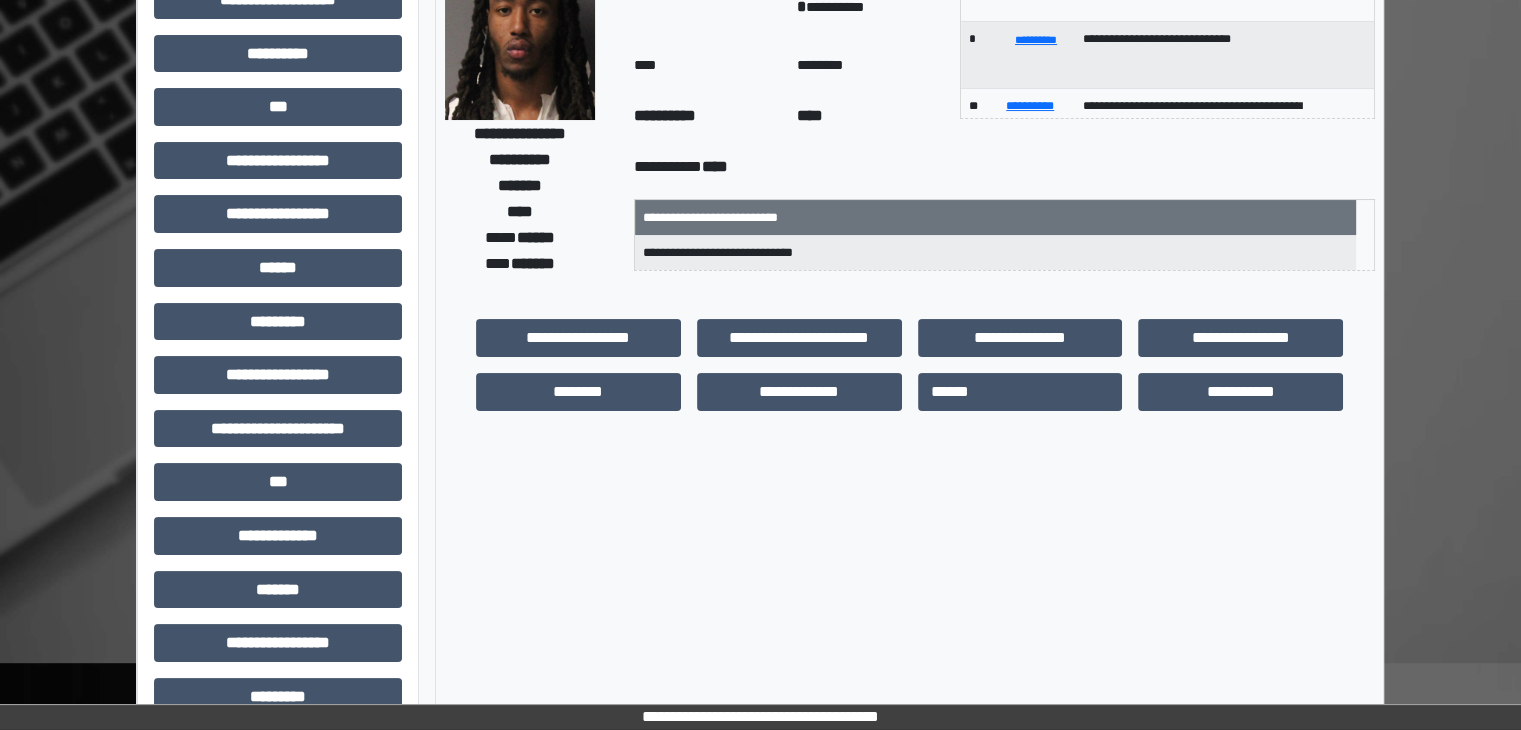scroll, scrollTop: 200, scrollLeft: 0, axis: vertical 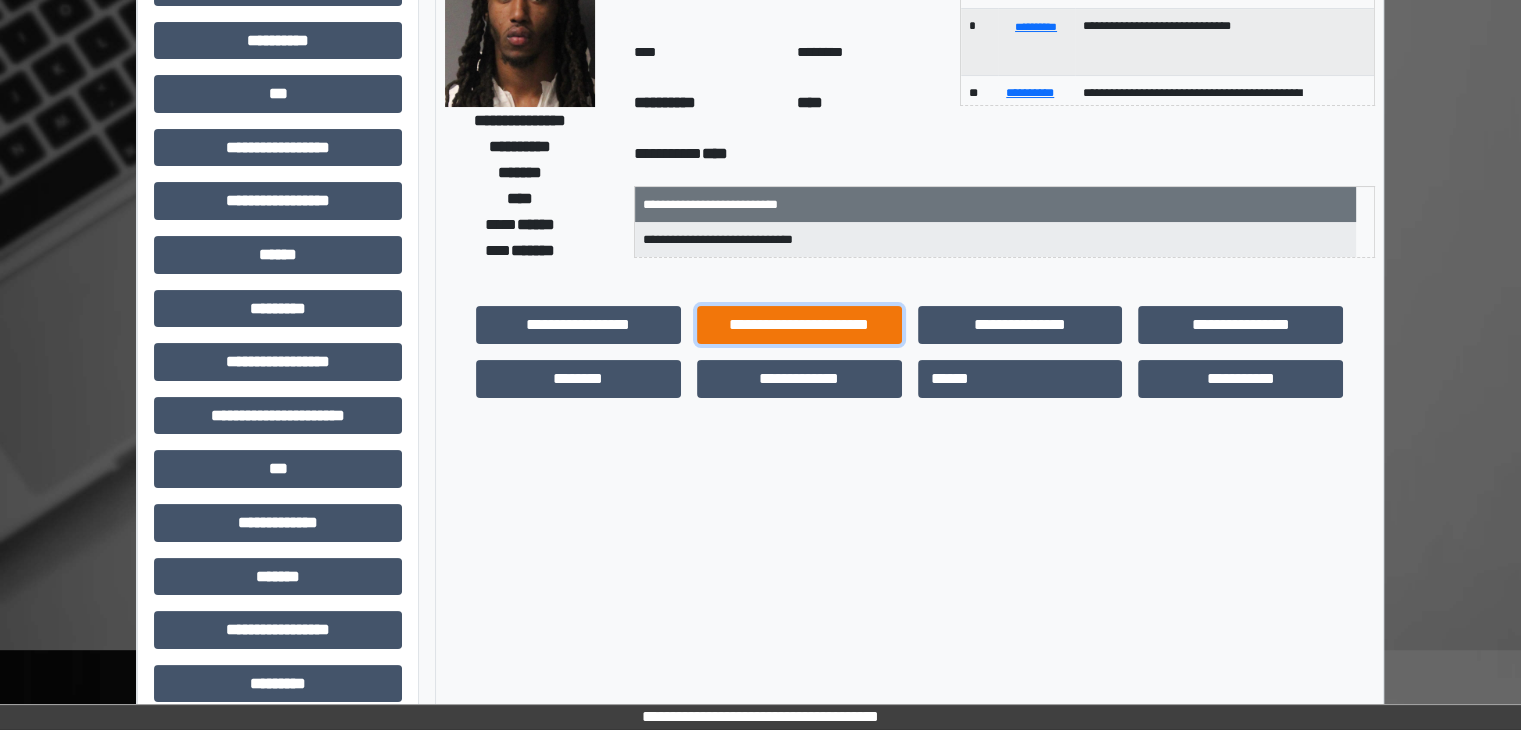 click on "**********" at bounding box center (799, 325) 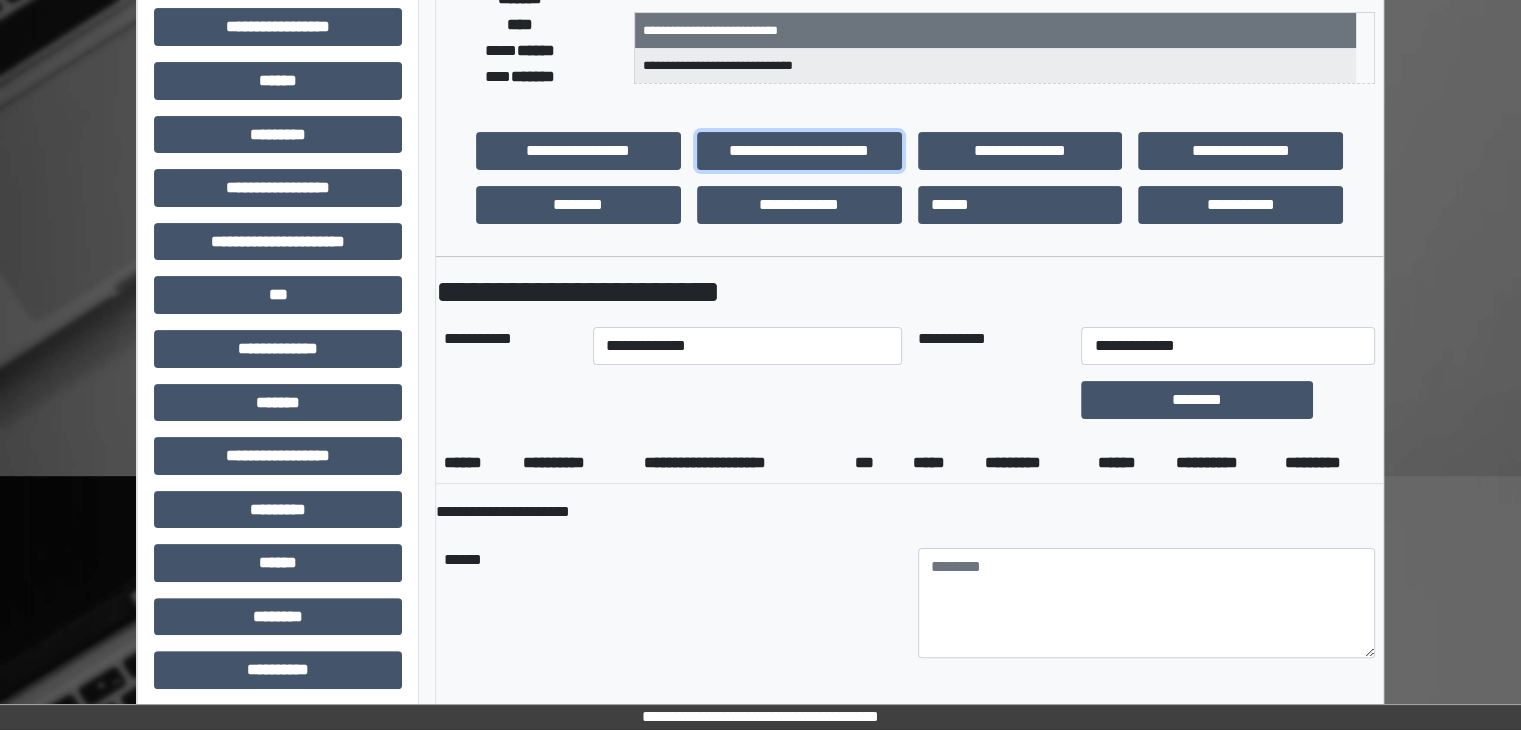 scroll, scrollTop: 400, scrollLeft: 0, axis: vertical 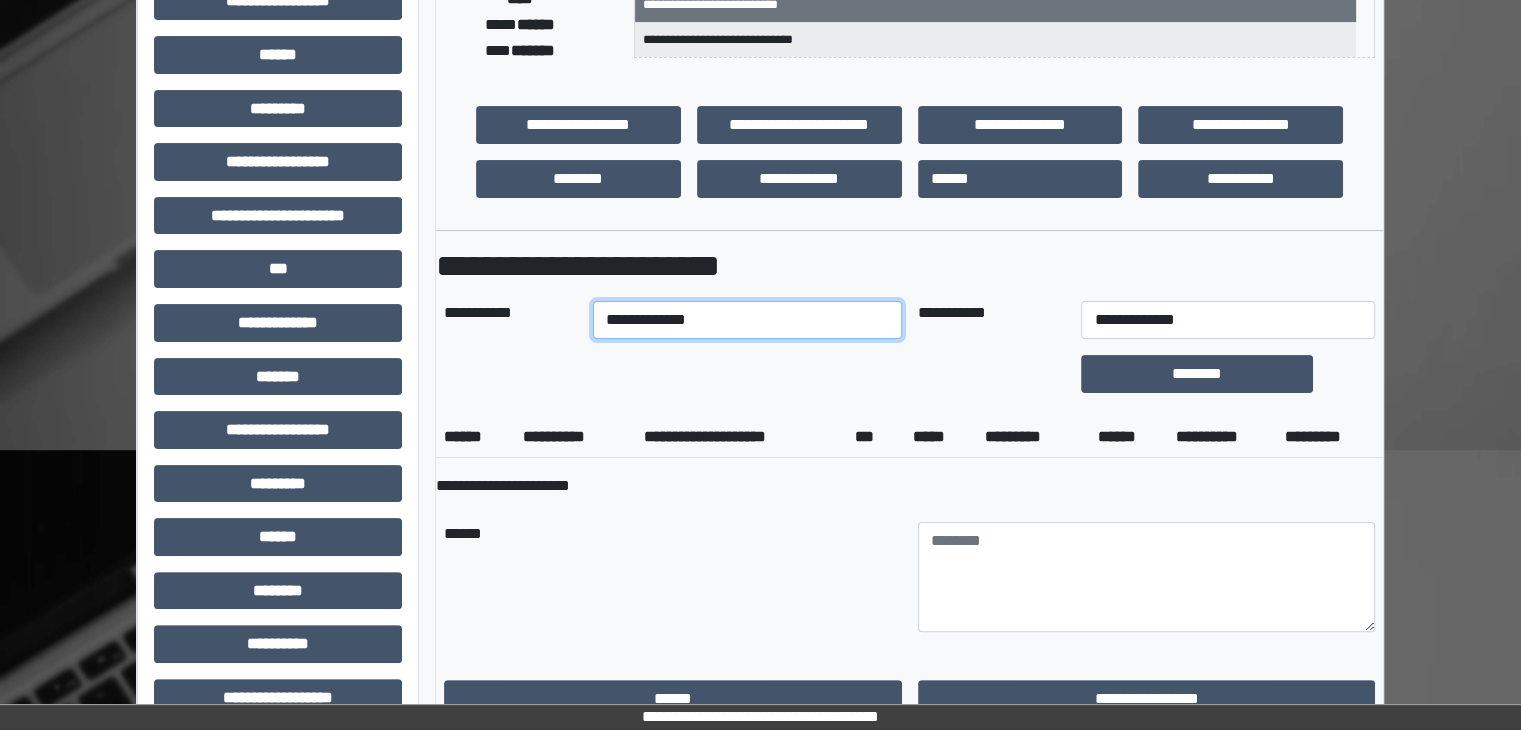 click on "**********" at bounding box center [747, 320] 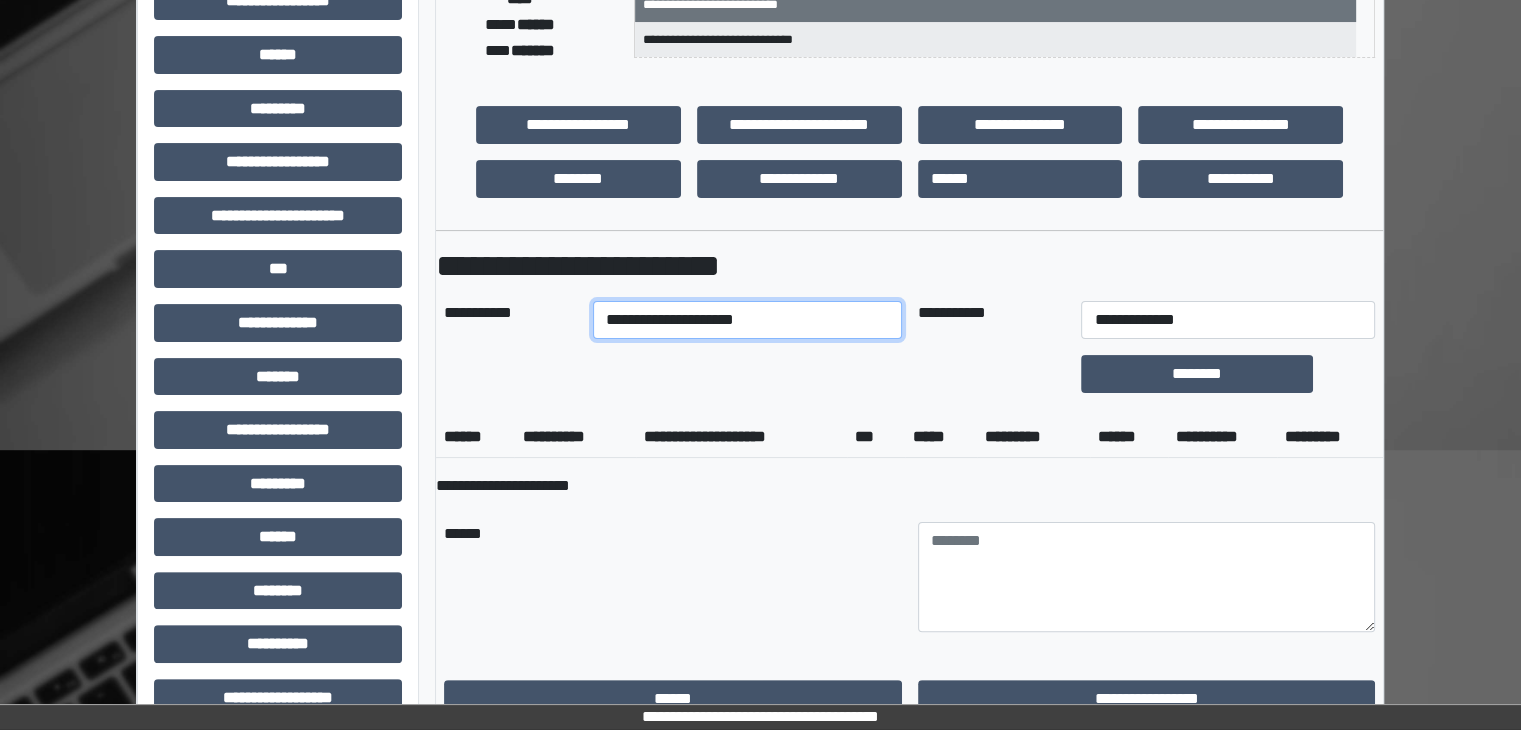 click on "**********" at bounding box center (747, 320) 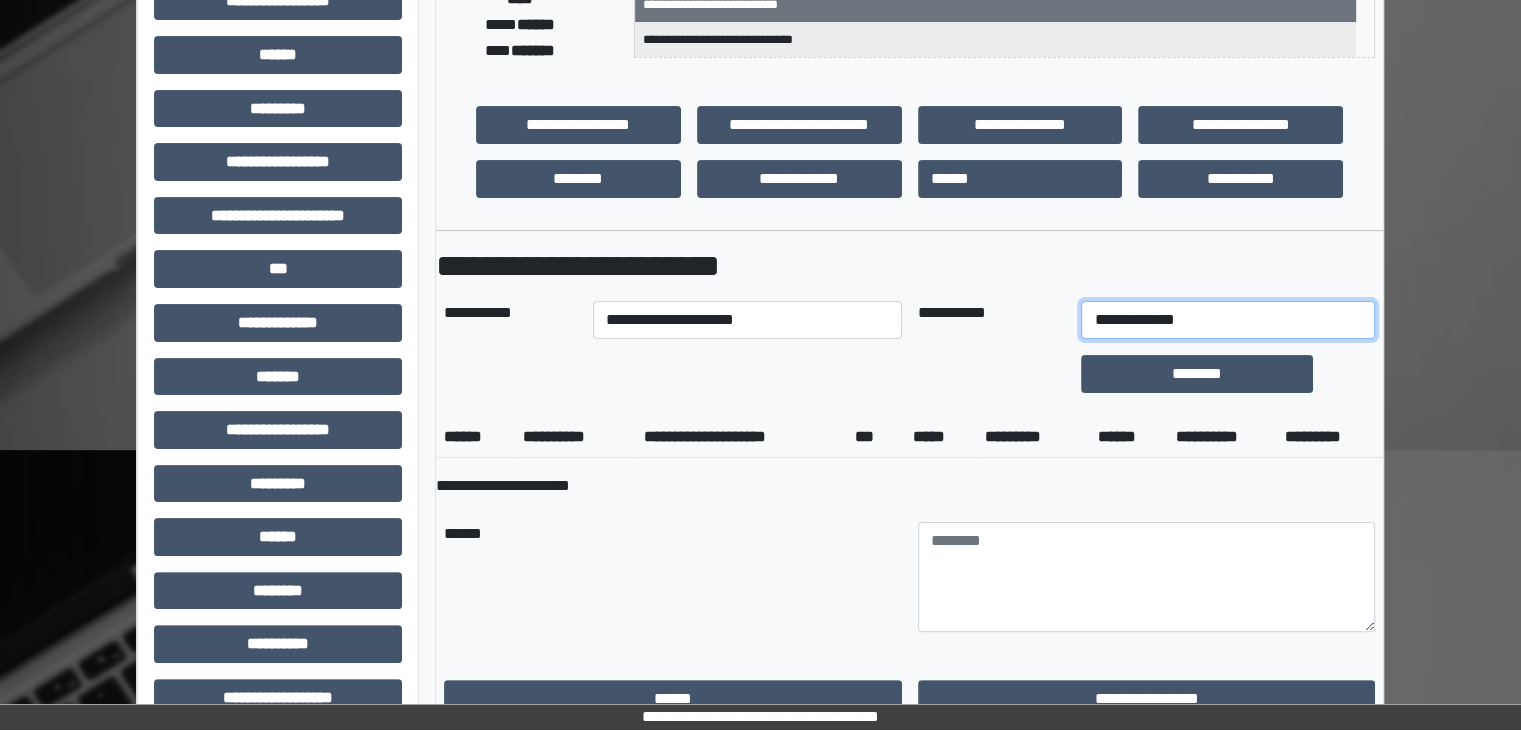 click on "**********" at bounding box center [1227, 320] 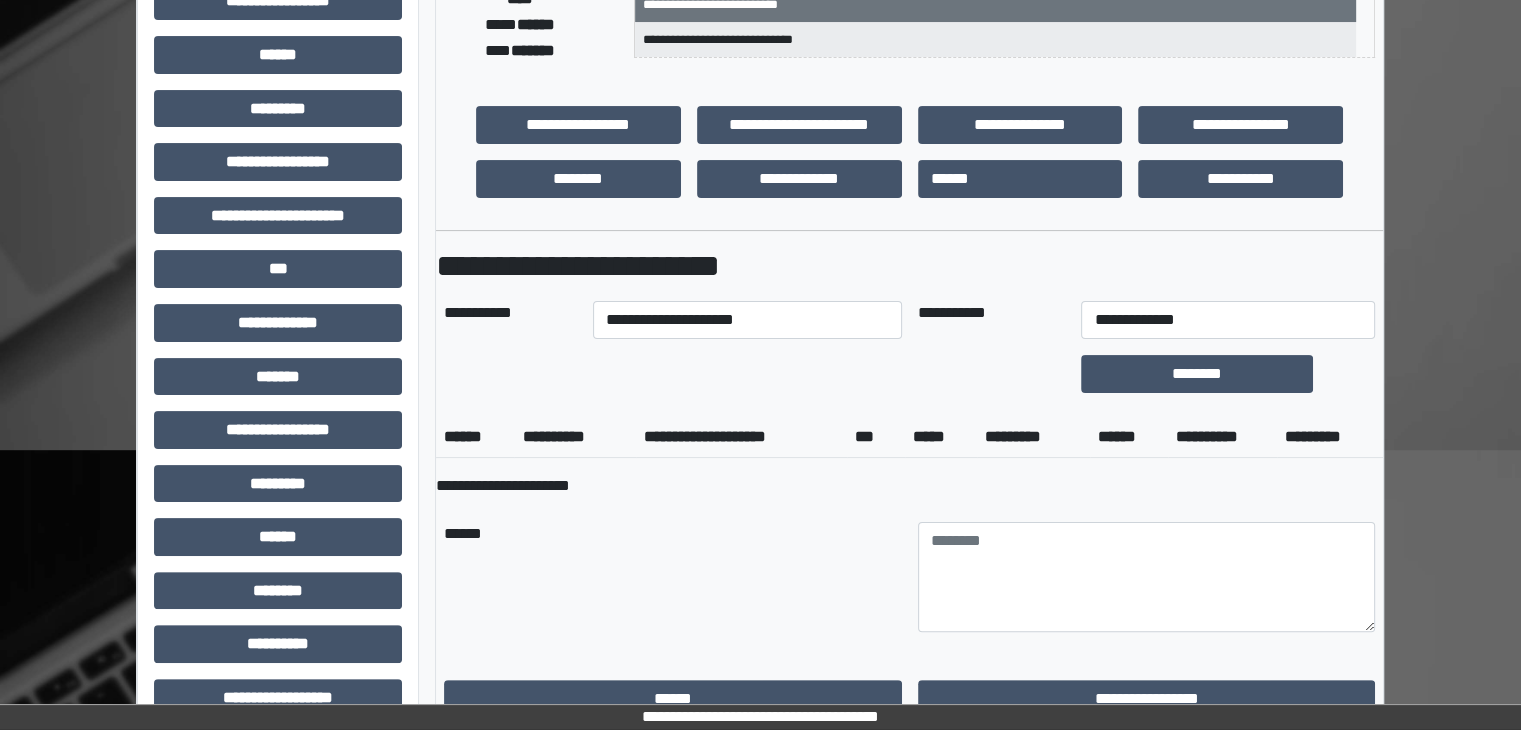 click on "******" at bounding box center (673, 577) 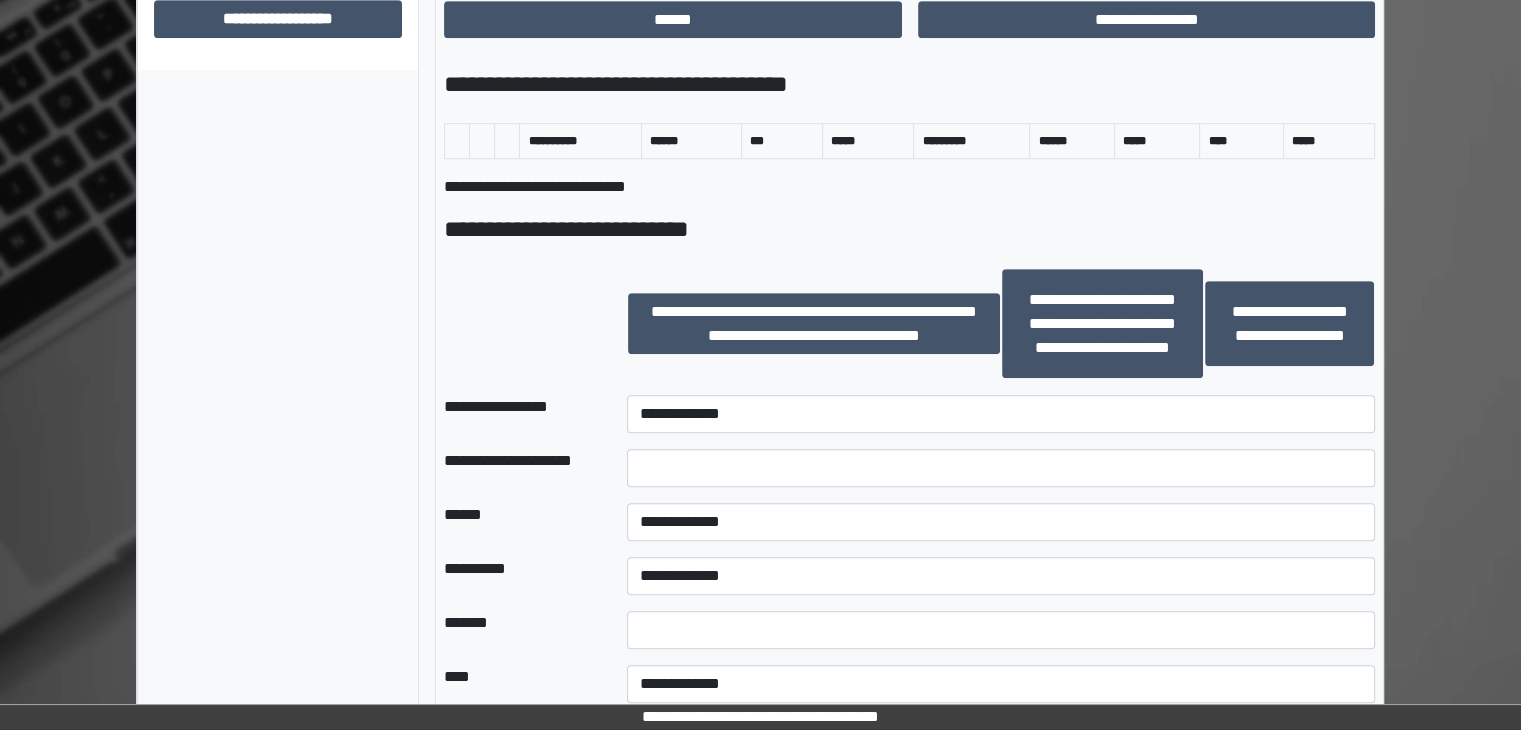 scroll, scrollTop: 1100, scrollLeft: 0, axis: vertical 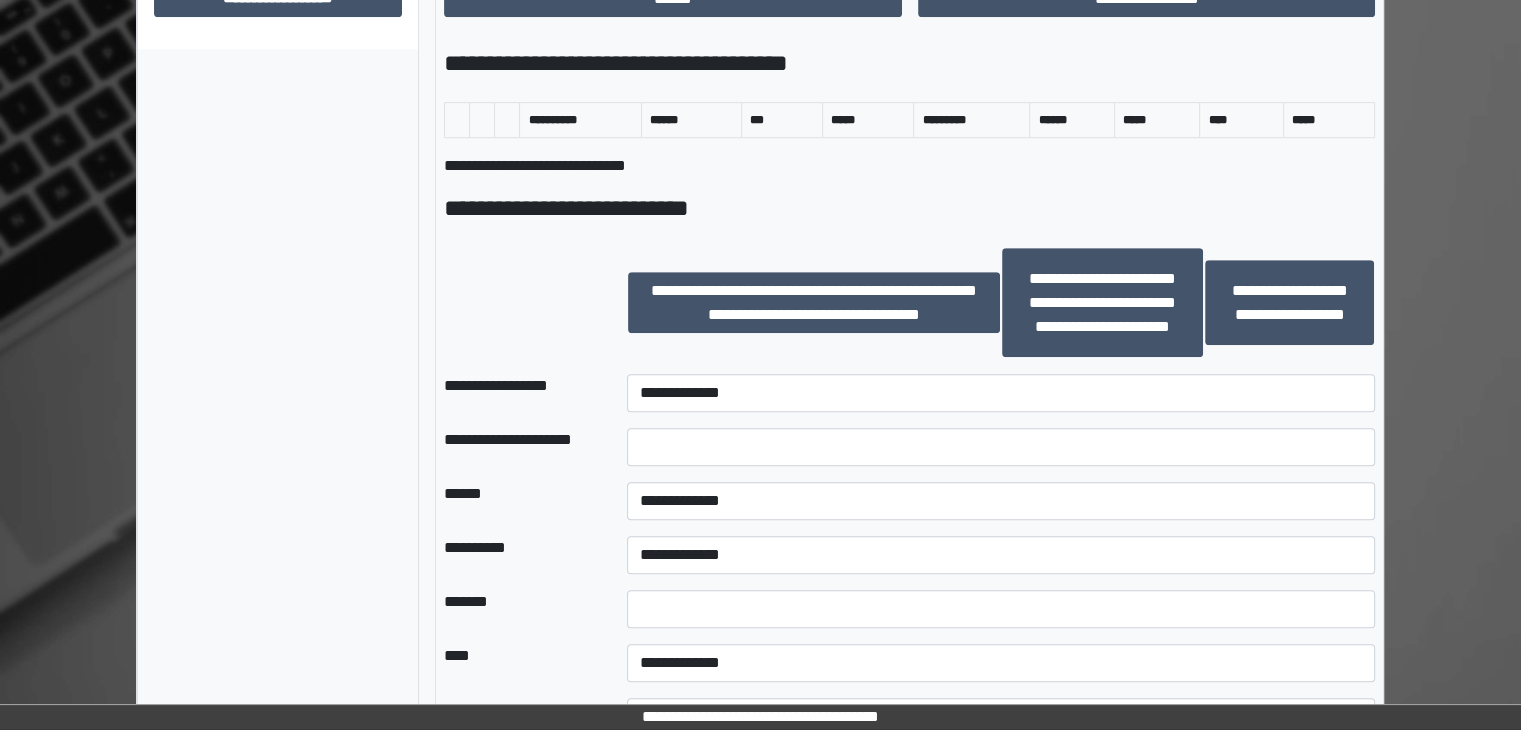click on "**********" at bounding box center (1001, 393) 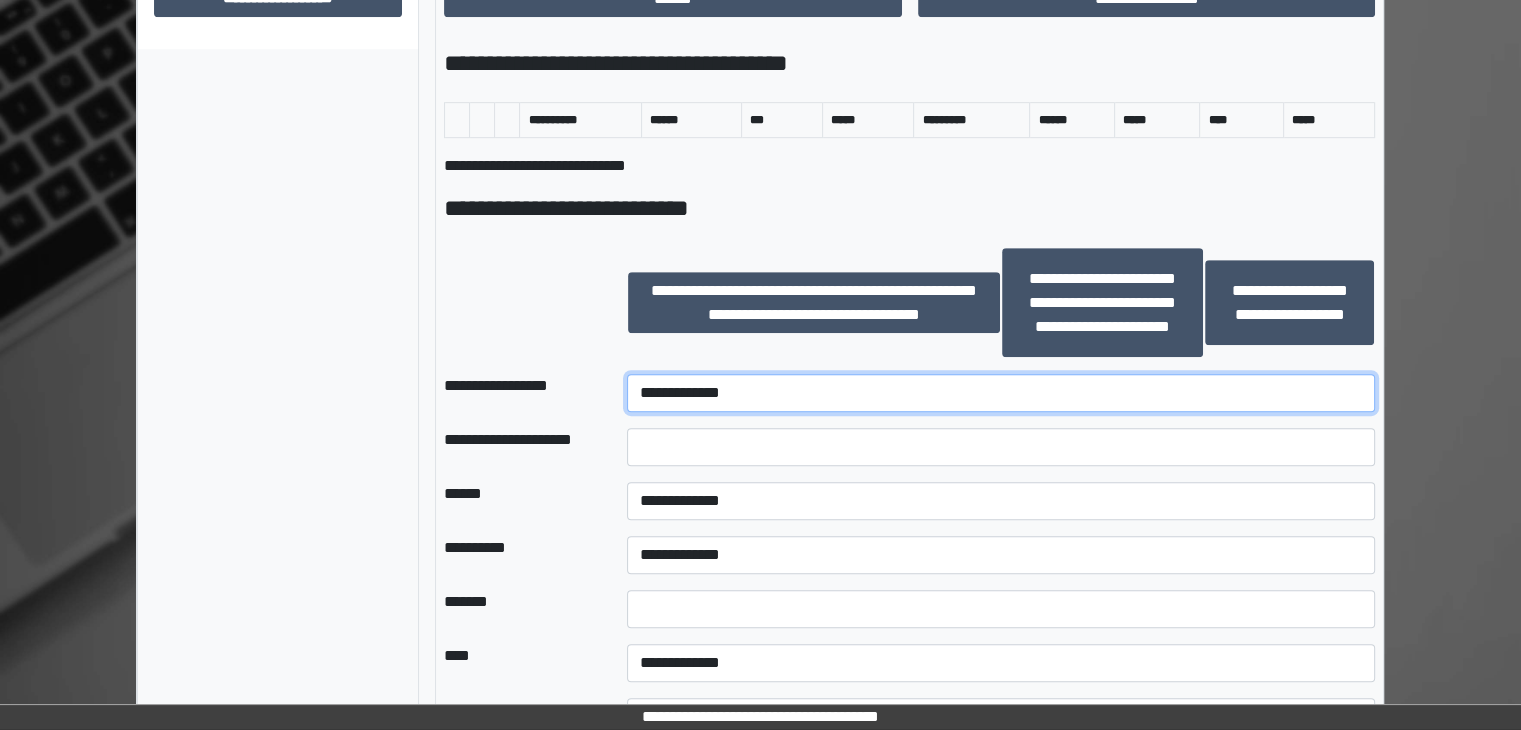 click on "**********" at bounding box center [1001, 393] 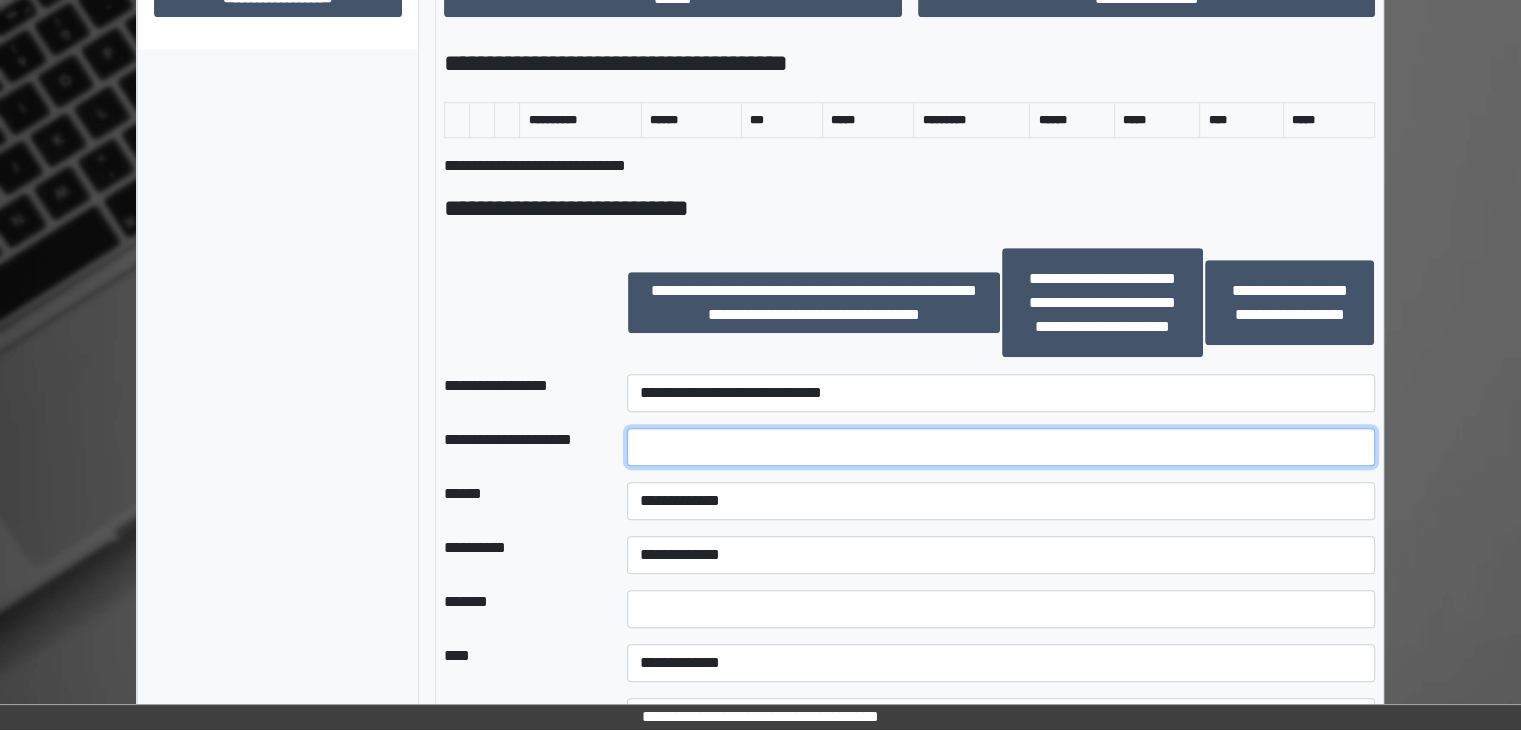click at bounding box center (1001, 447) 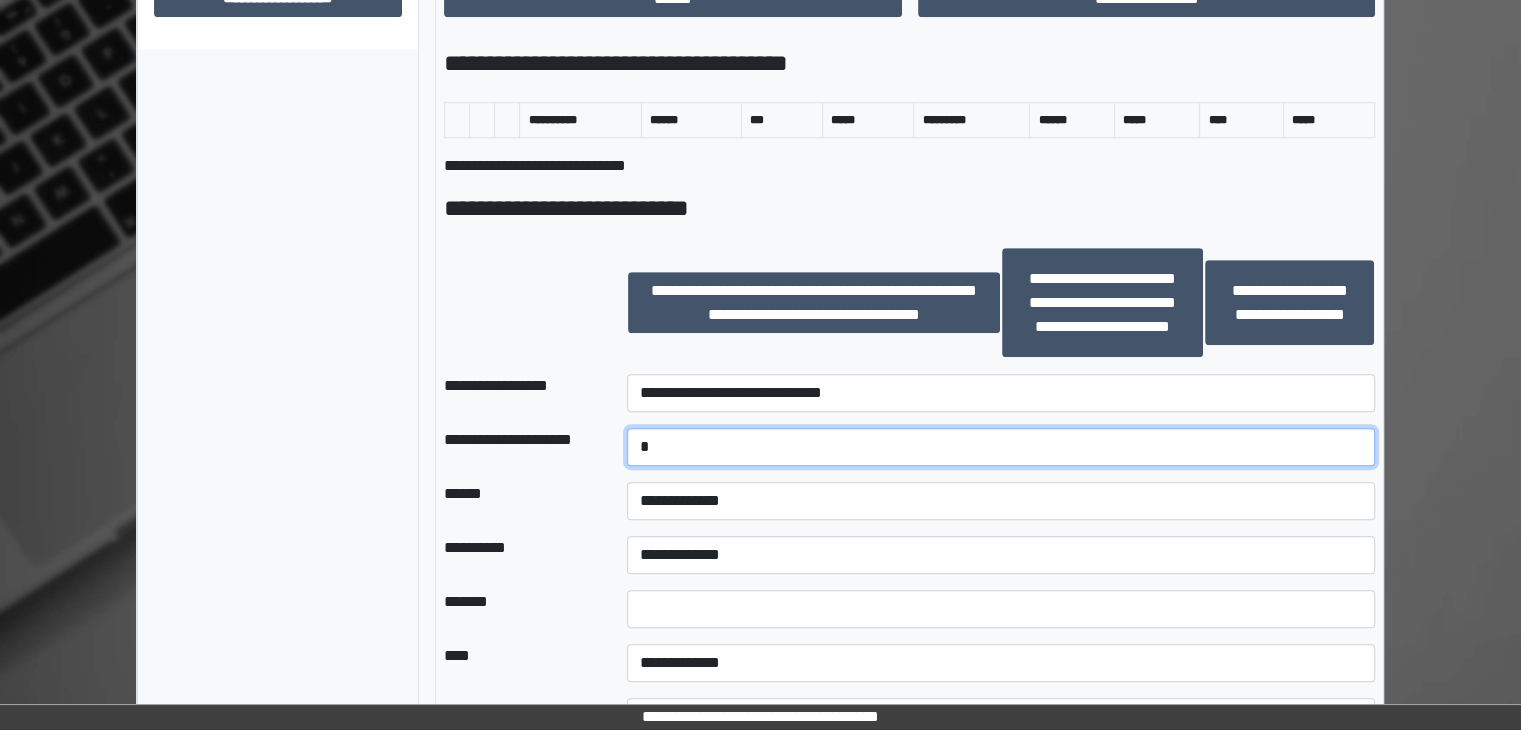 type on "*" 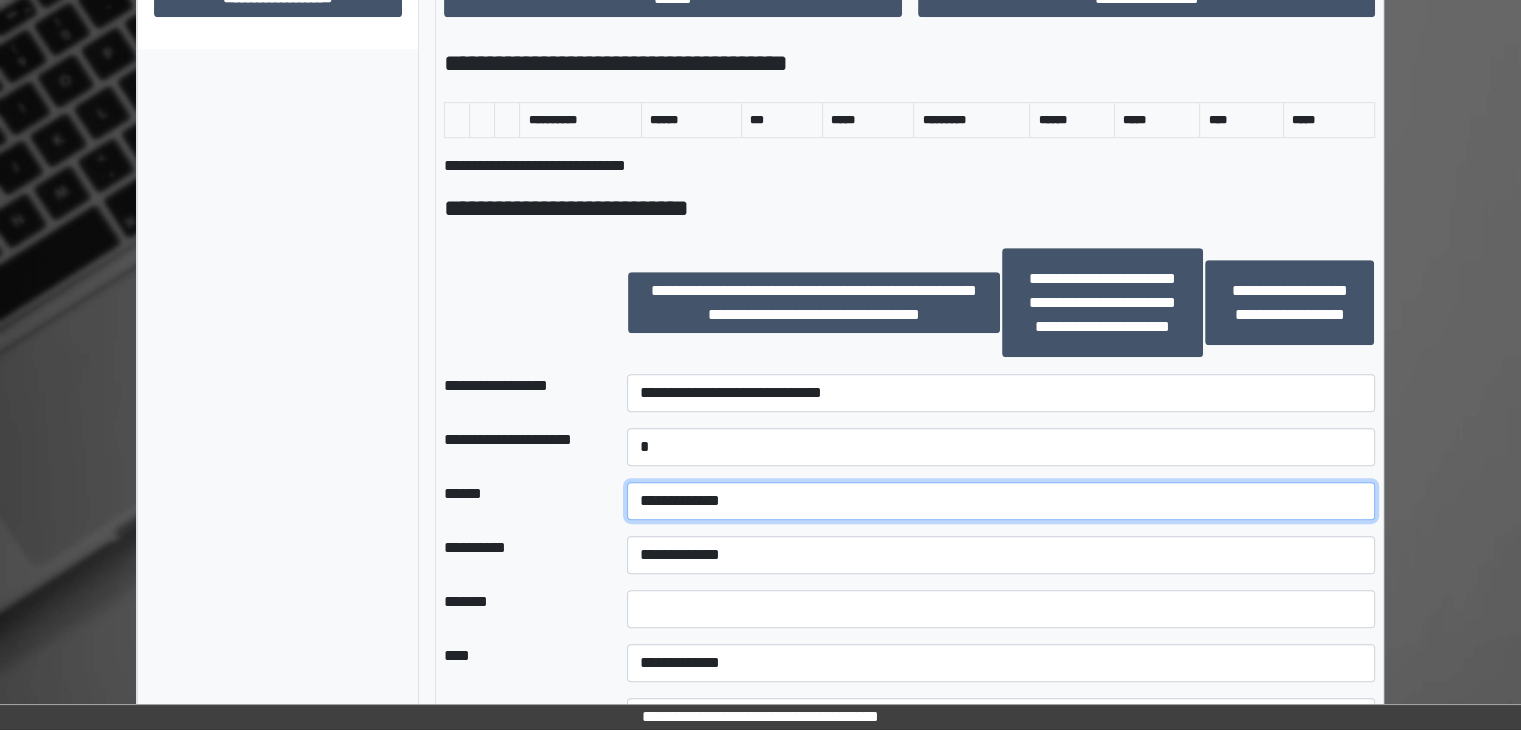 click on "**********" at bounding box center [1001, 501] 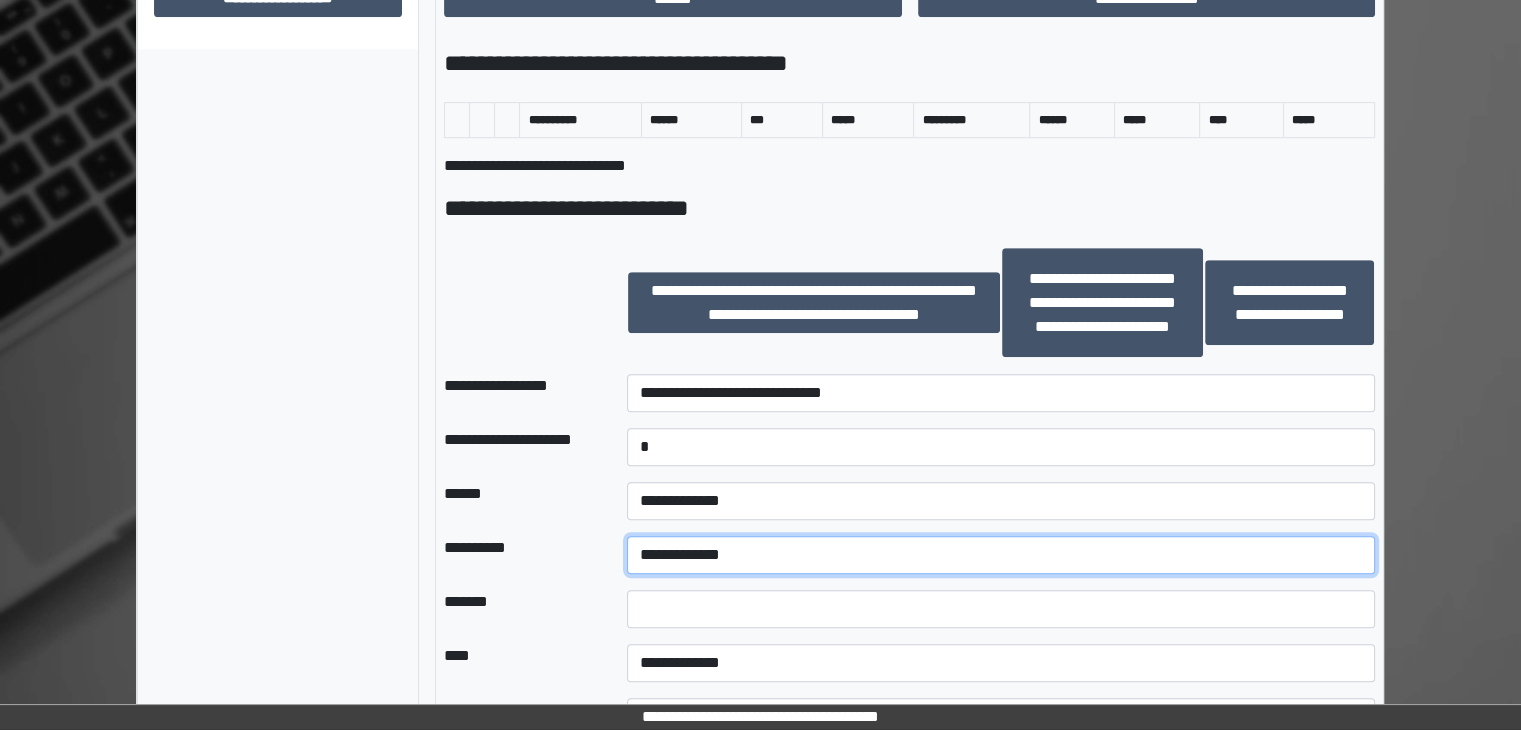 click on "**********" at bounding box center (1001, 555) 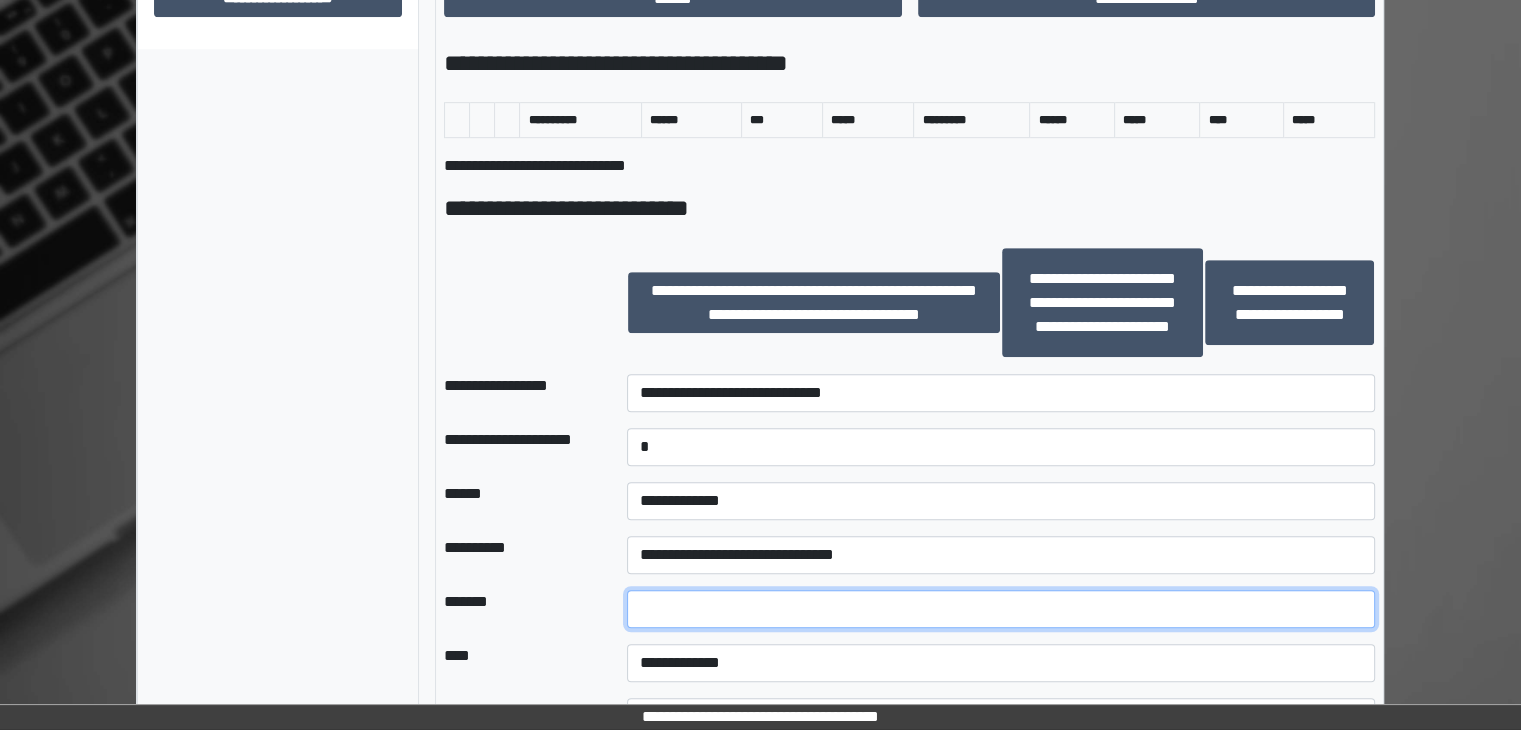 click at bounding box center [1001, 609] 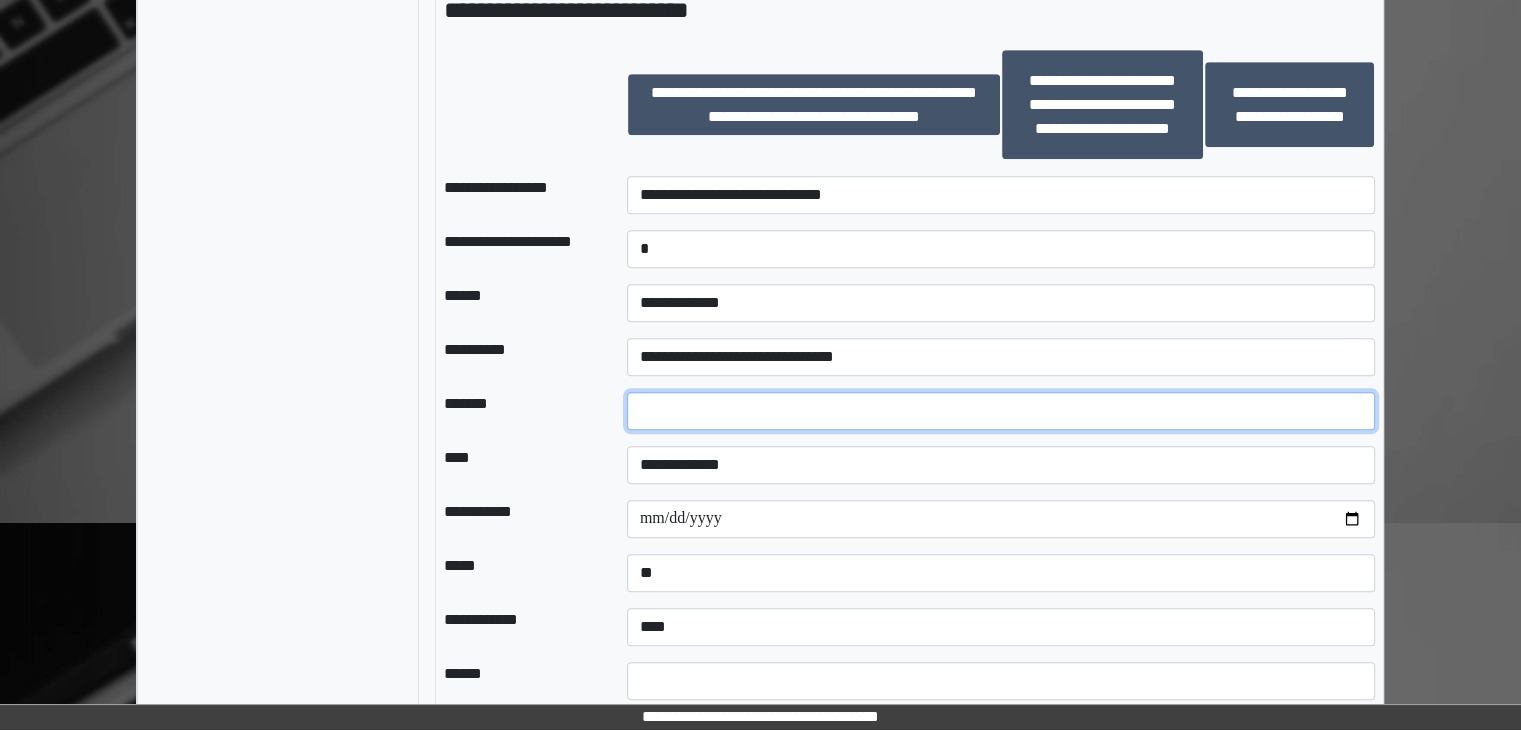 scroll, scrollTop: 1300, scrollLeft: 0, axis: vertical 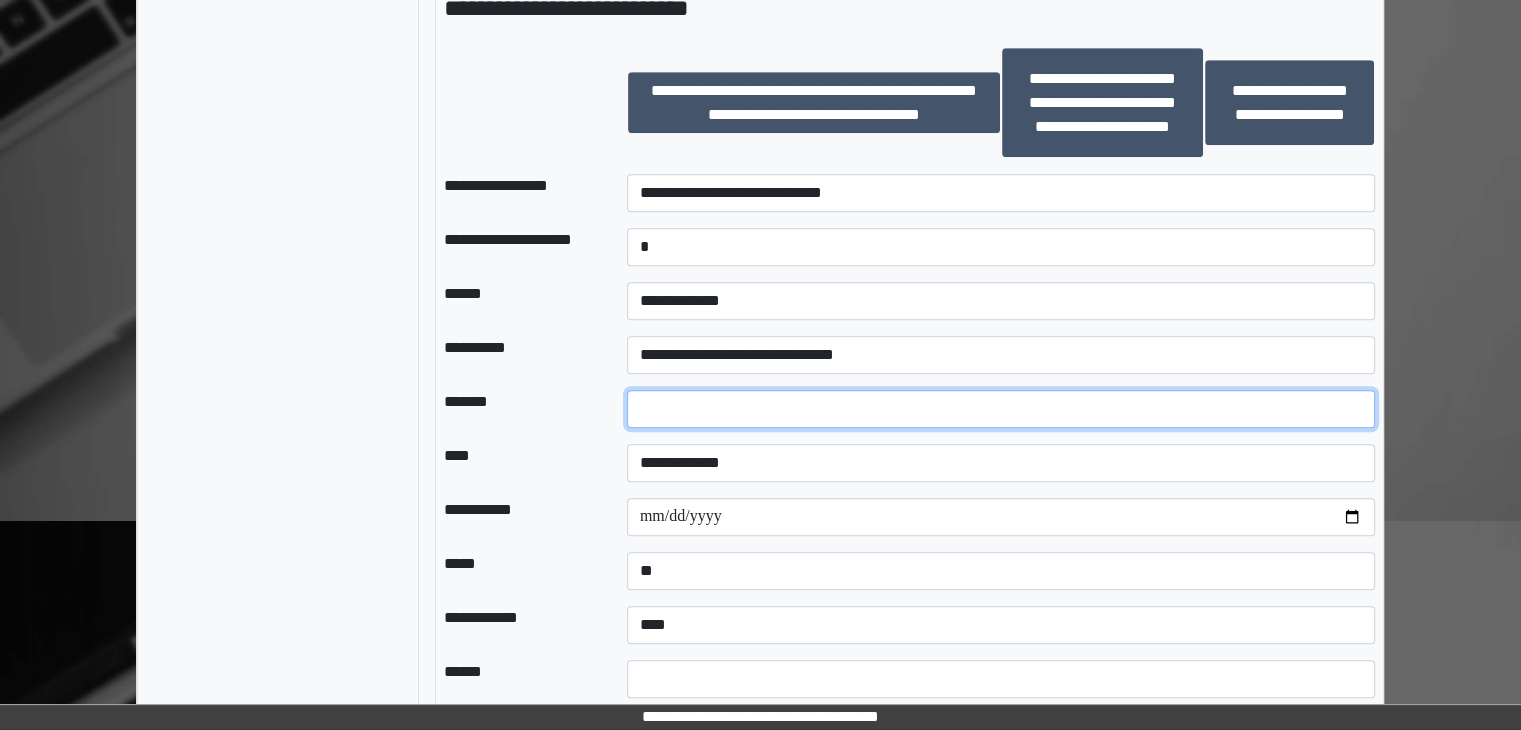 type on "*" 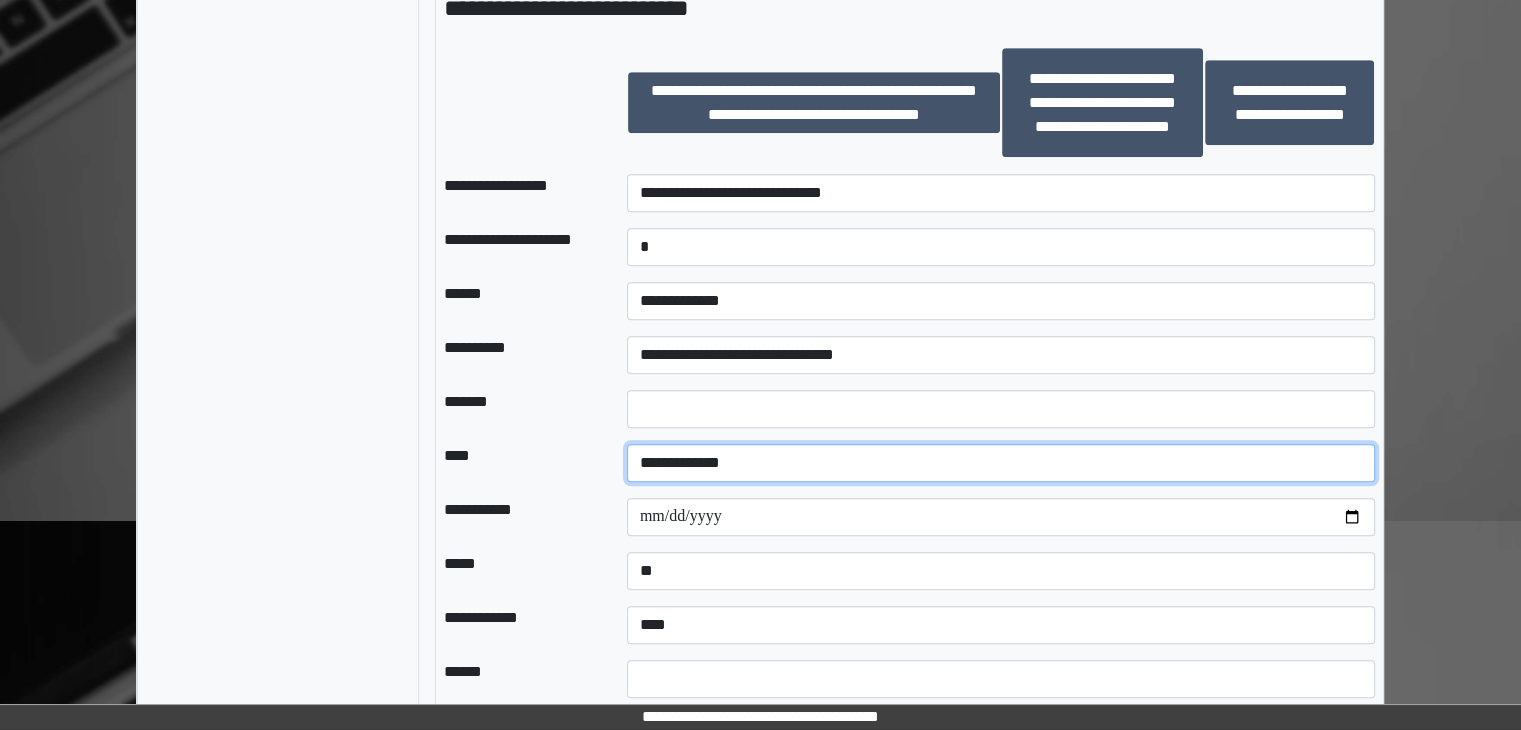 click on "**********" at bounding box center [1001, 463] 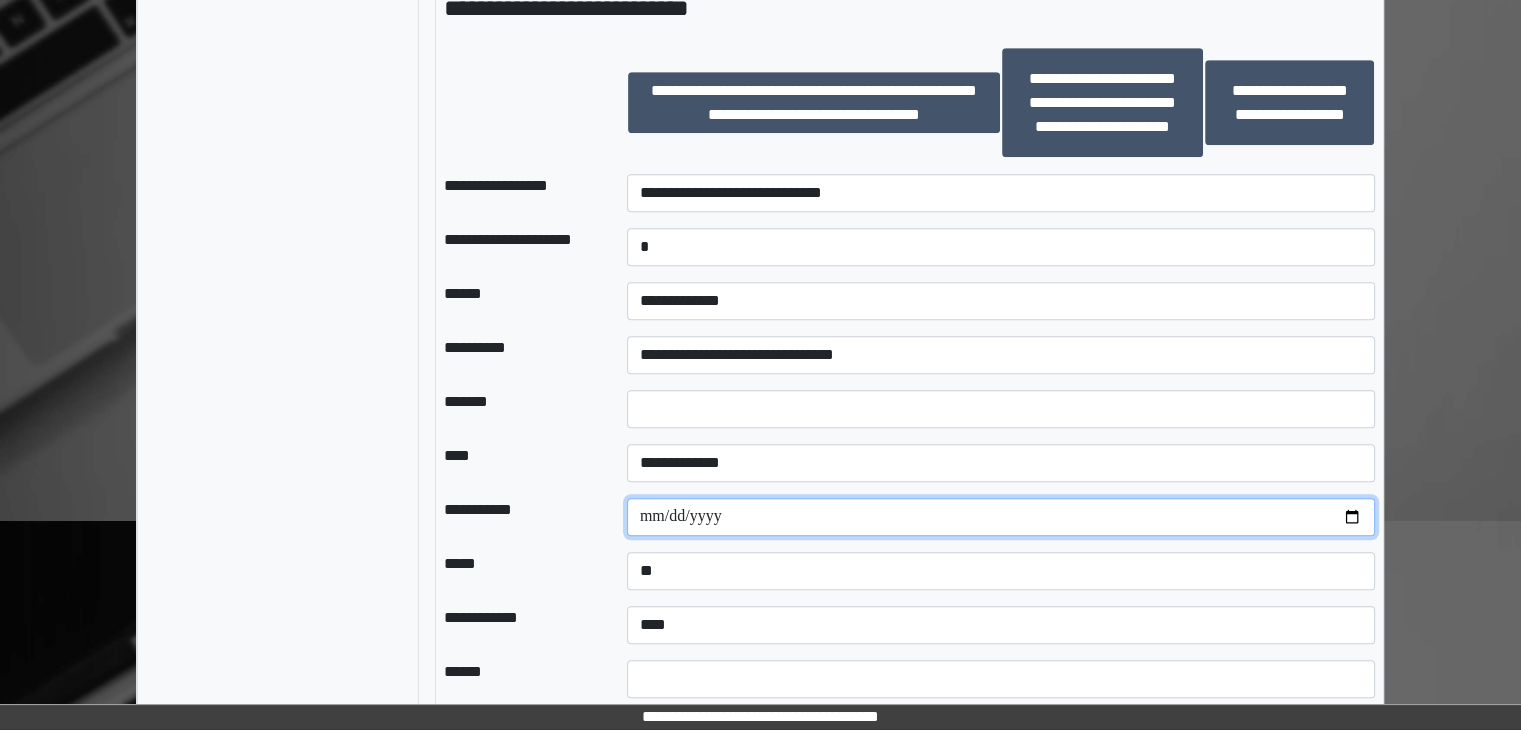 click at bounding box center (1001, 517) 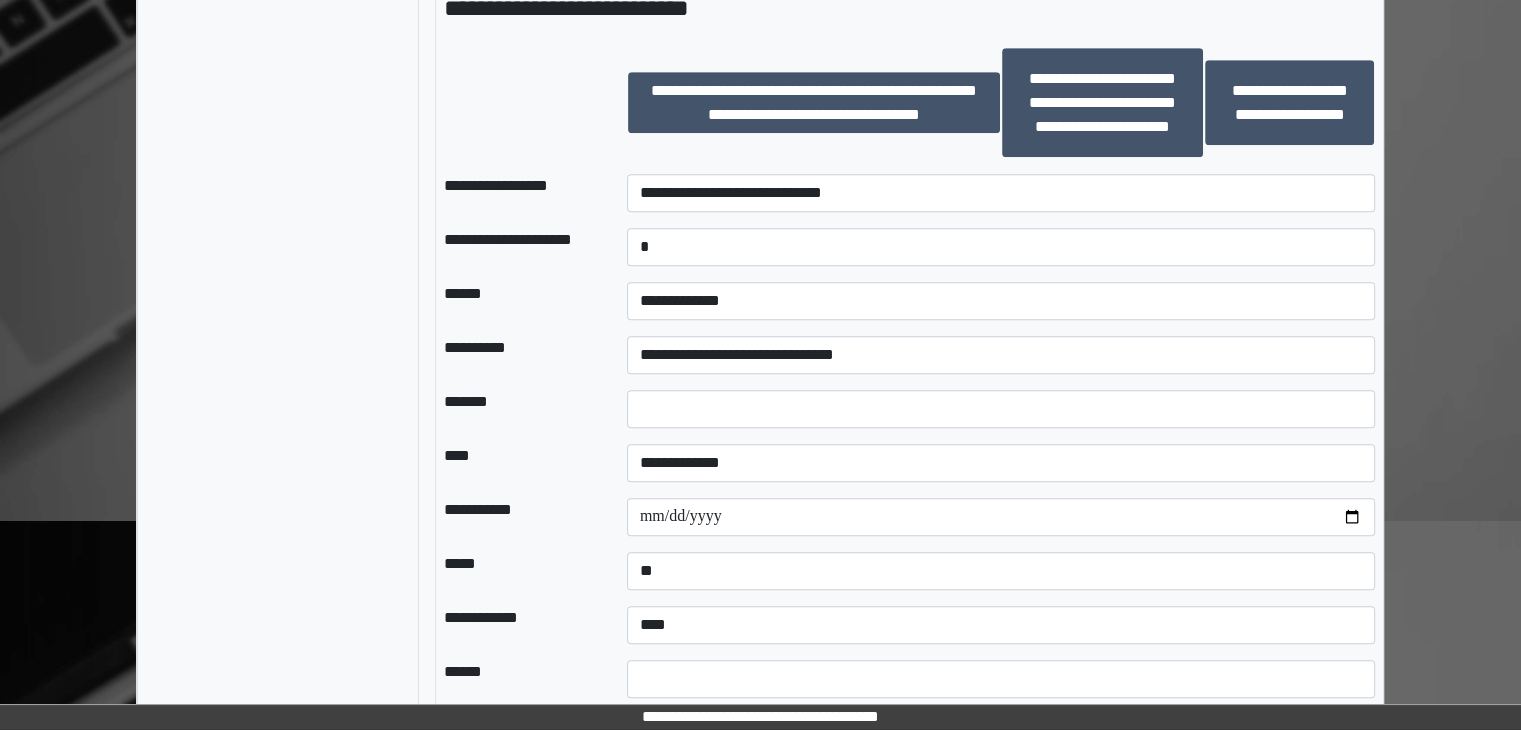 click on "**********" at bounding box center (1001, 625) 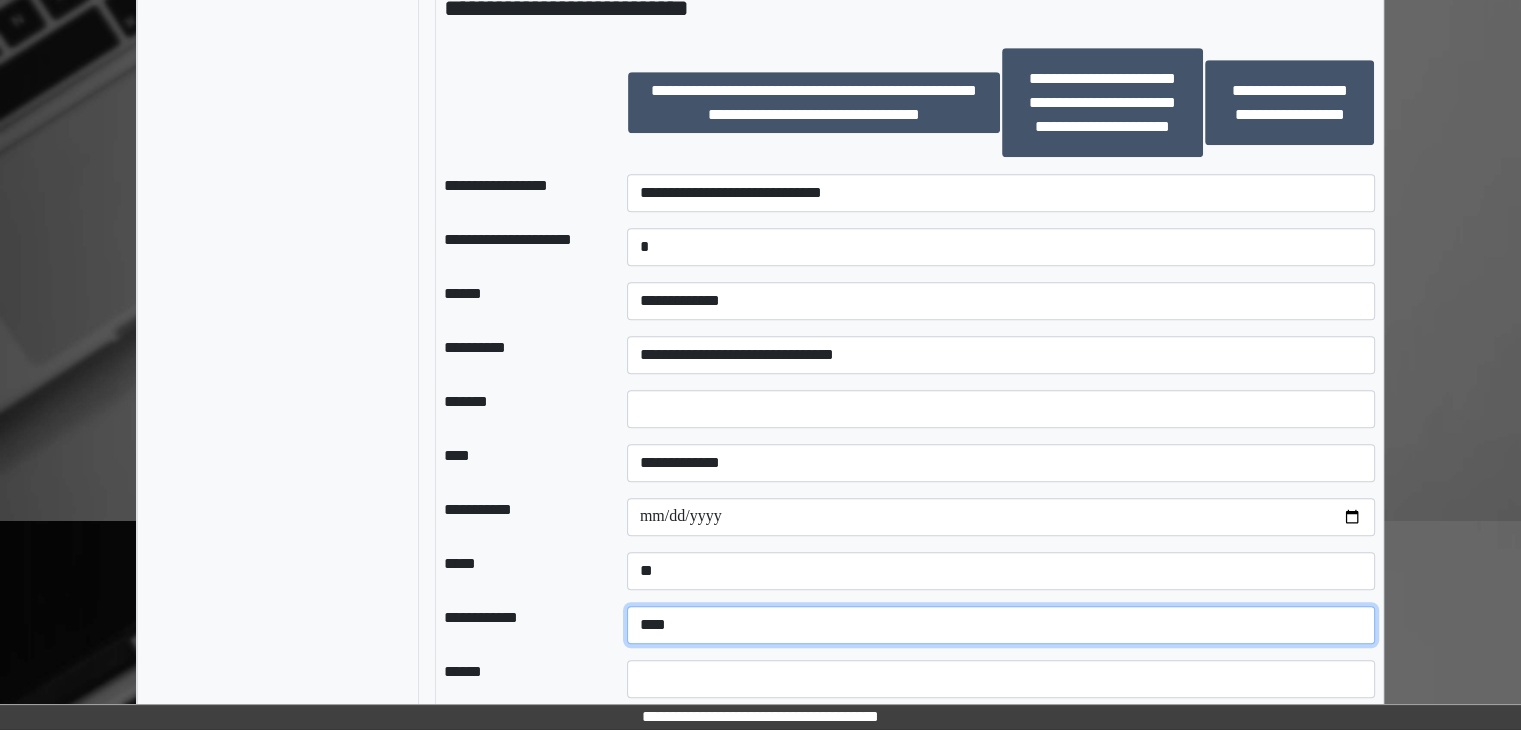click on "**********" at bounding box center [1001, 625] 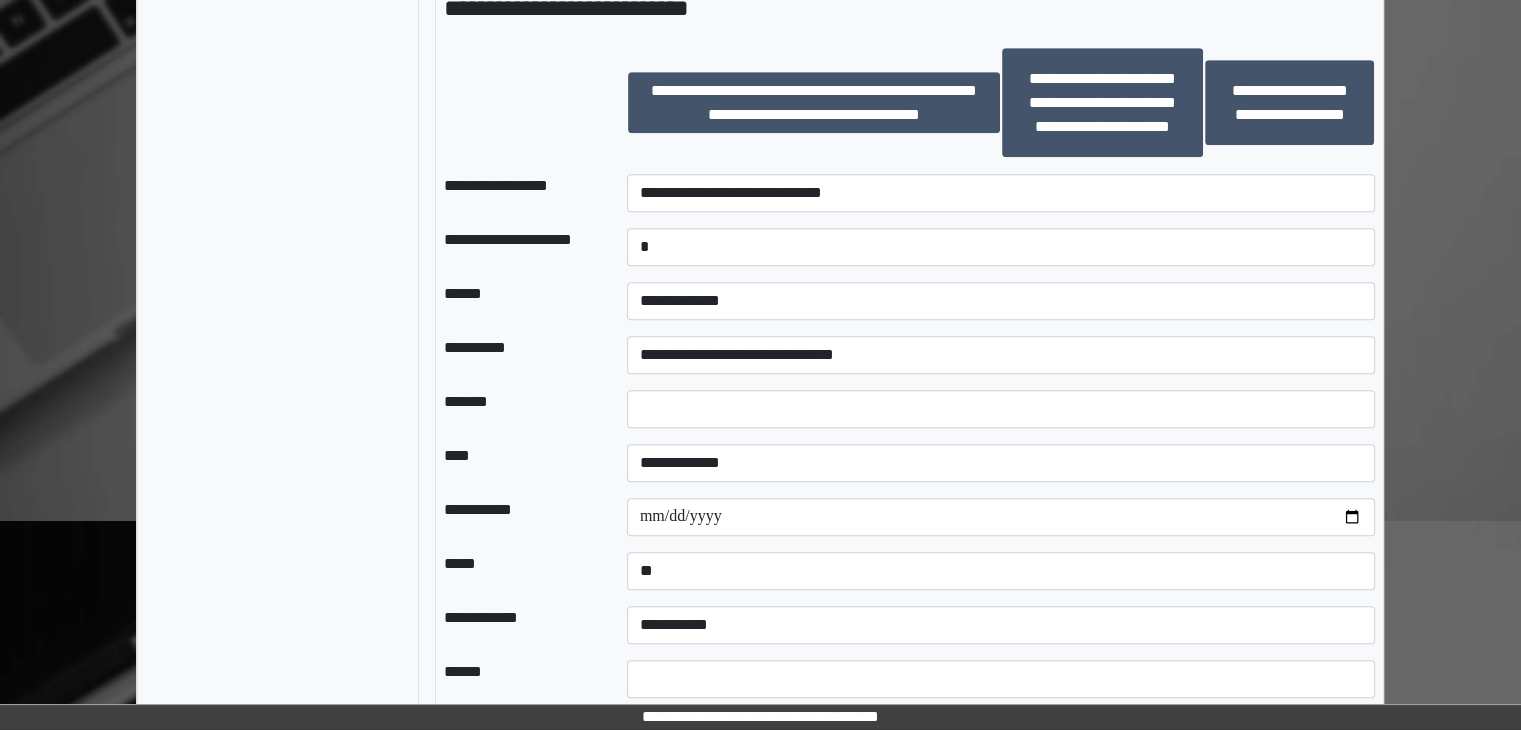 click on "**********" at bounding box center (760, -217) 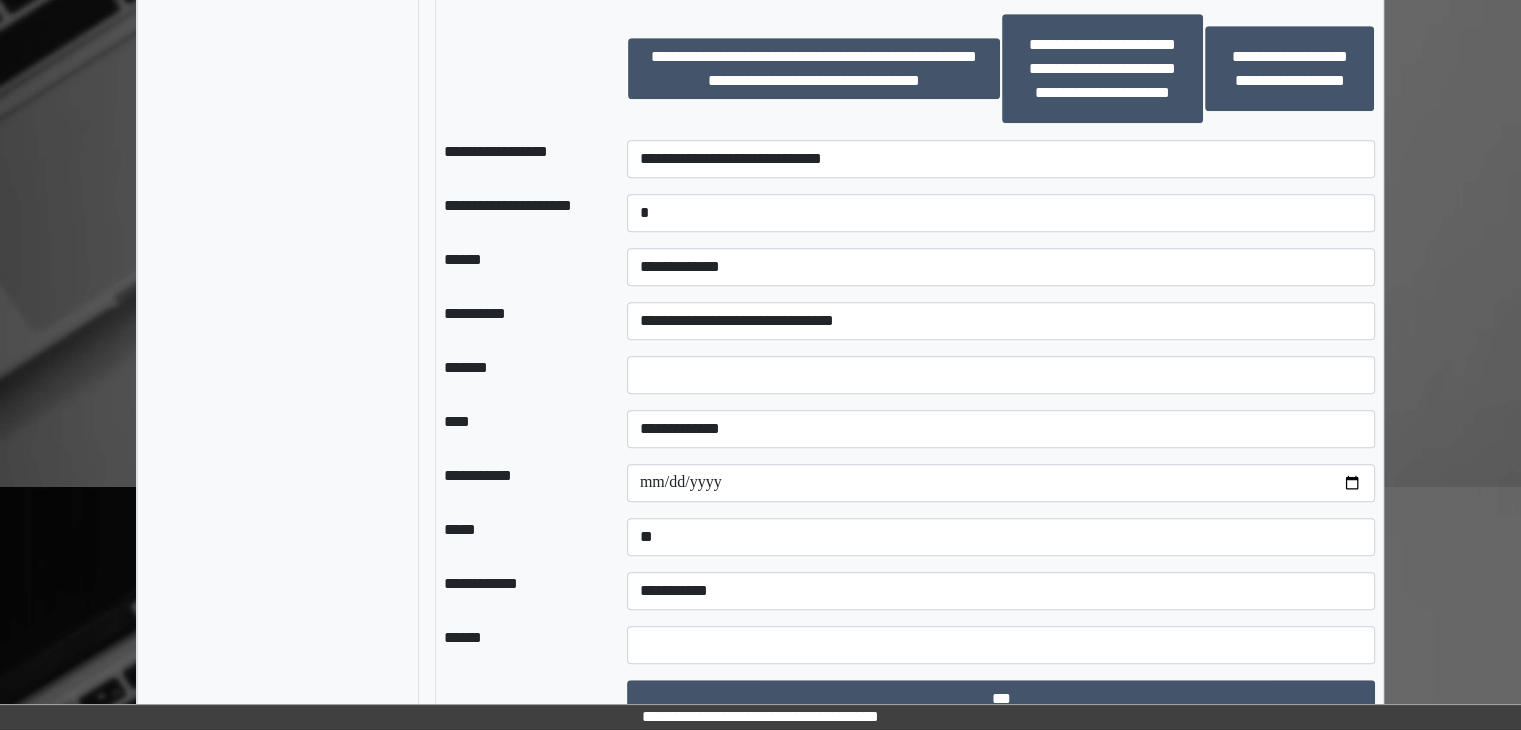 scroll, scrollTop: 1358, scrollLeft: 0, axis: vertical 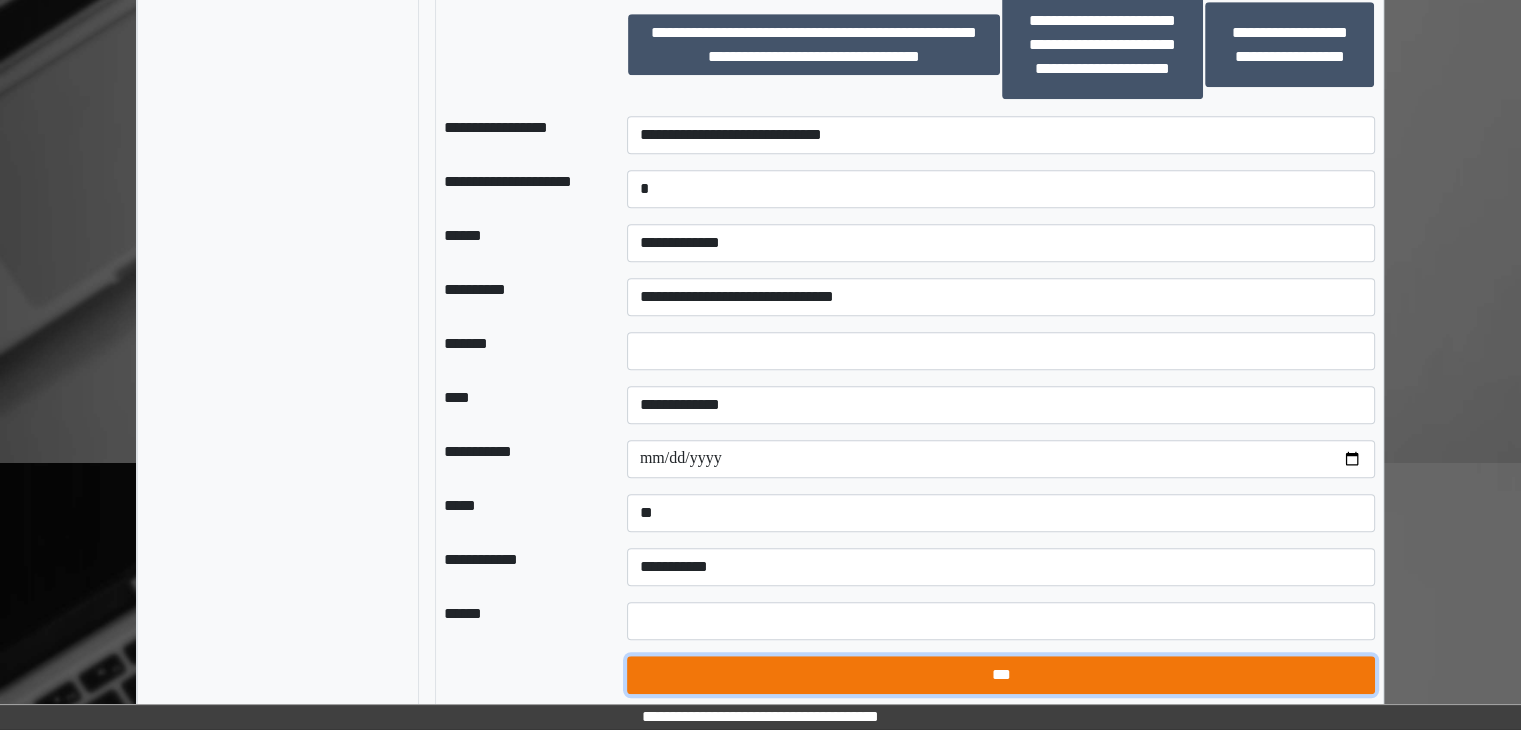 click on "***" at bounding box center (1001, 675) 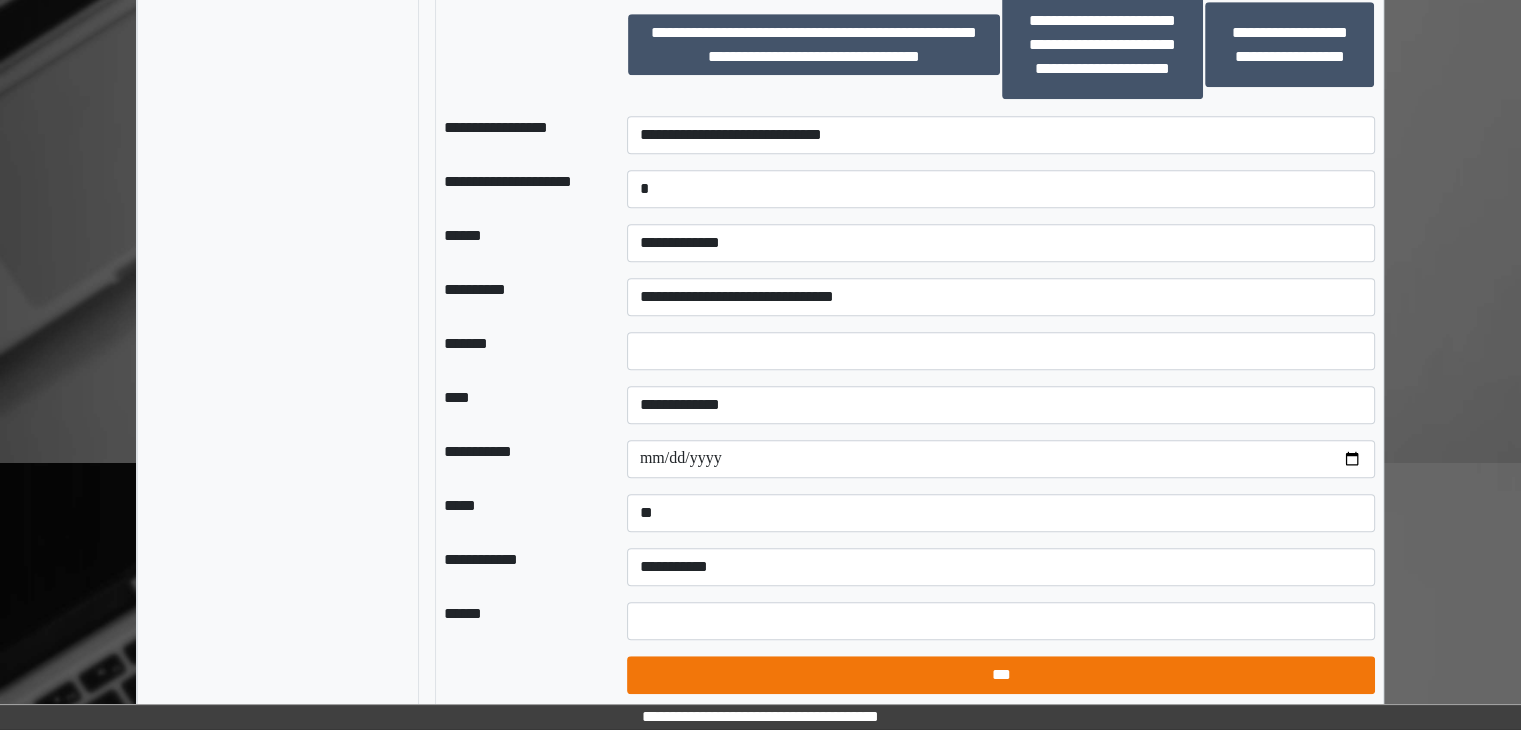 select on "*" 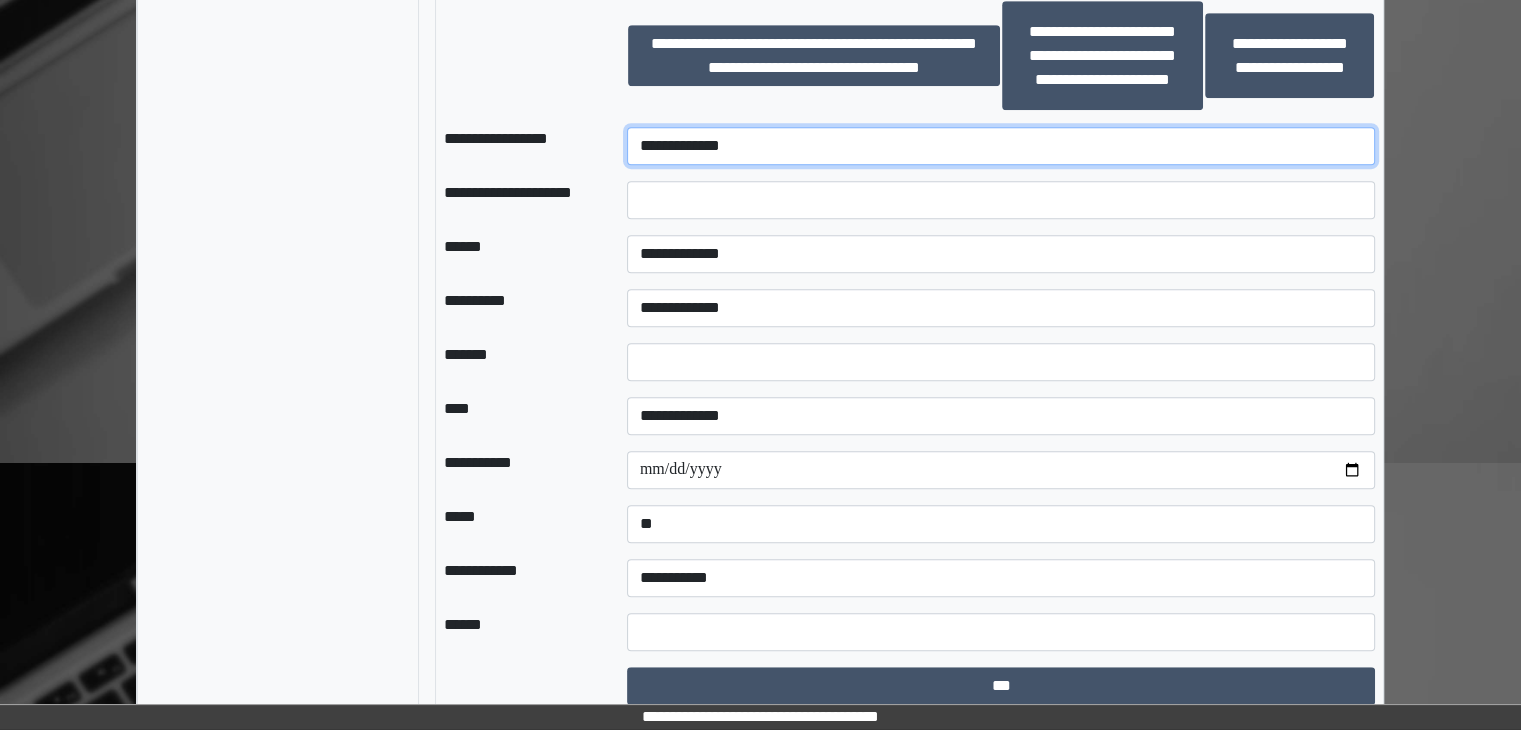 click on "**********" at bounding box center [1001, 146] 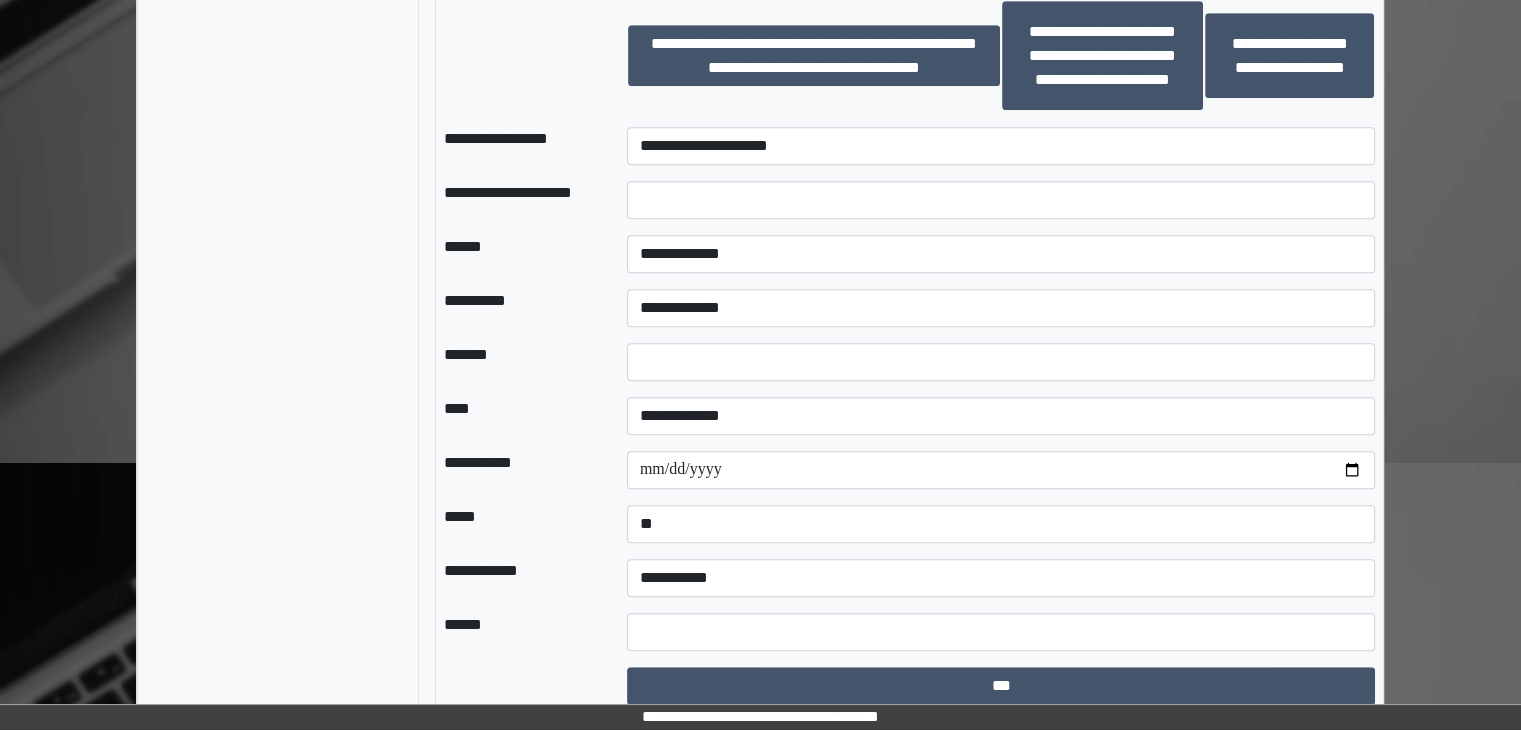 click at bounding box center [1001, 200] 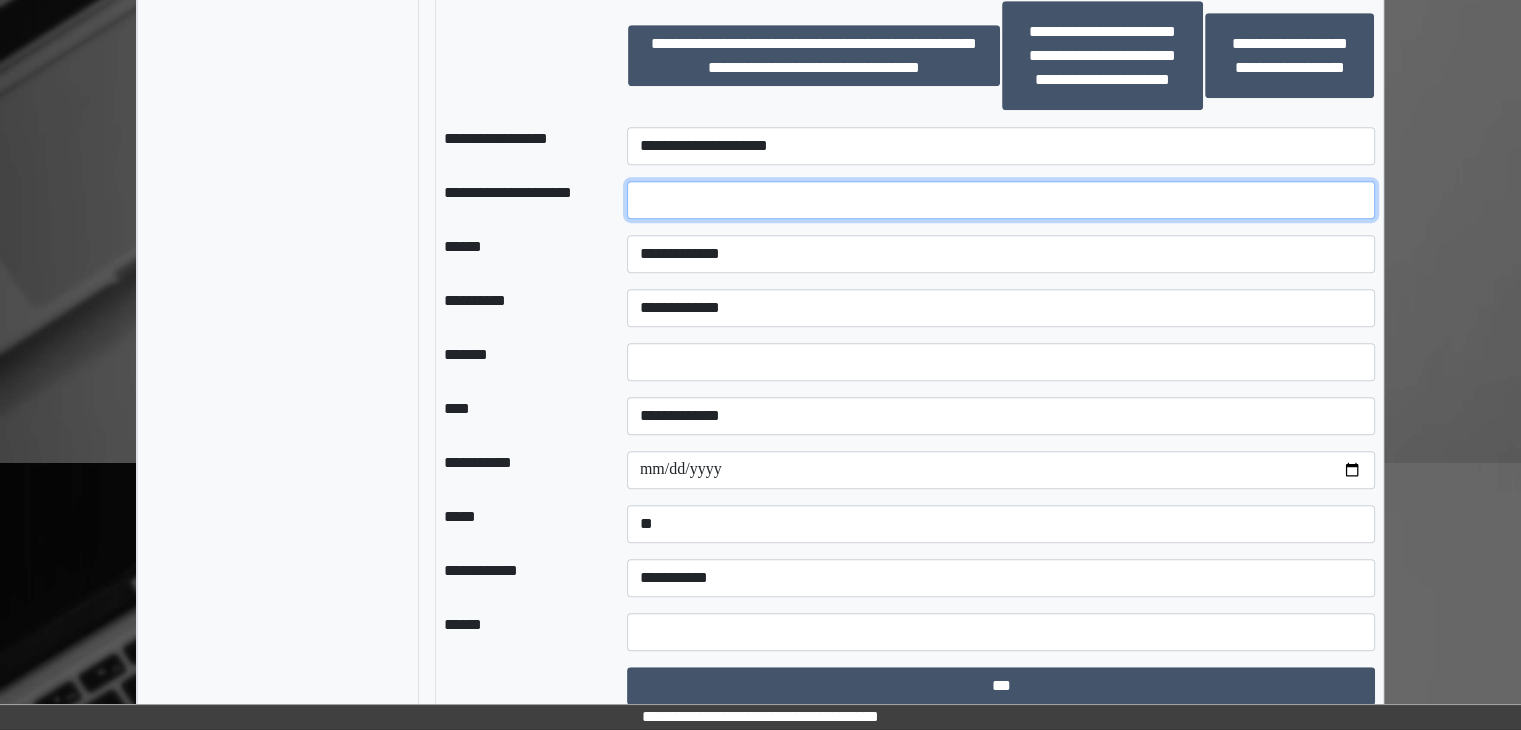 click at bounding box center [1001, 200] 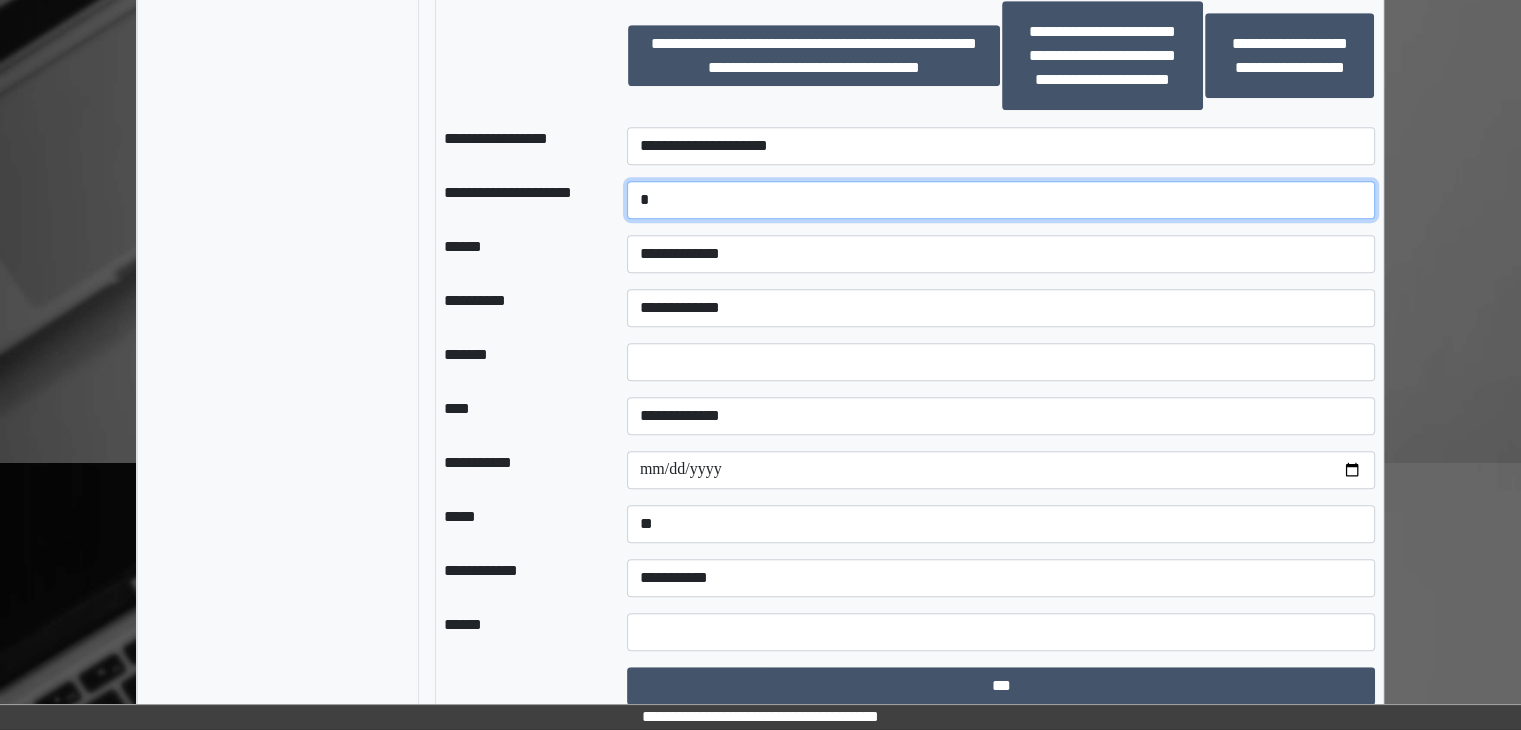 type on "*" 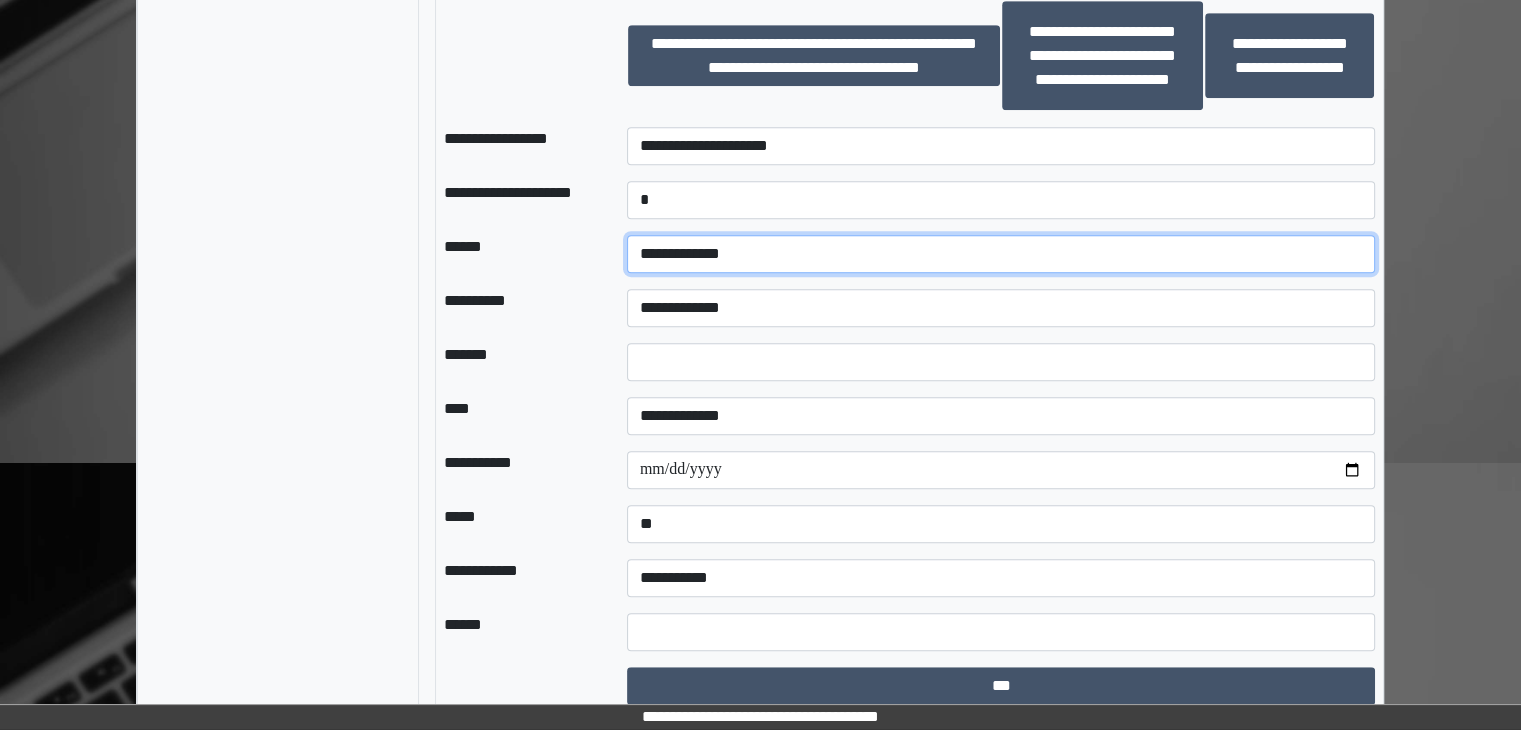 click on "**********" at bounding box center (1001, 254) 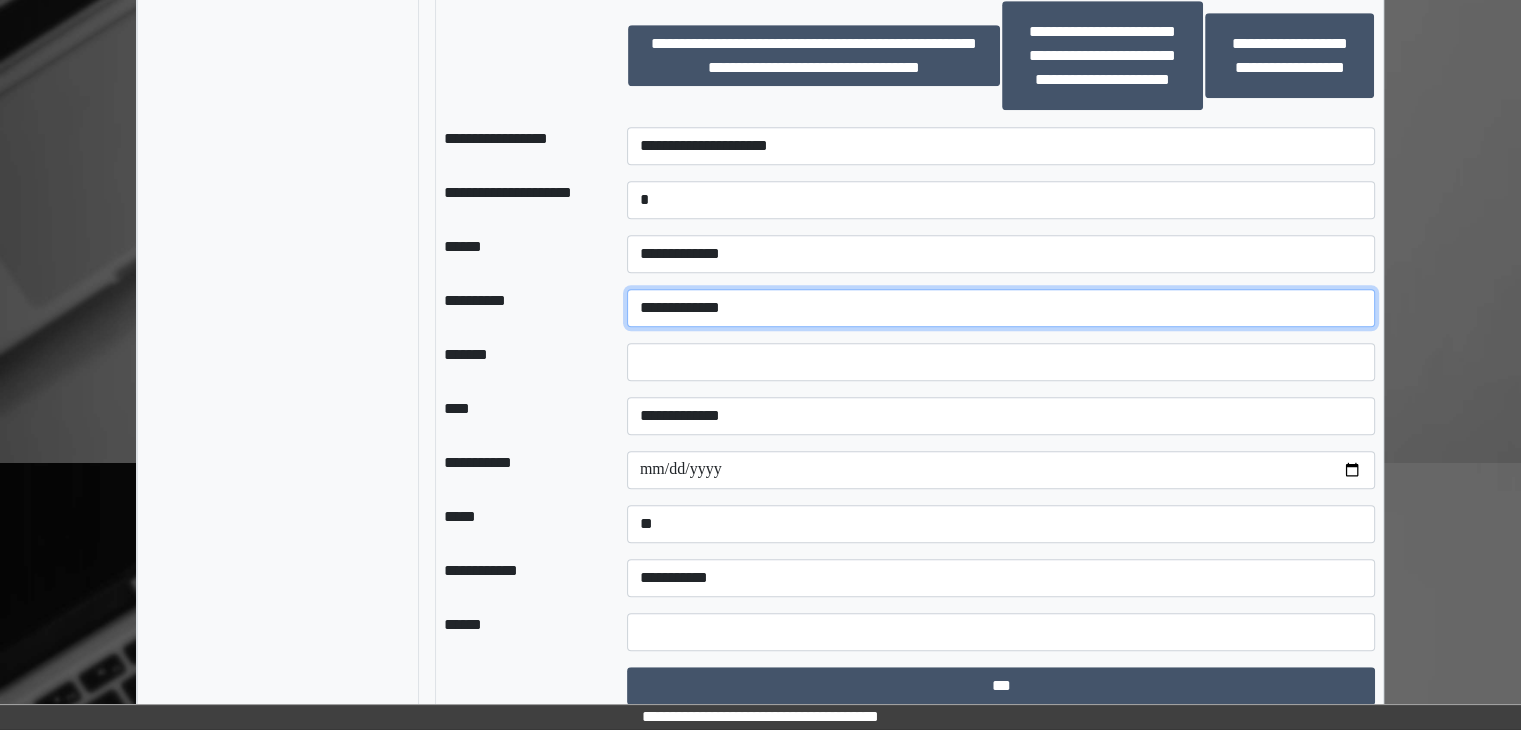 click on "**********" at bounding box center [1001, 308] 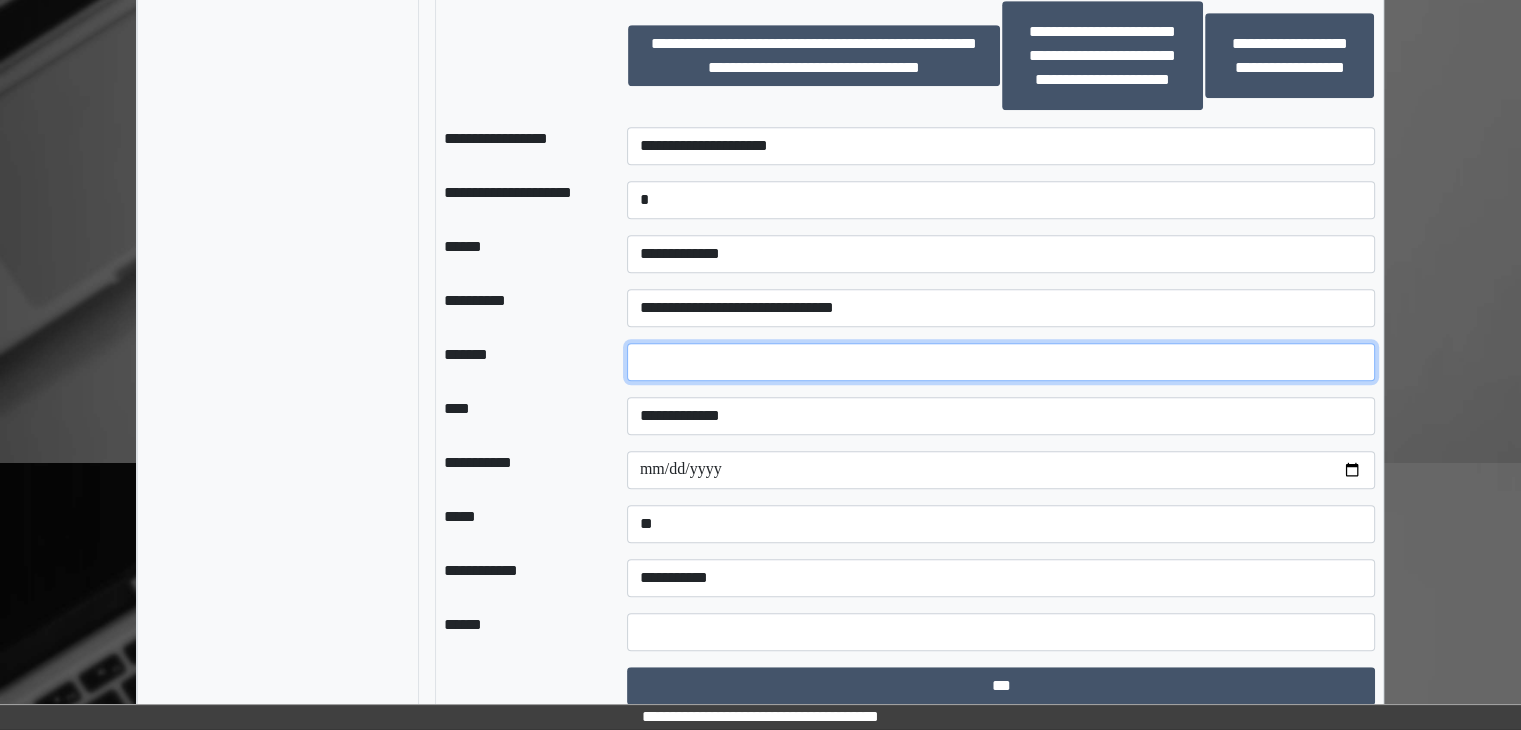 click on "*" at bounding box center [1001, 362] 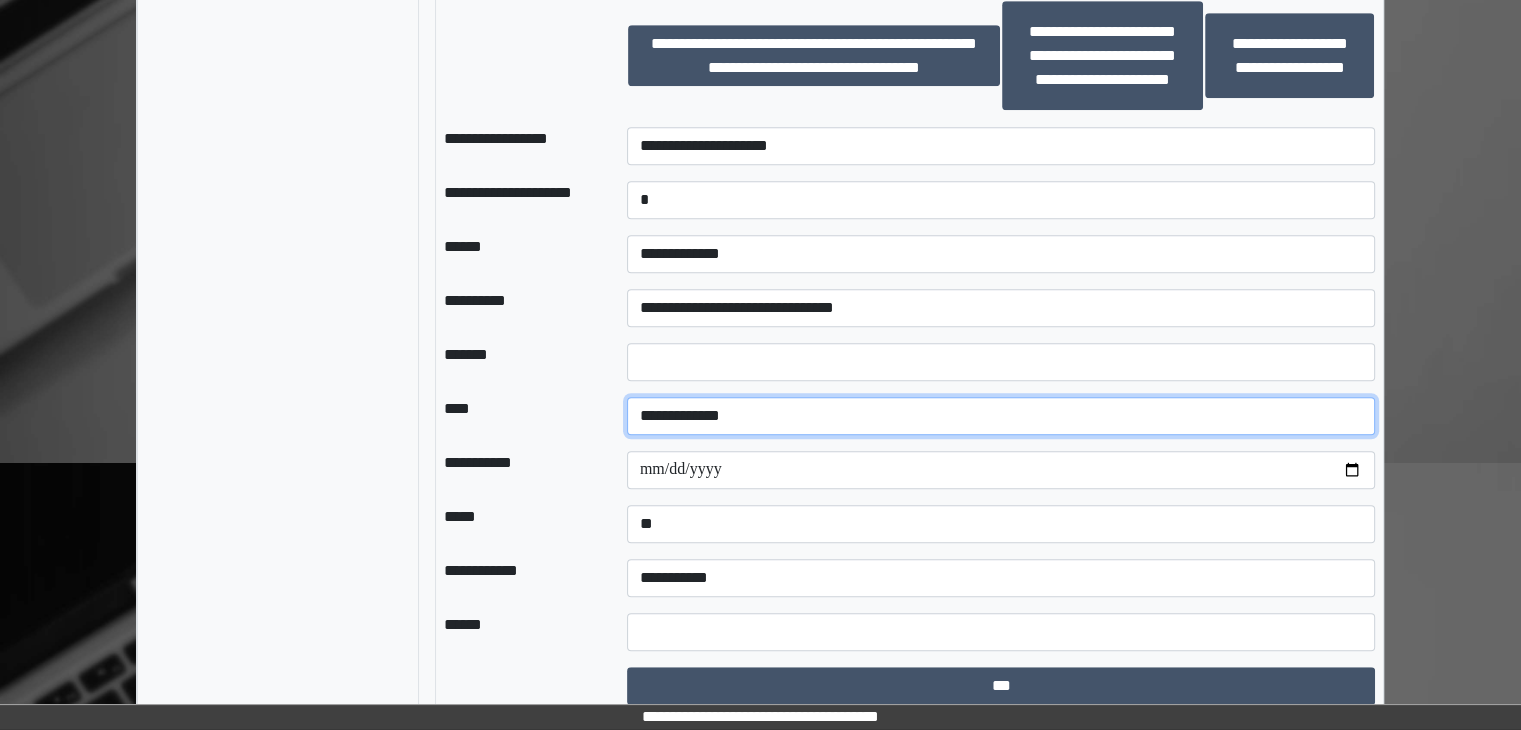 click on "**********" at bounding box center (1001, 416) 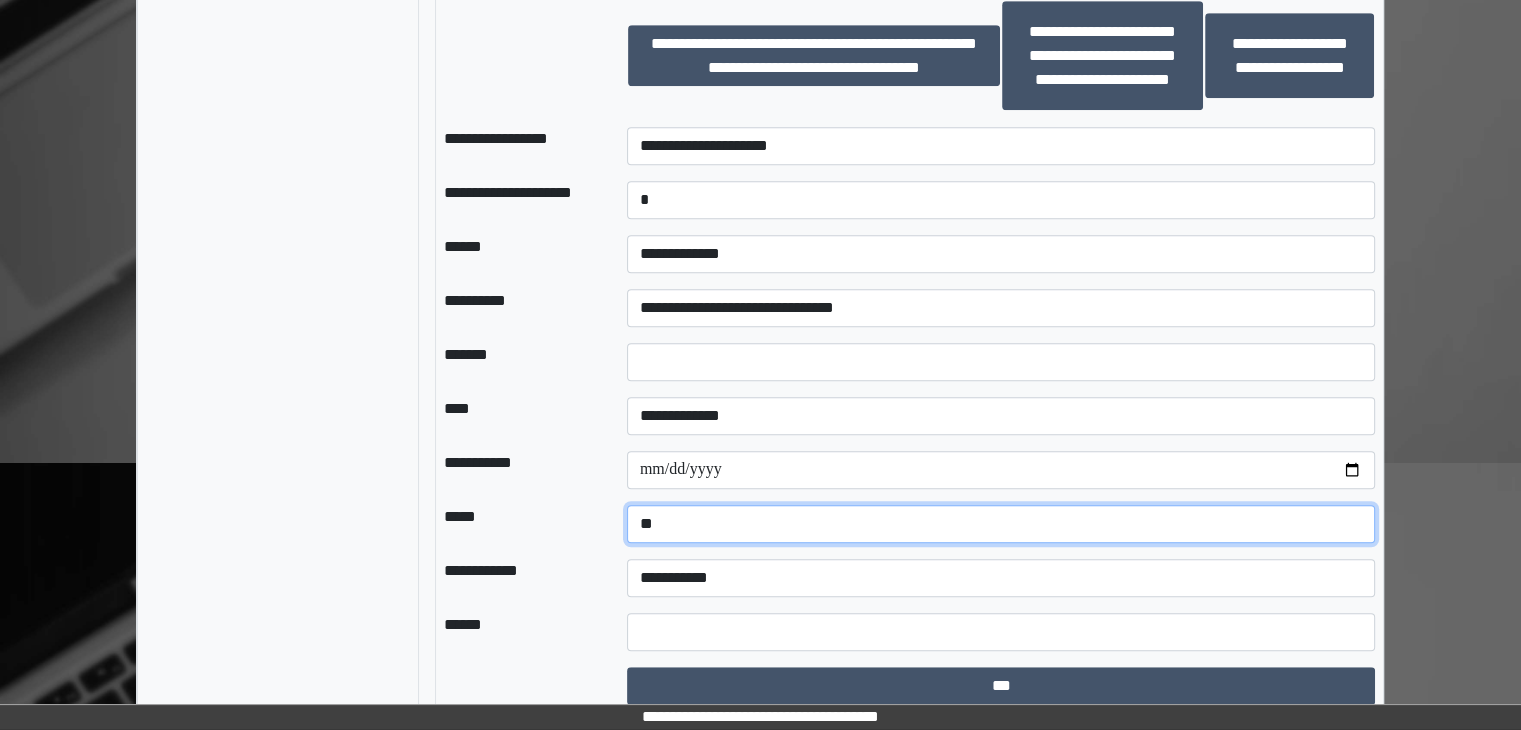 click on "**********" at bounding box center (1001, 524) 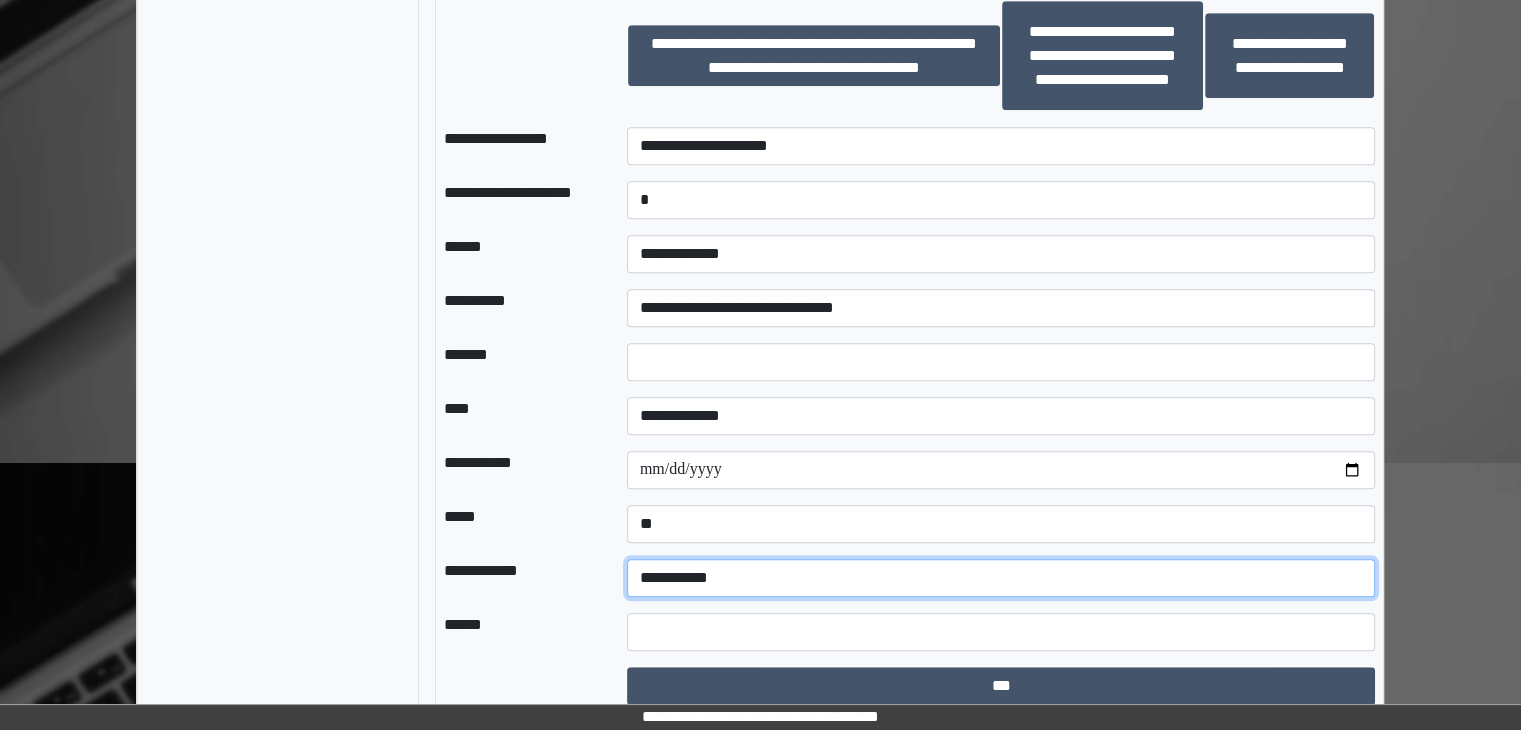 click on "**********" at bounding box center [1001, 578] 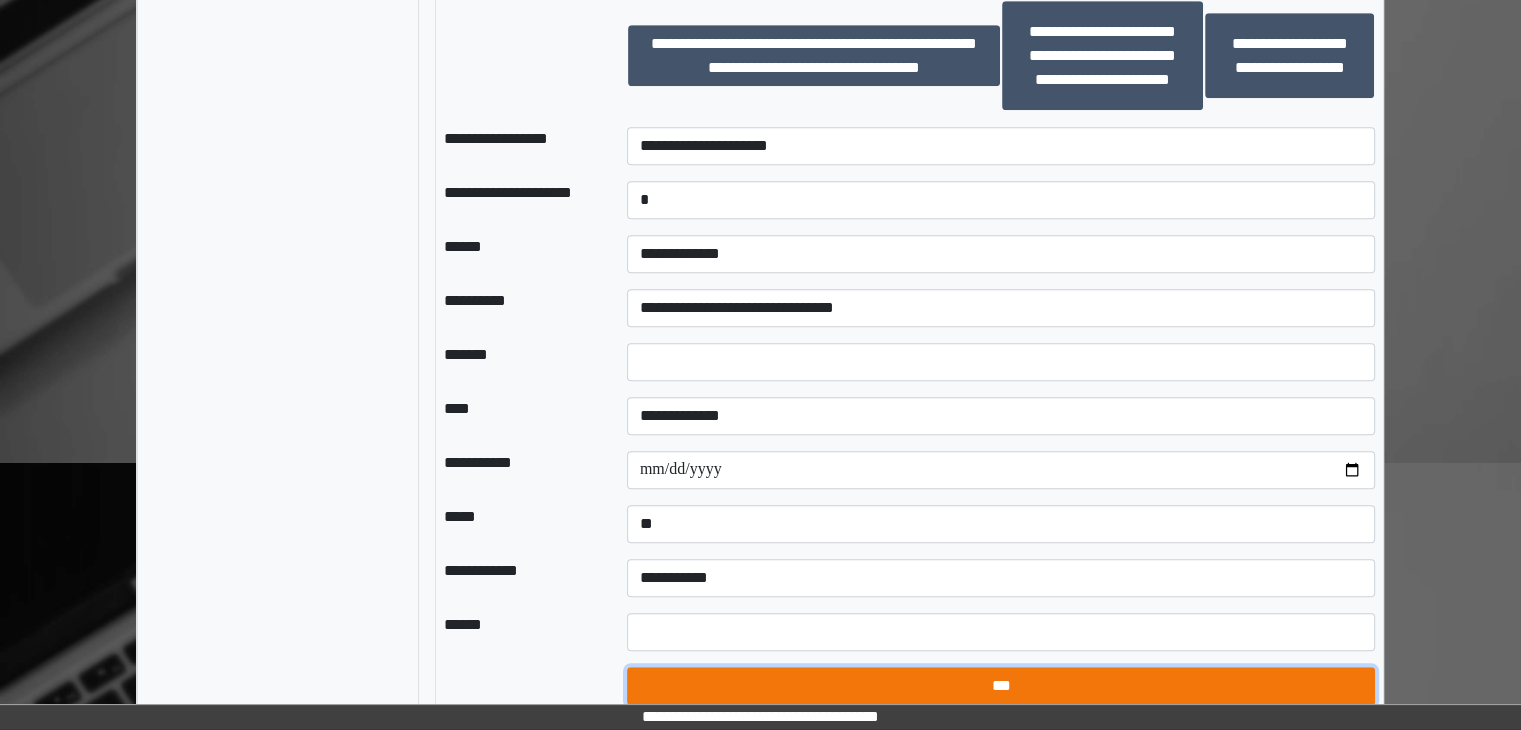 click on "***" at bounding box center [1001, 686] 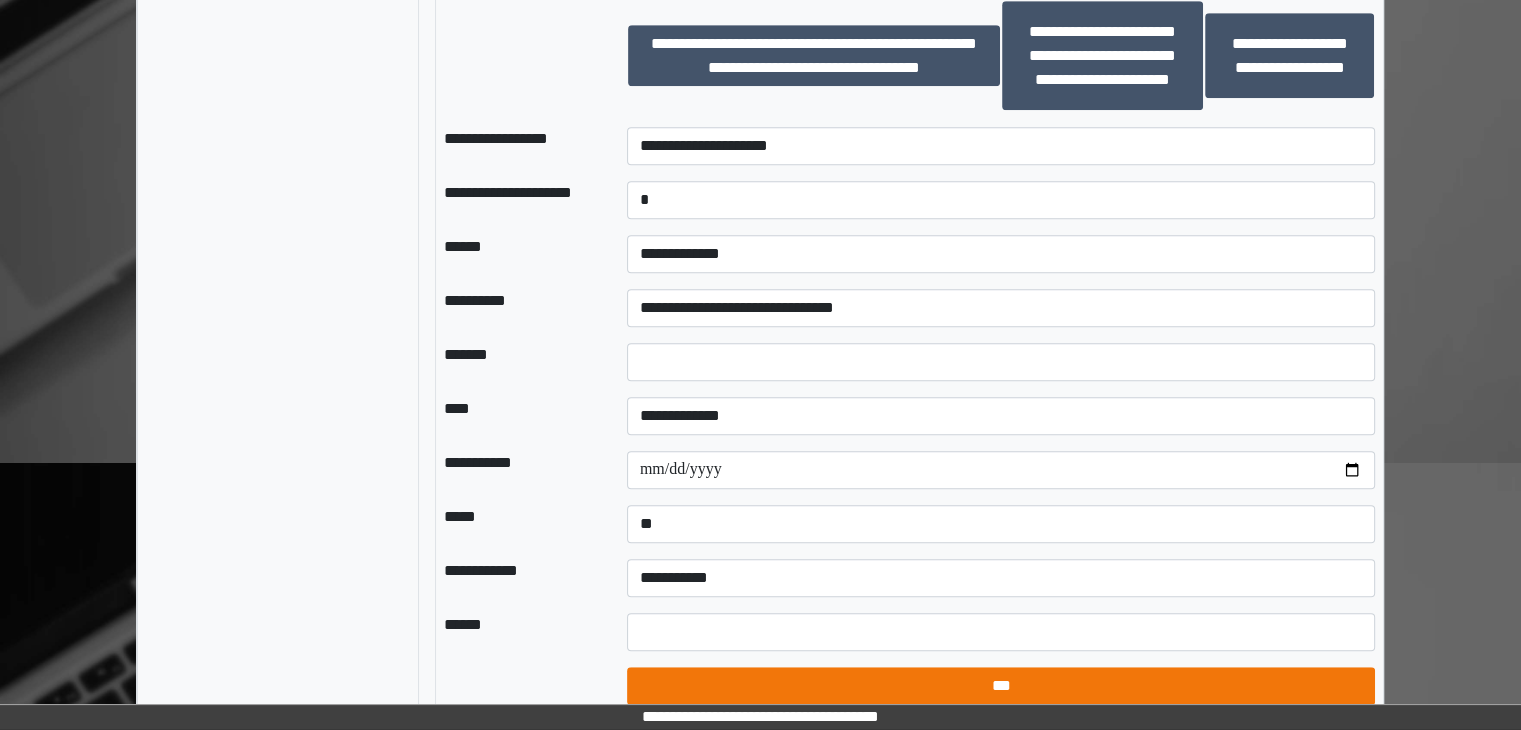 select on "*" 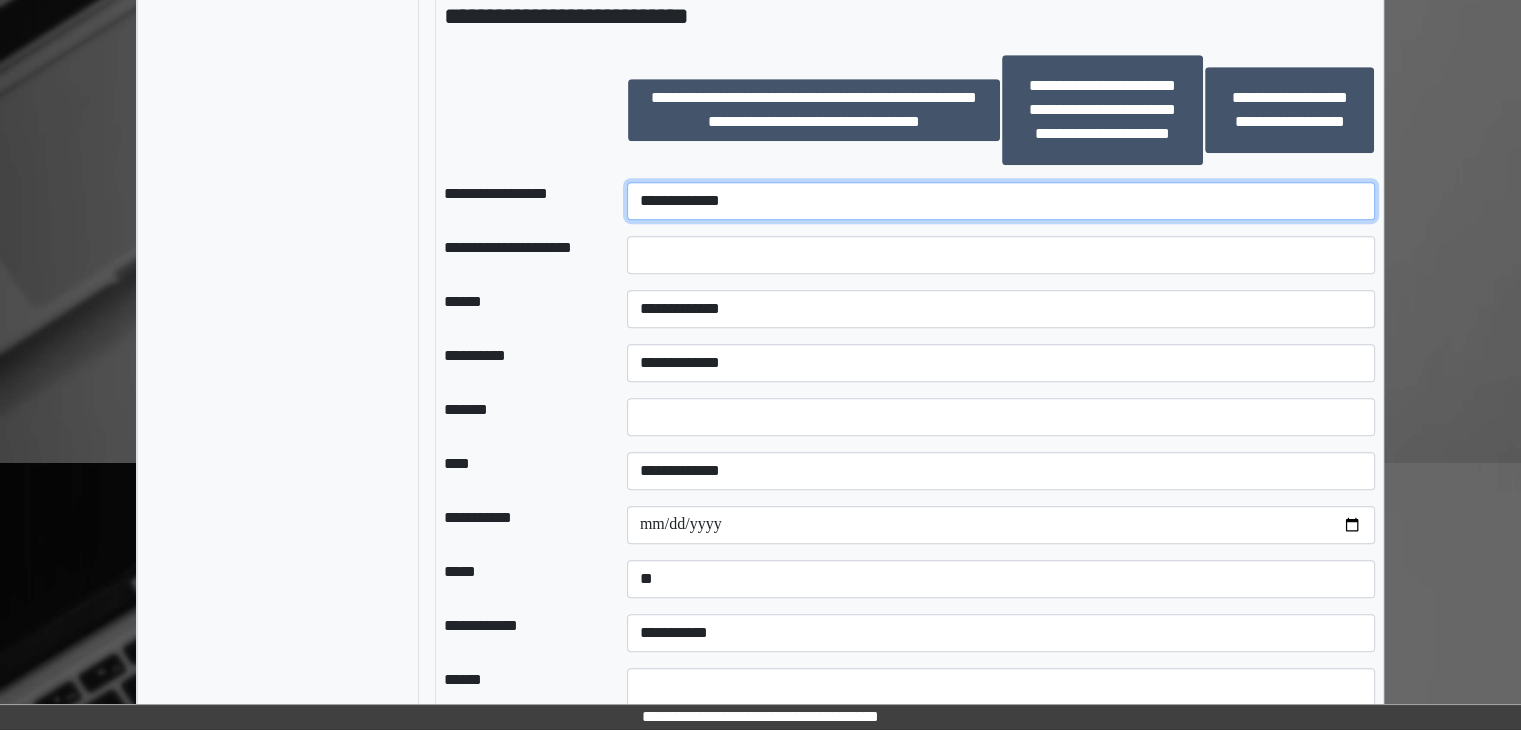 click on "**********" at bounding box center [1001, 201] 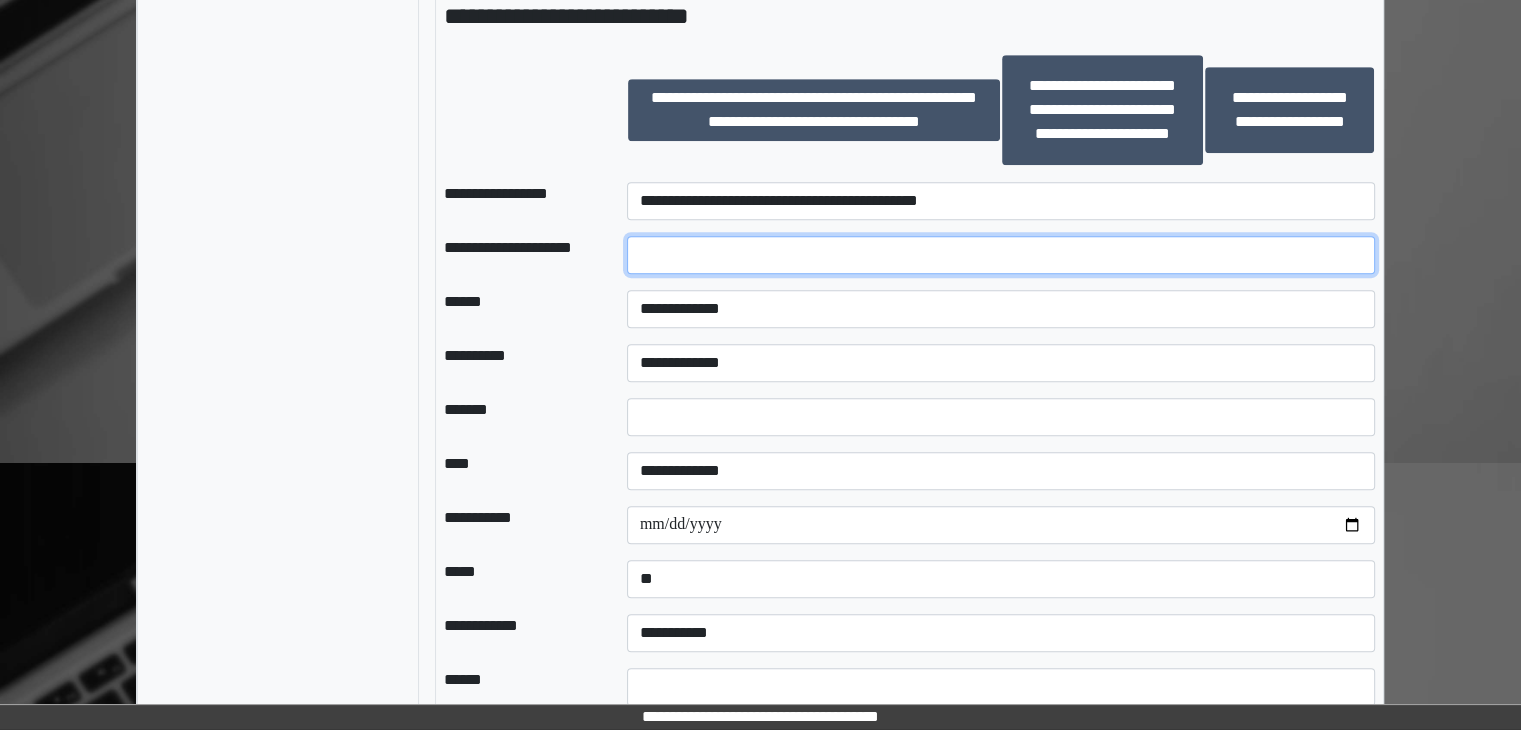 click at bounding box center [1001, 255] 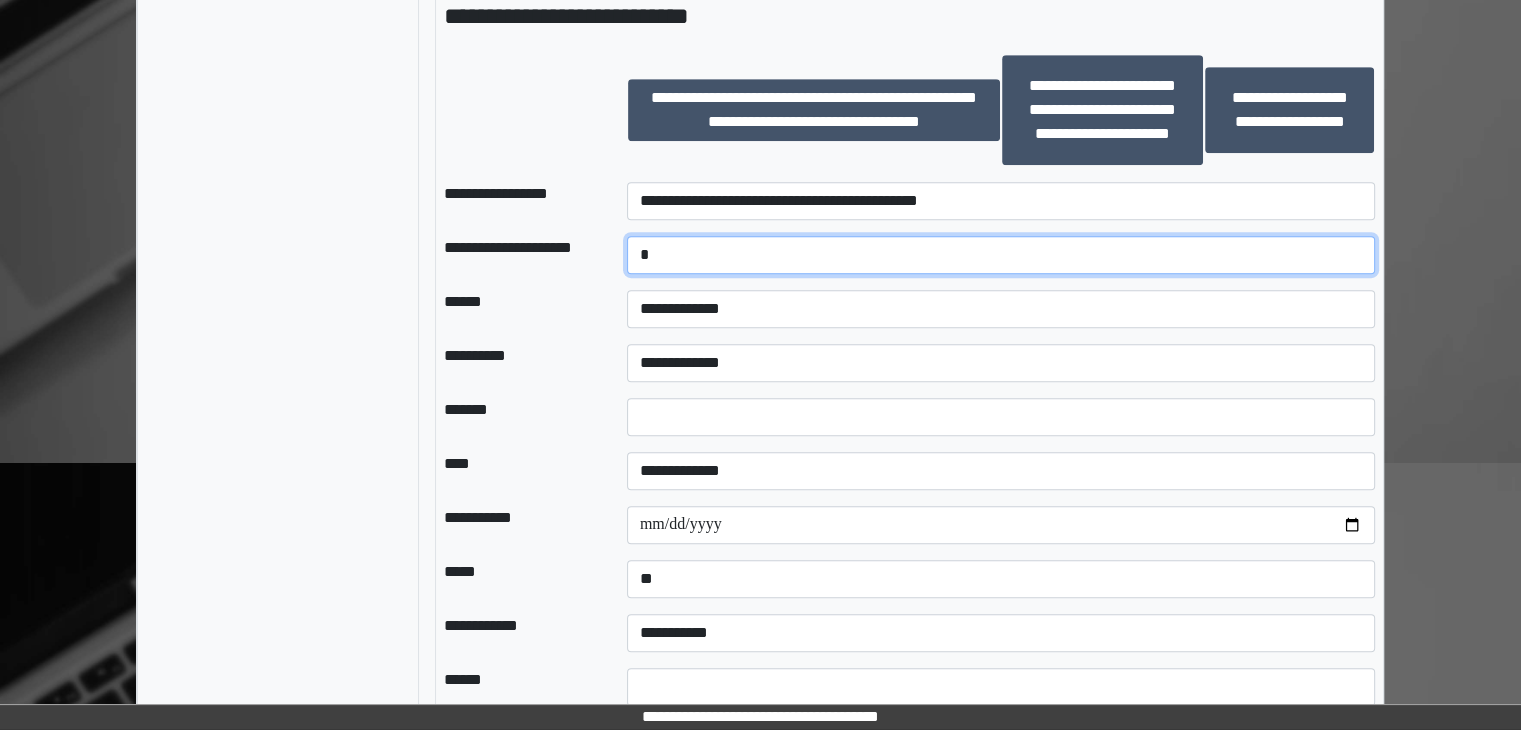 type on "*" 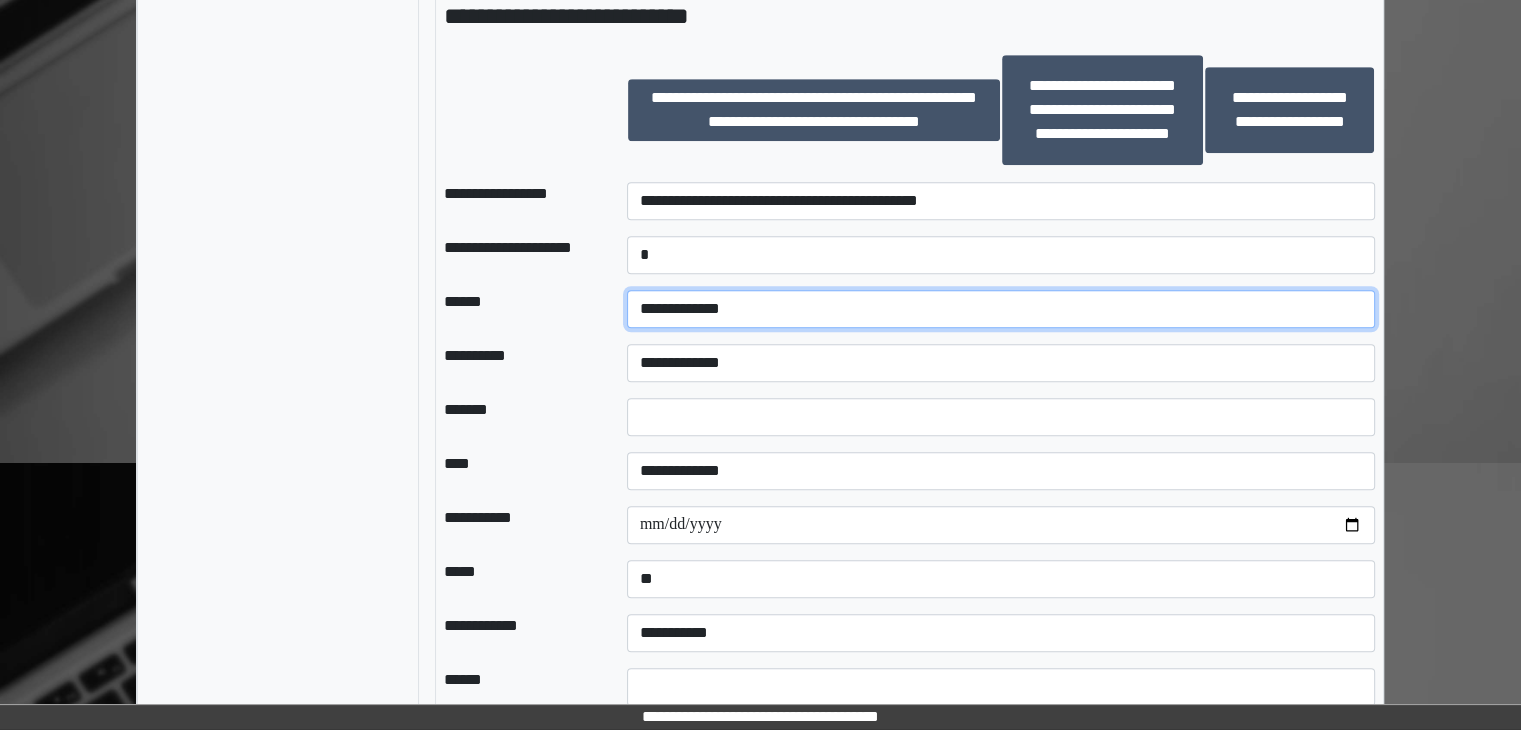 click on "**********" at bounding box center (1001, 309) 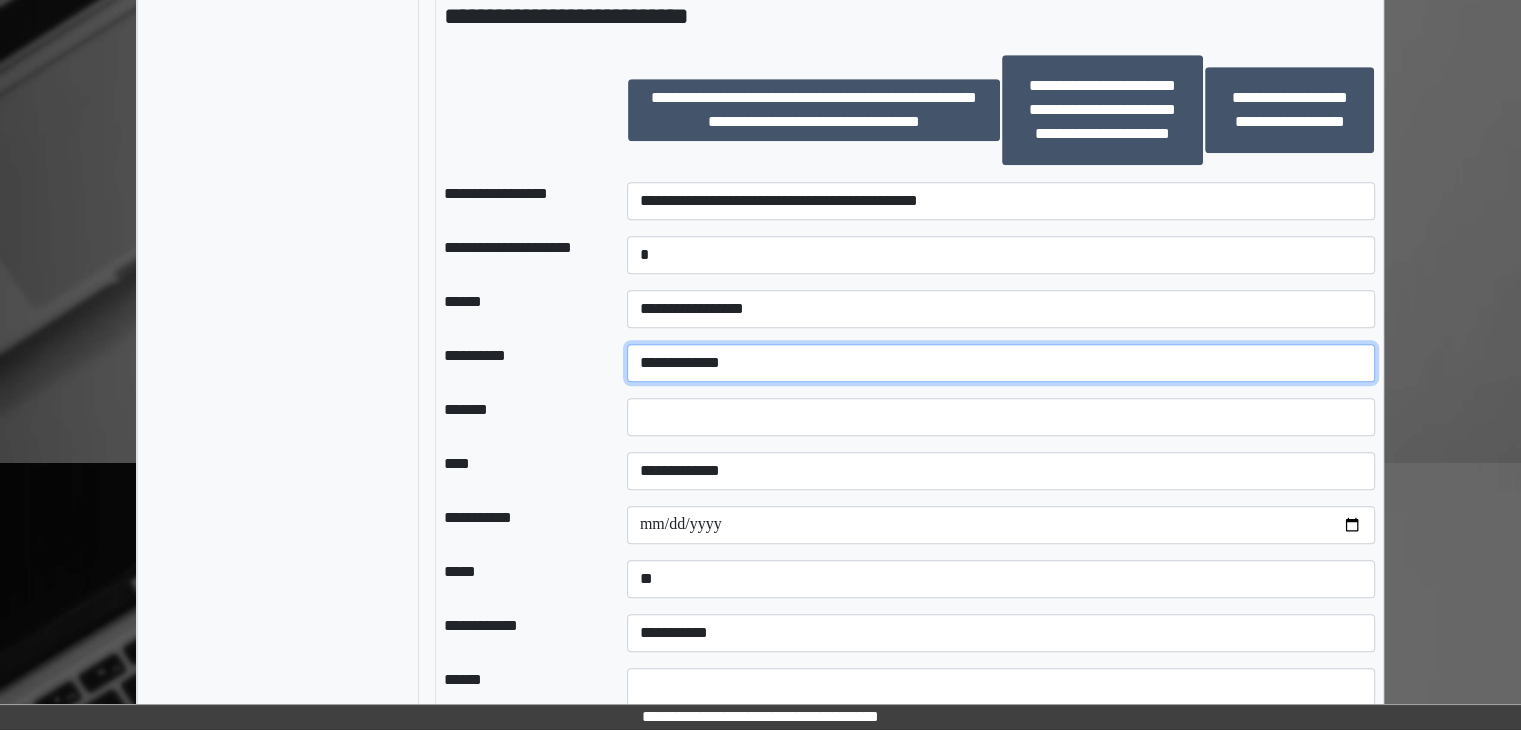 click on "**********" at bounding box center (1001, 363) 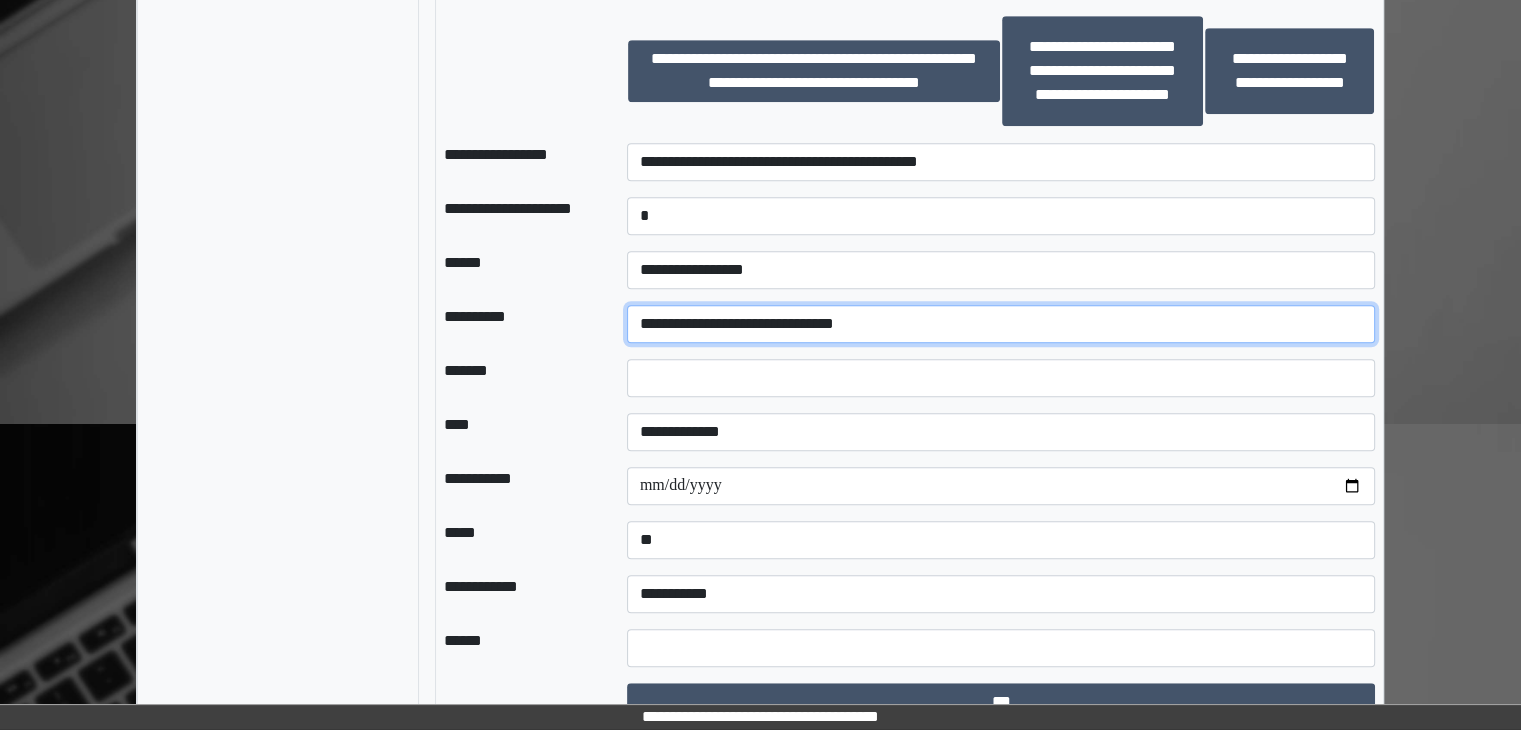 scroll, scrollTop: 1423, scrollLeft: 0, axis: vertical 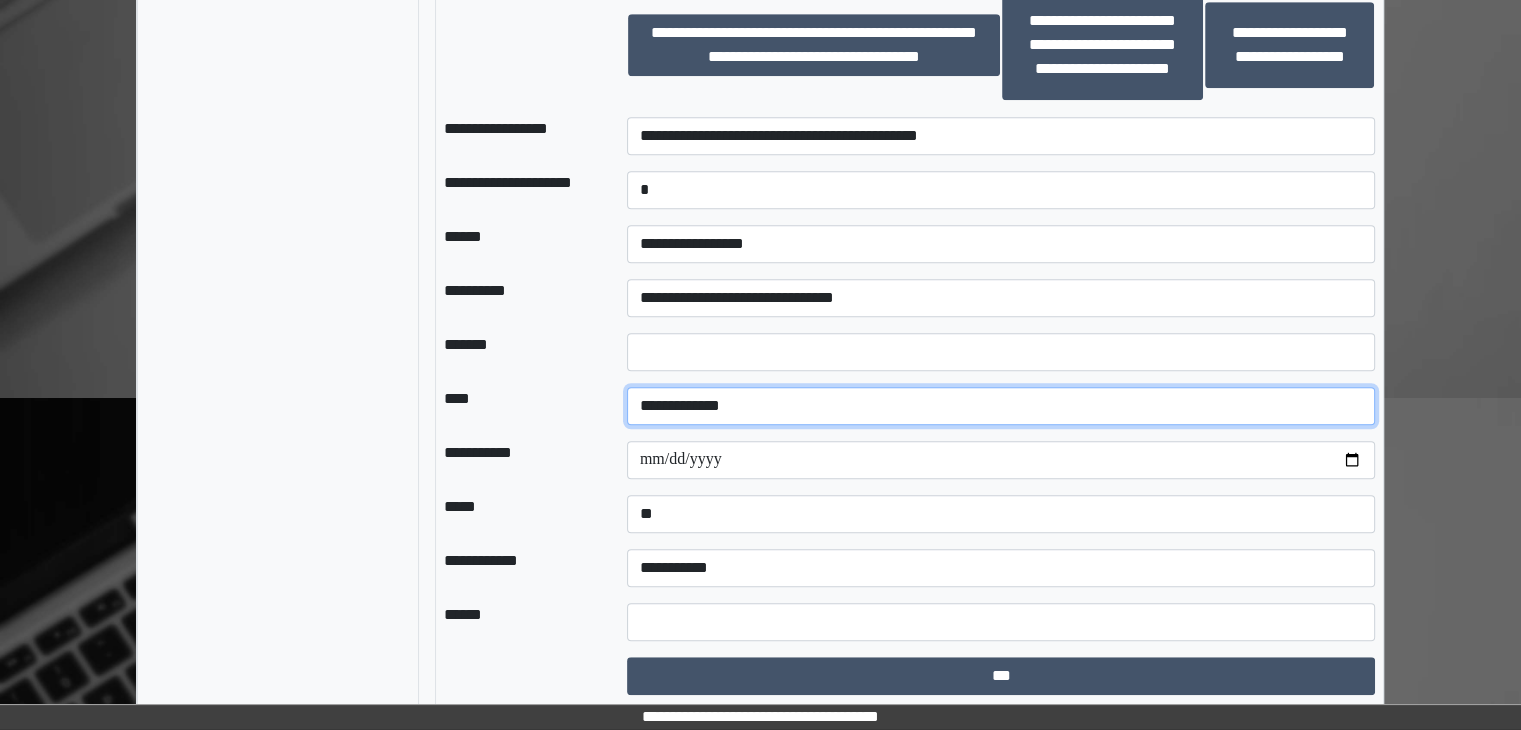 click on "**********" at bounding box center (1001, 406) 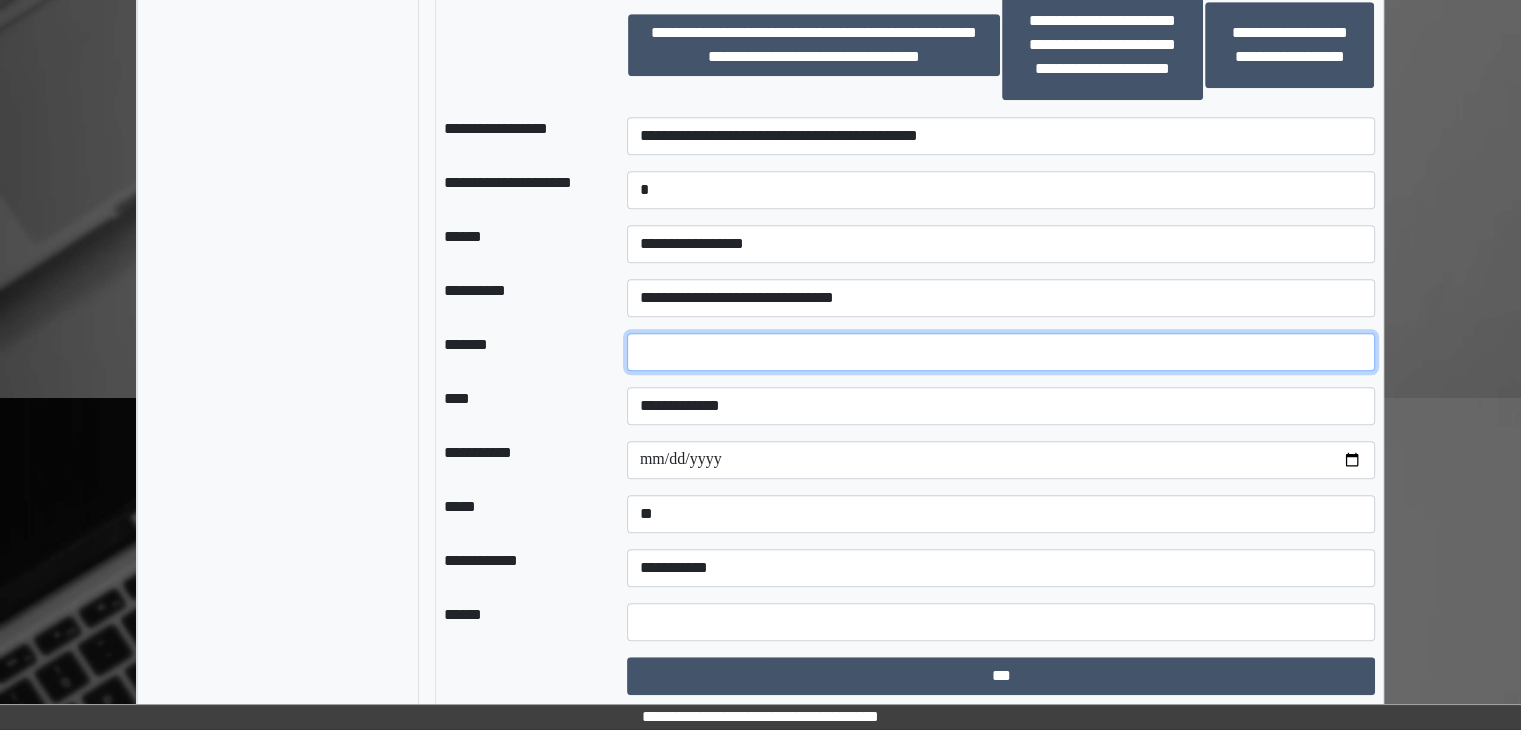 drag, startPoint x: 704, startPoint y: 349, endPoint x: 626, endPoint y: 341, distance: 78.40918 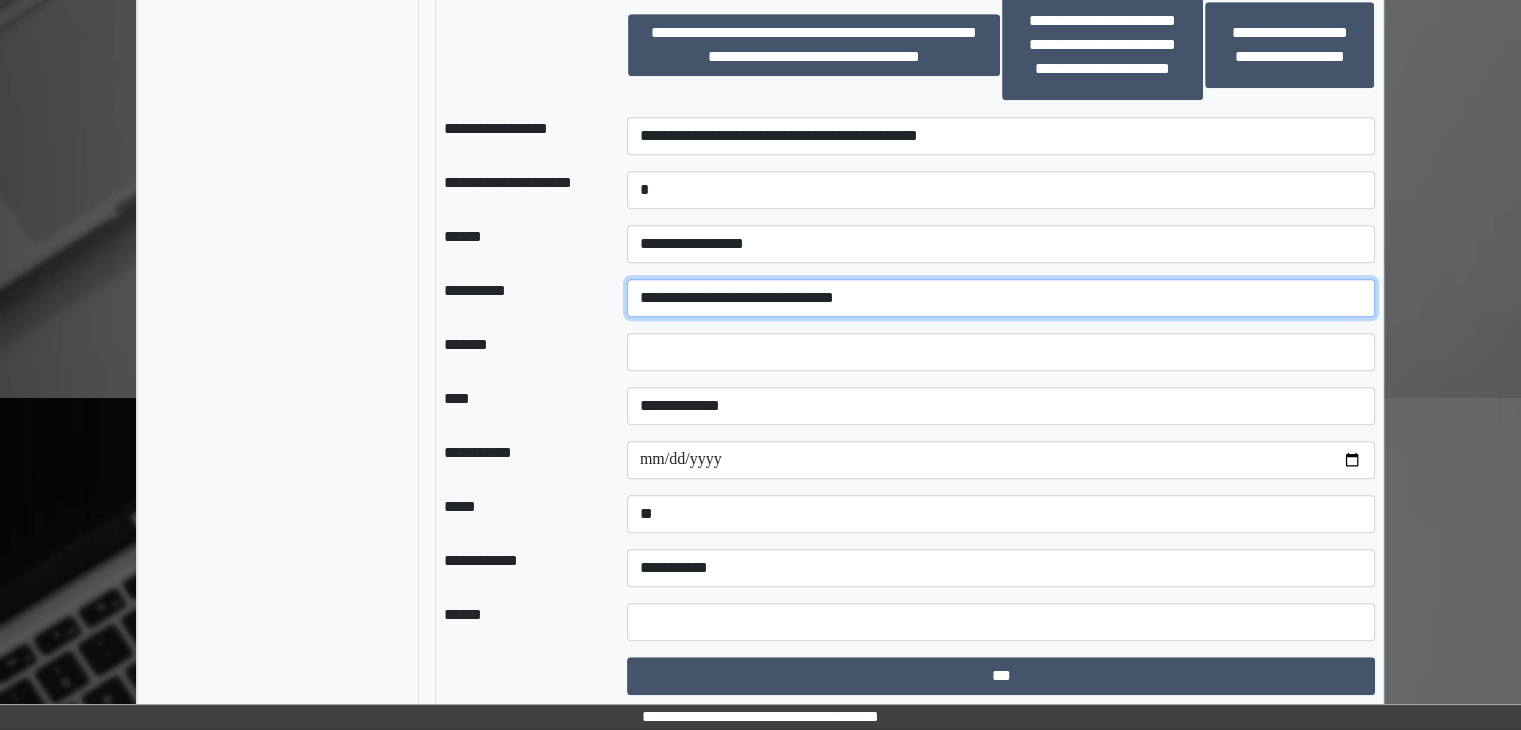 click on "**********" at bounding box center (1001, 298) 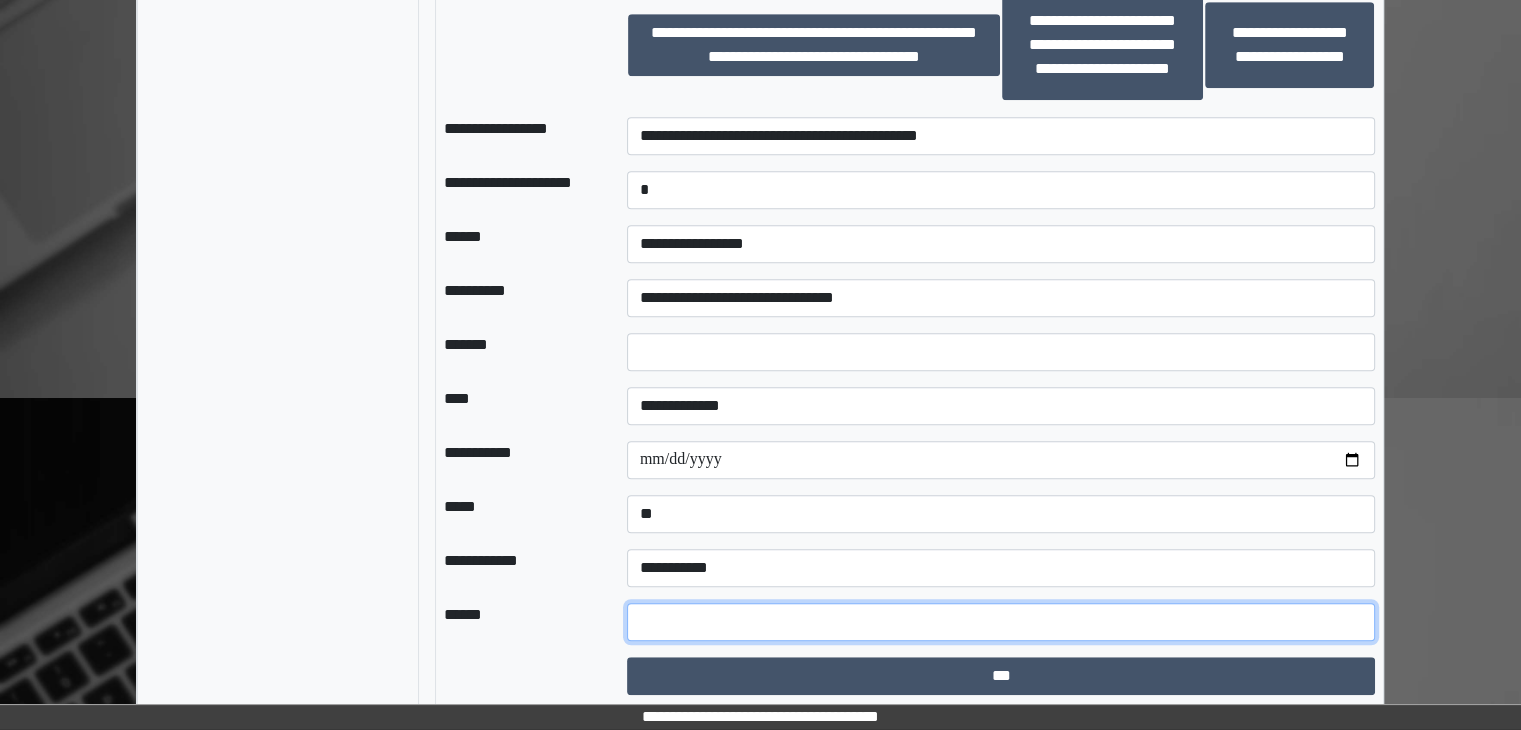 click at bounding box center [1001, 622] 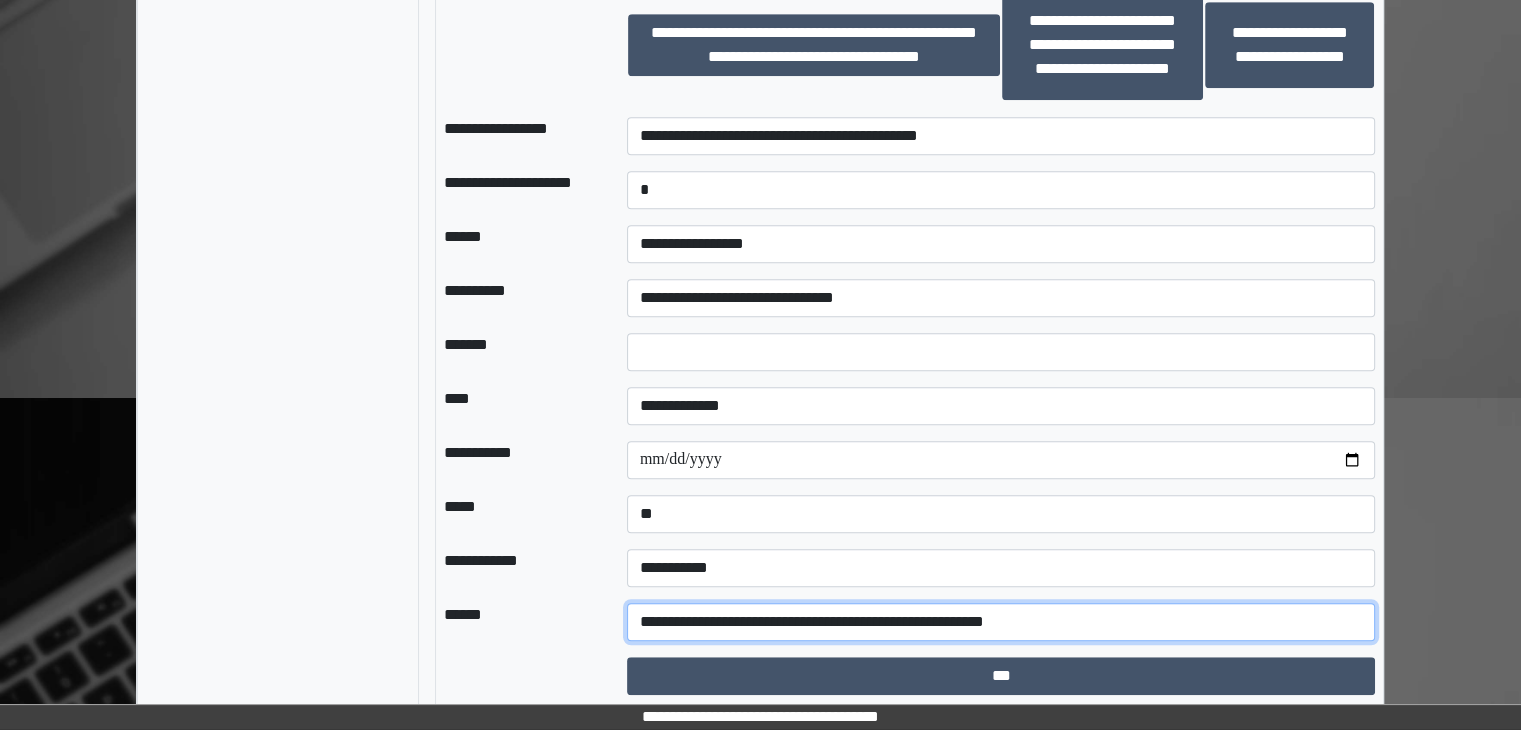 click on "**********" at bounding box center (1001, 622) 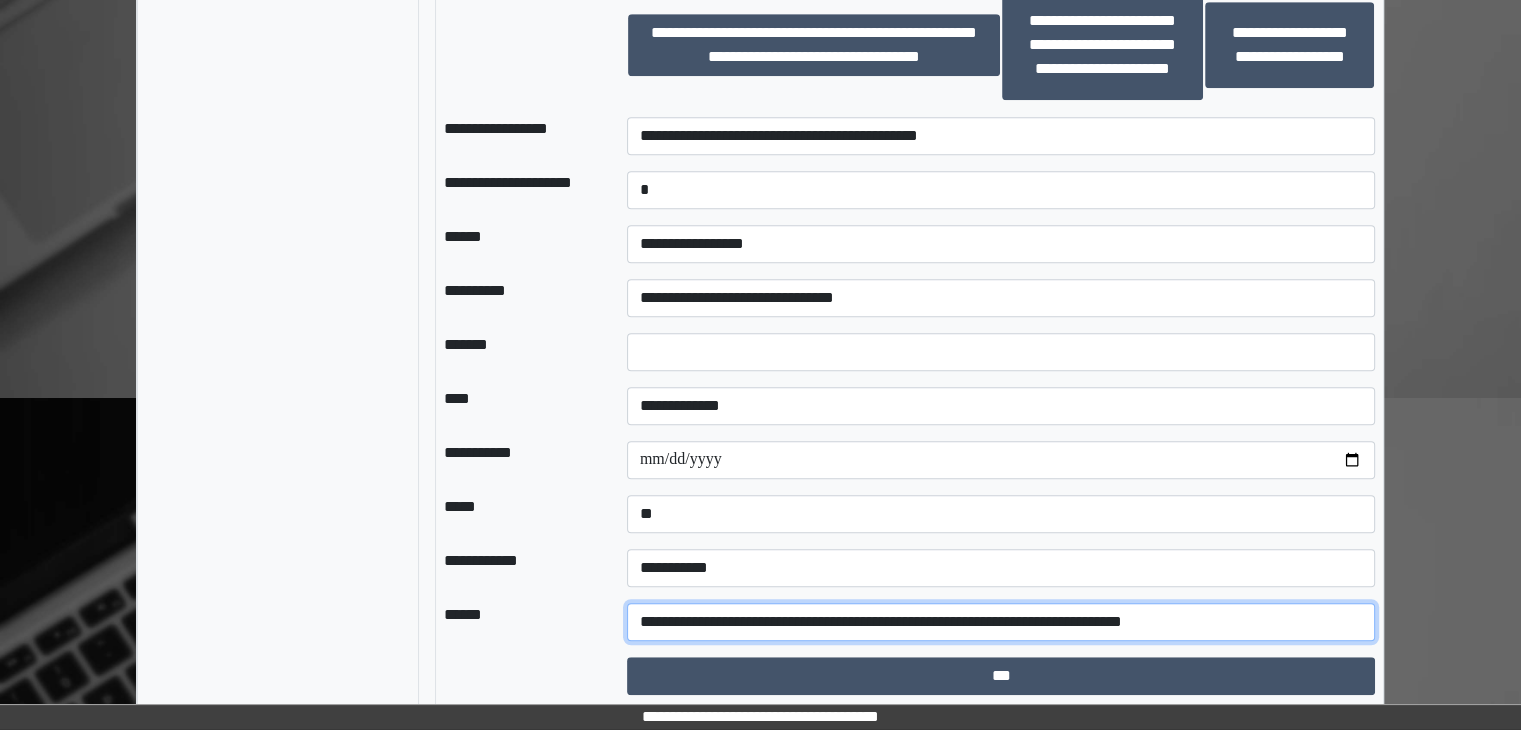 click on "**********" at bounding box center [1001, 622] 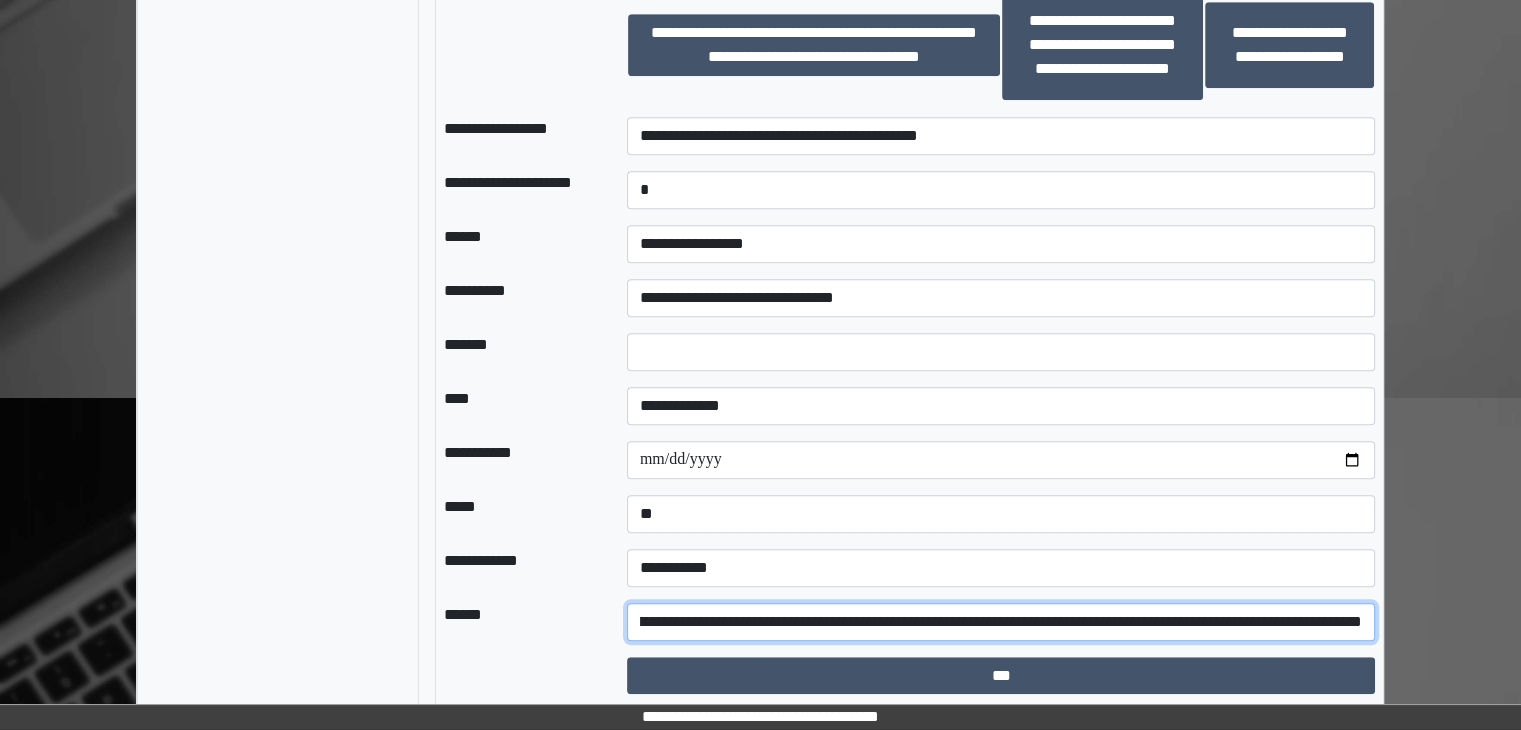scroll, scrollTop: 0, scrollLeft: 96, axis: horizontal 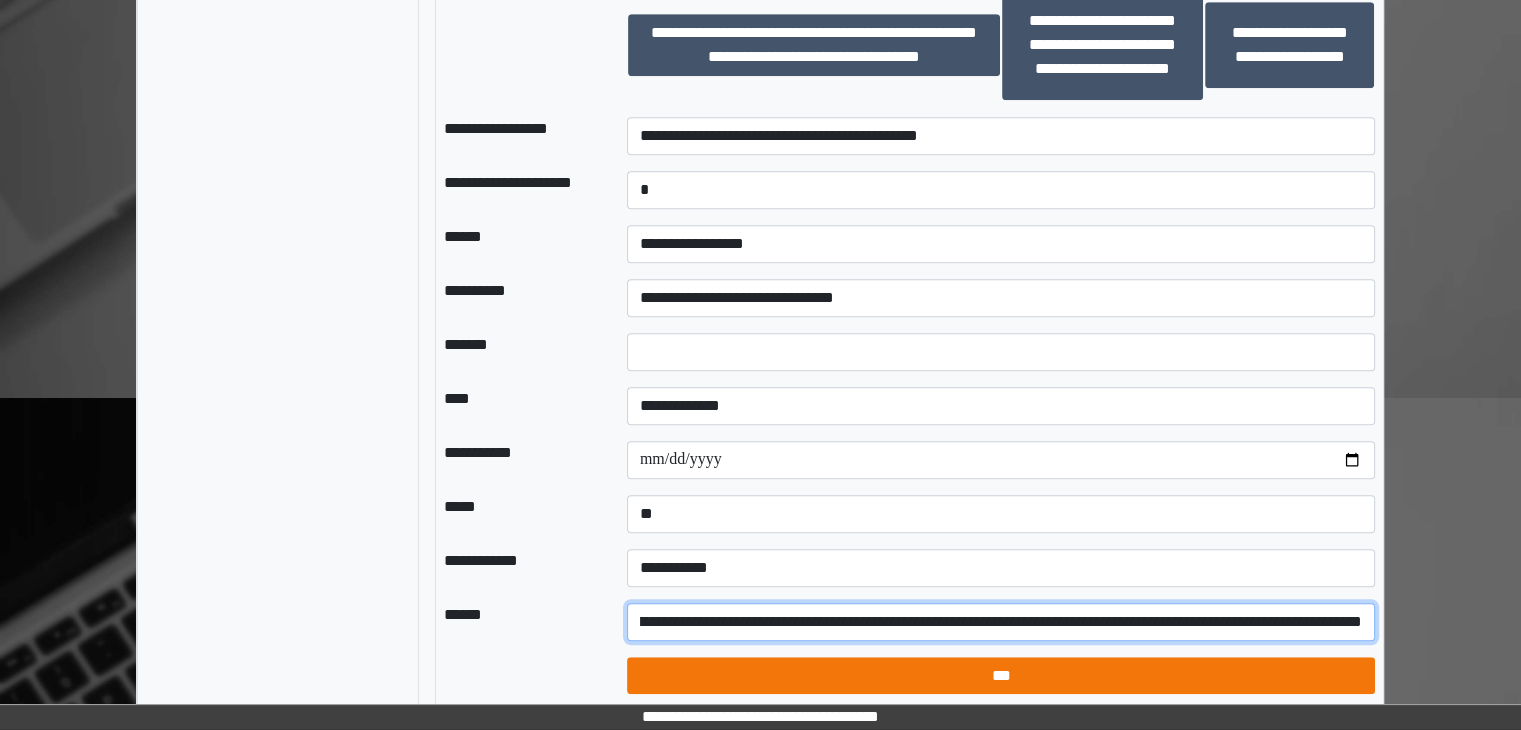 type on "**********" 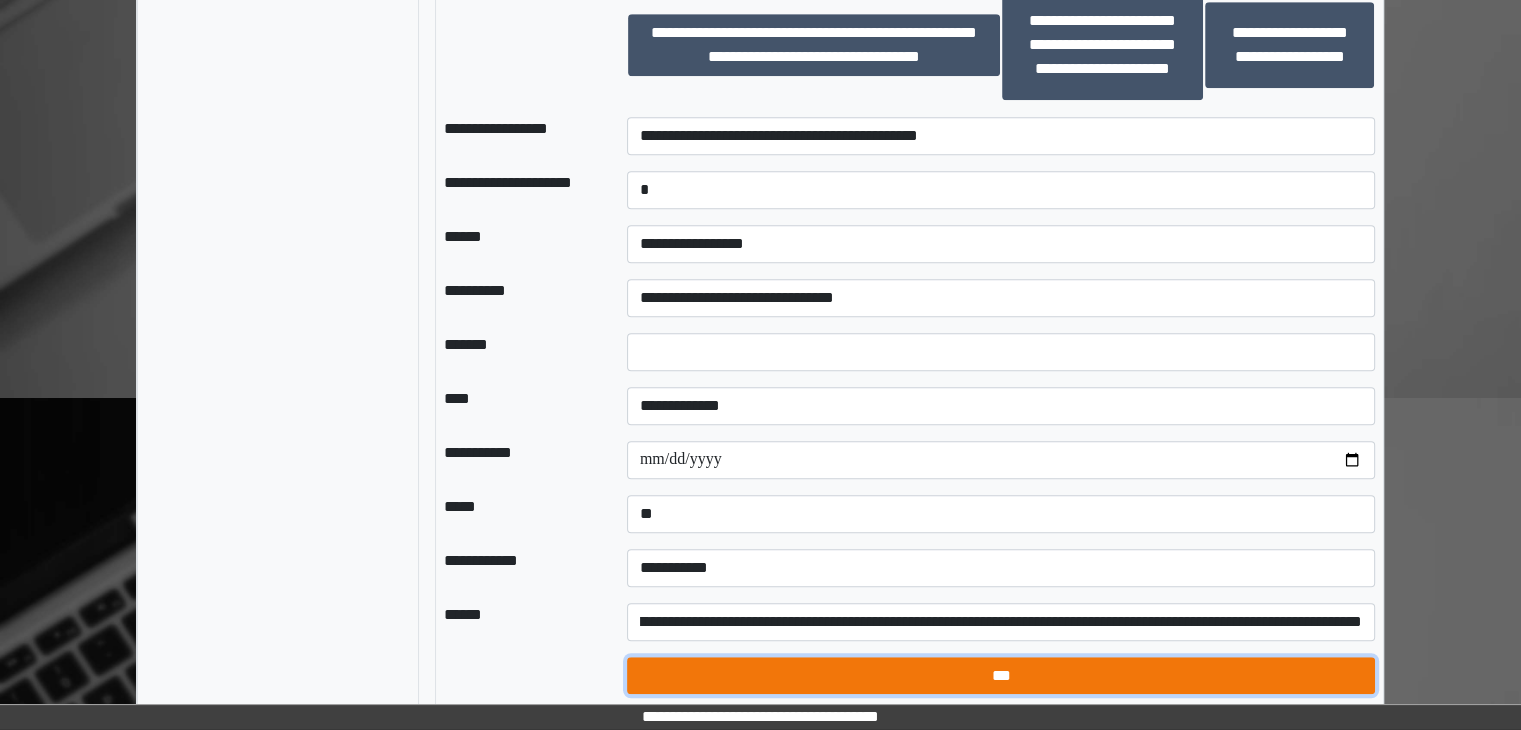 scroll, scrollTop: 0, scrollLeft: 0, axis: both 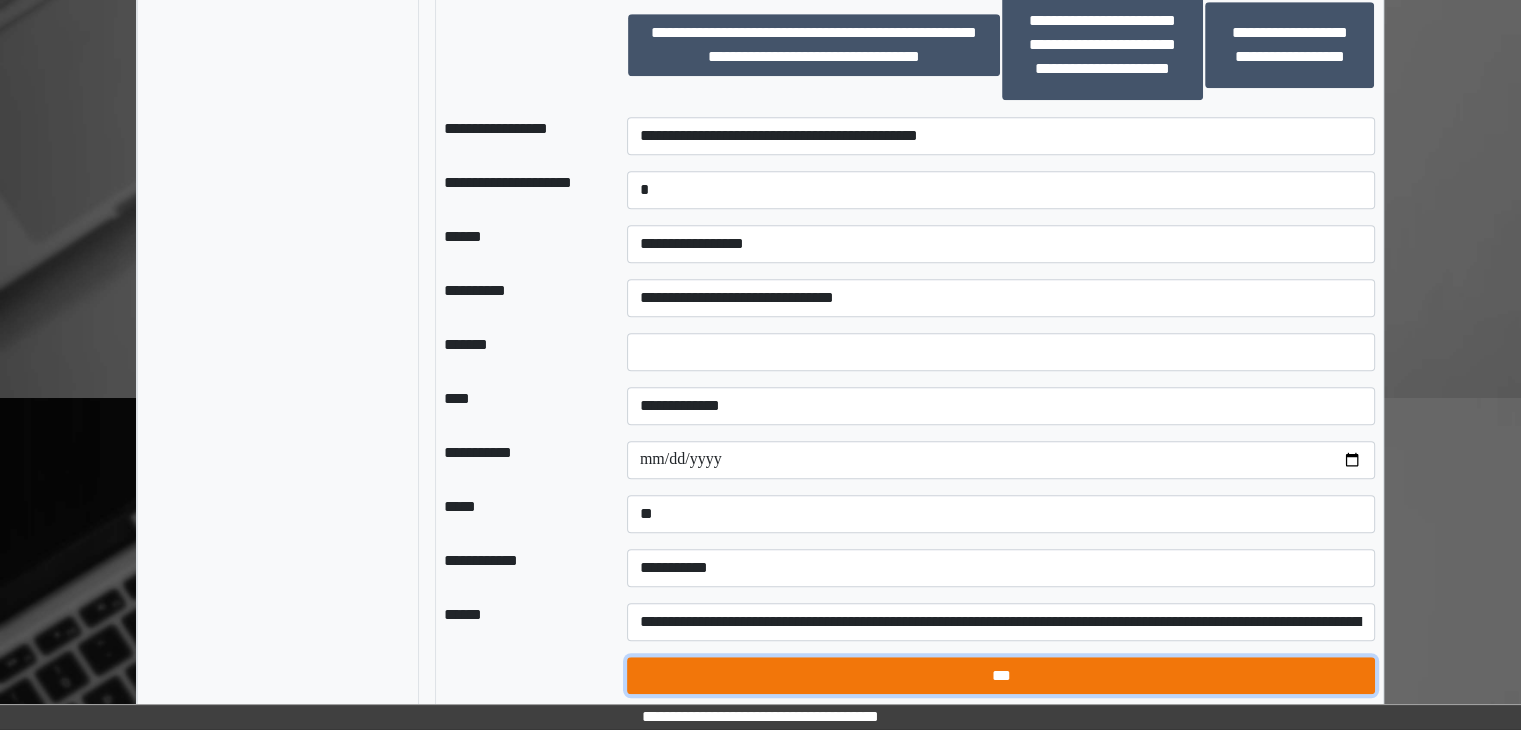 click on "***" at bounding box center (1001, 676) 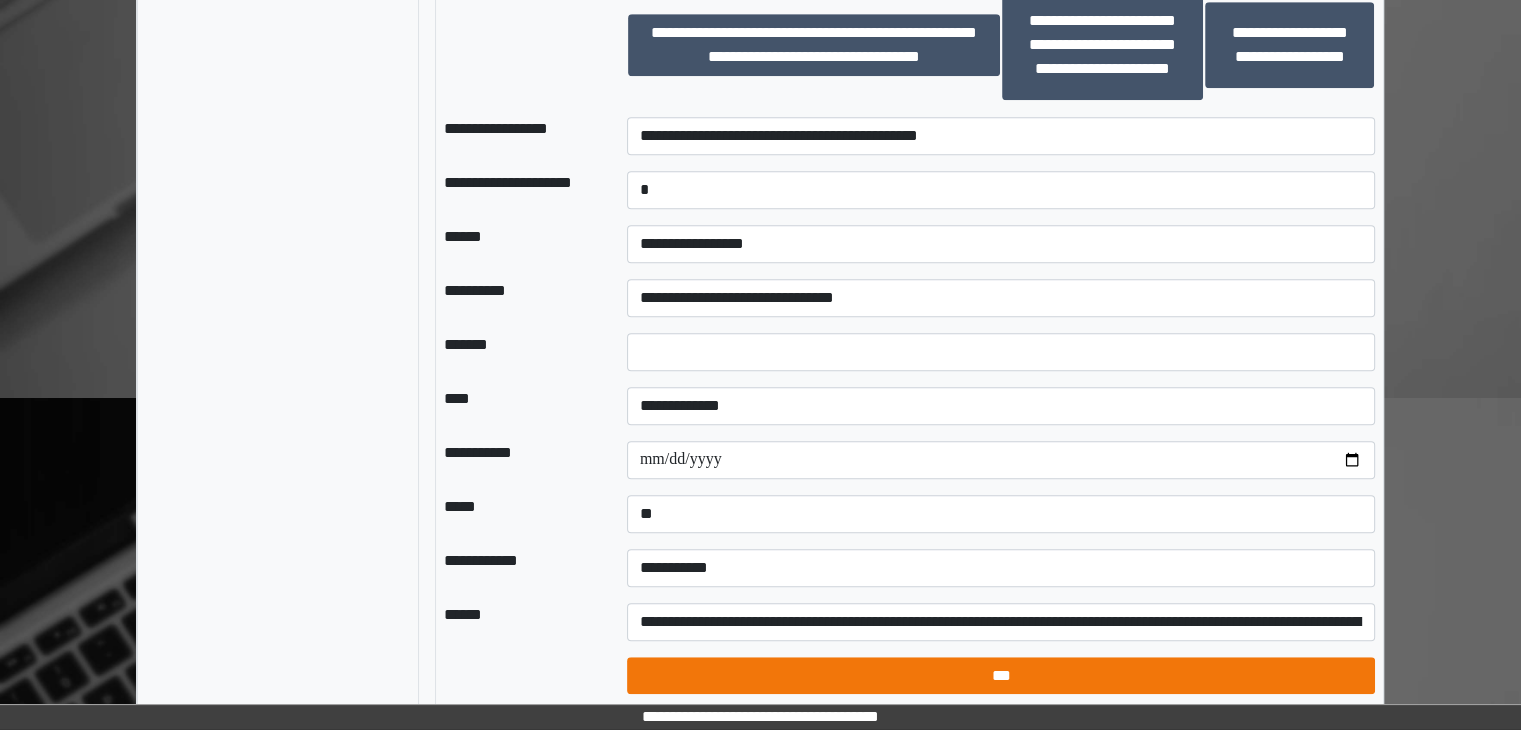 select on "*" 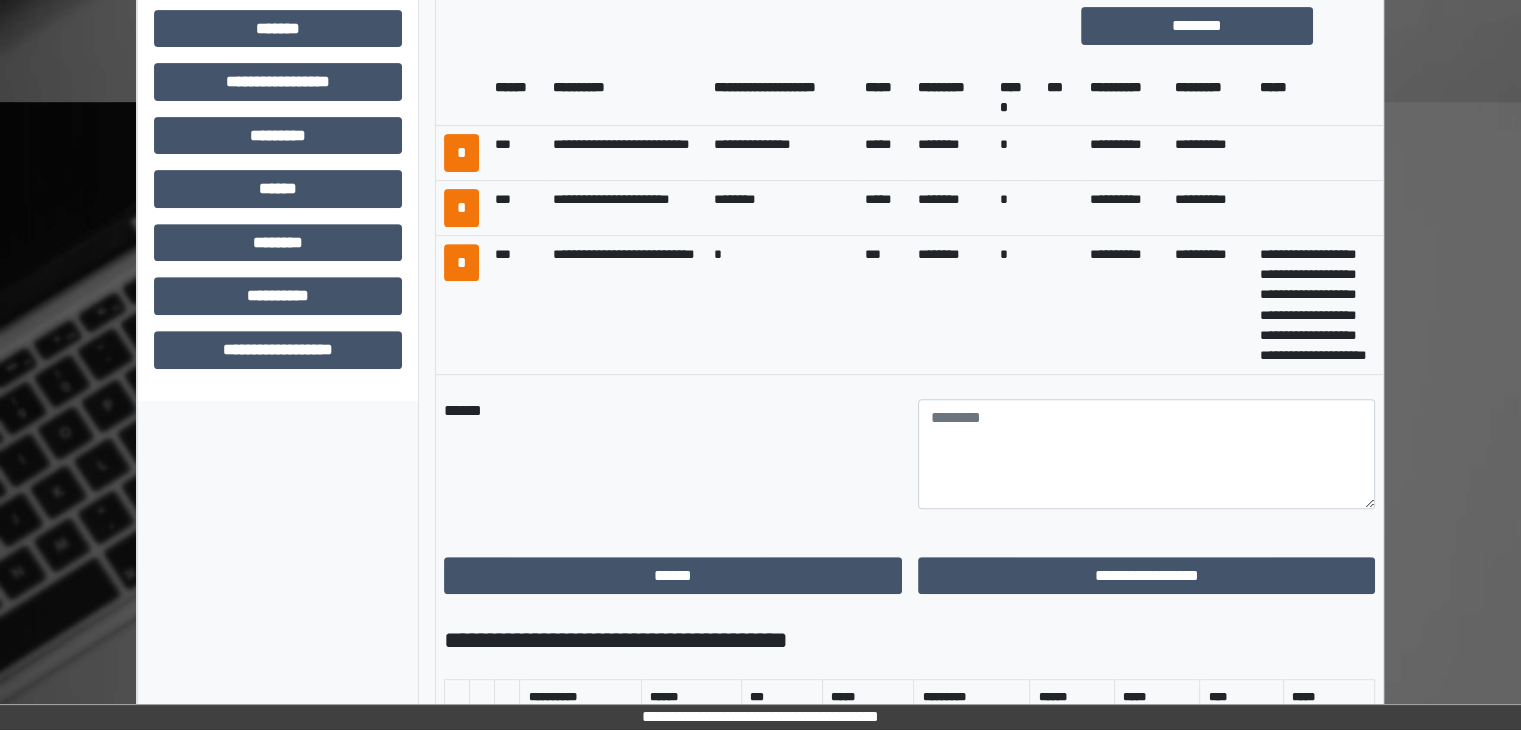 scroll, scrollTop: 709, scrollLeft: 0, axis: vertical 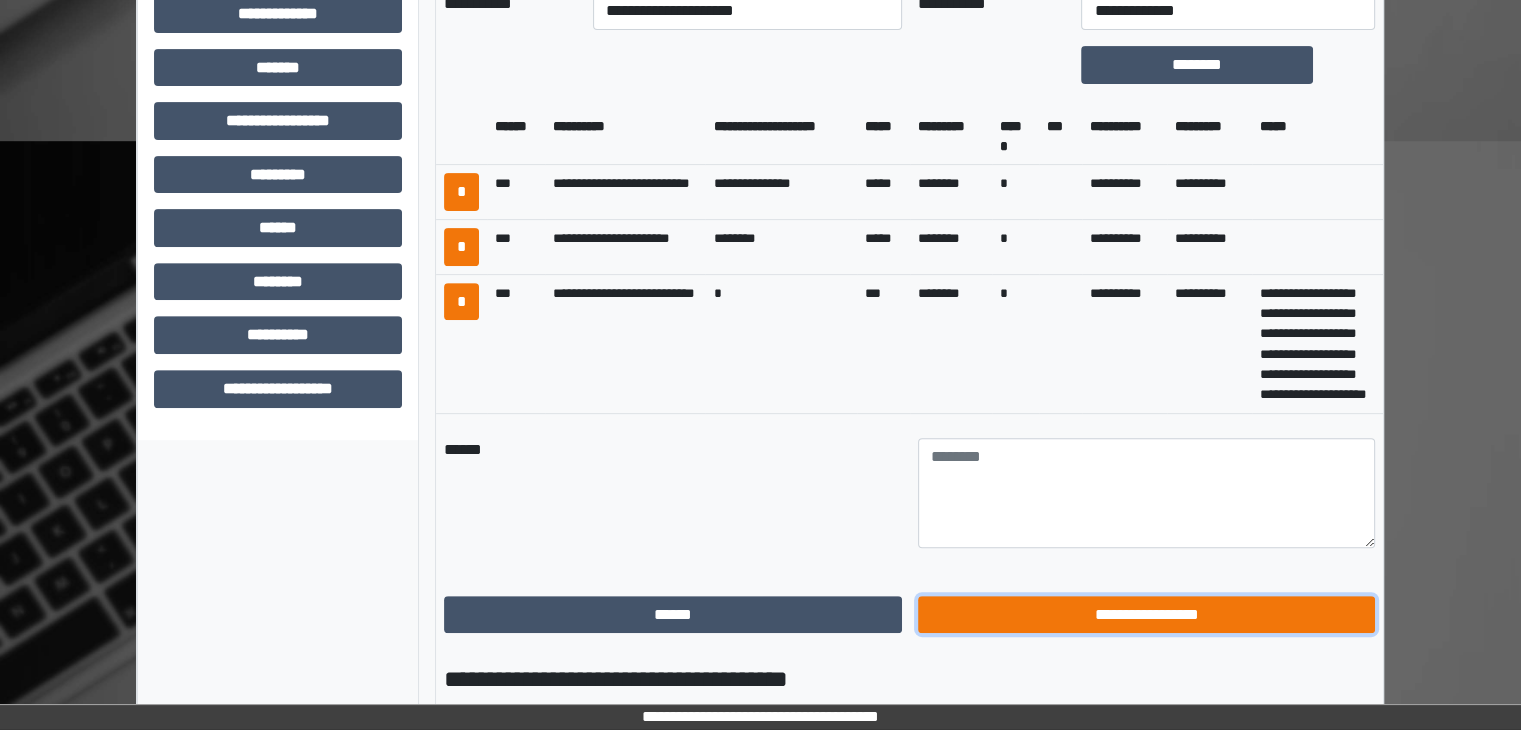click on "**********" at bounding box center (1147, 615) 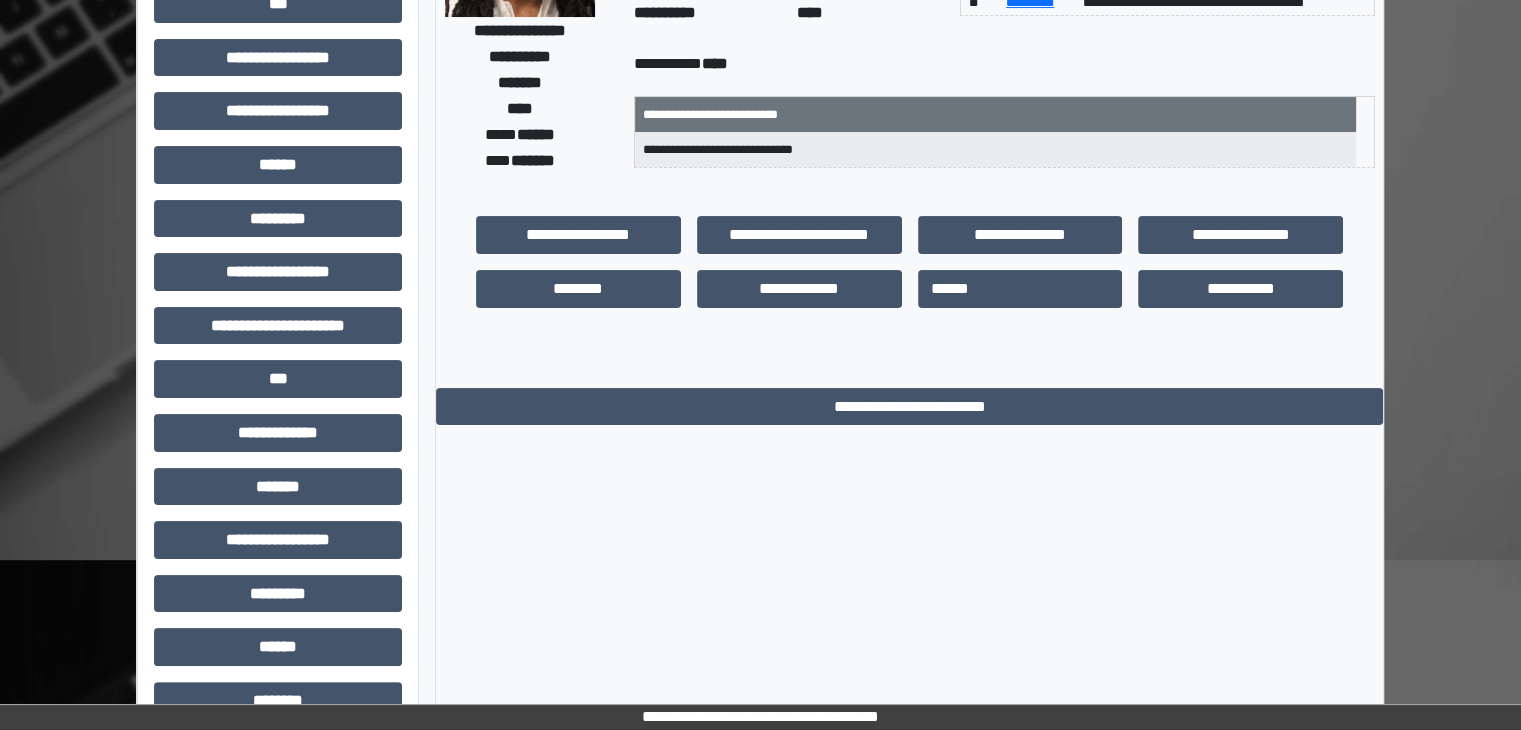 scroll, scrollTop: 0, scrollLeft: 0, axis: both 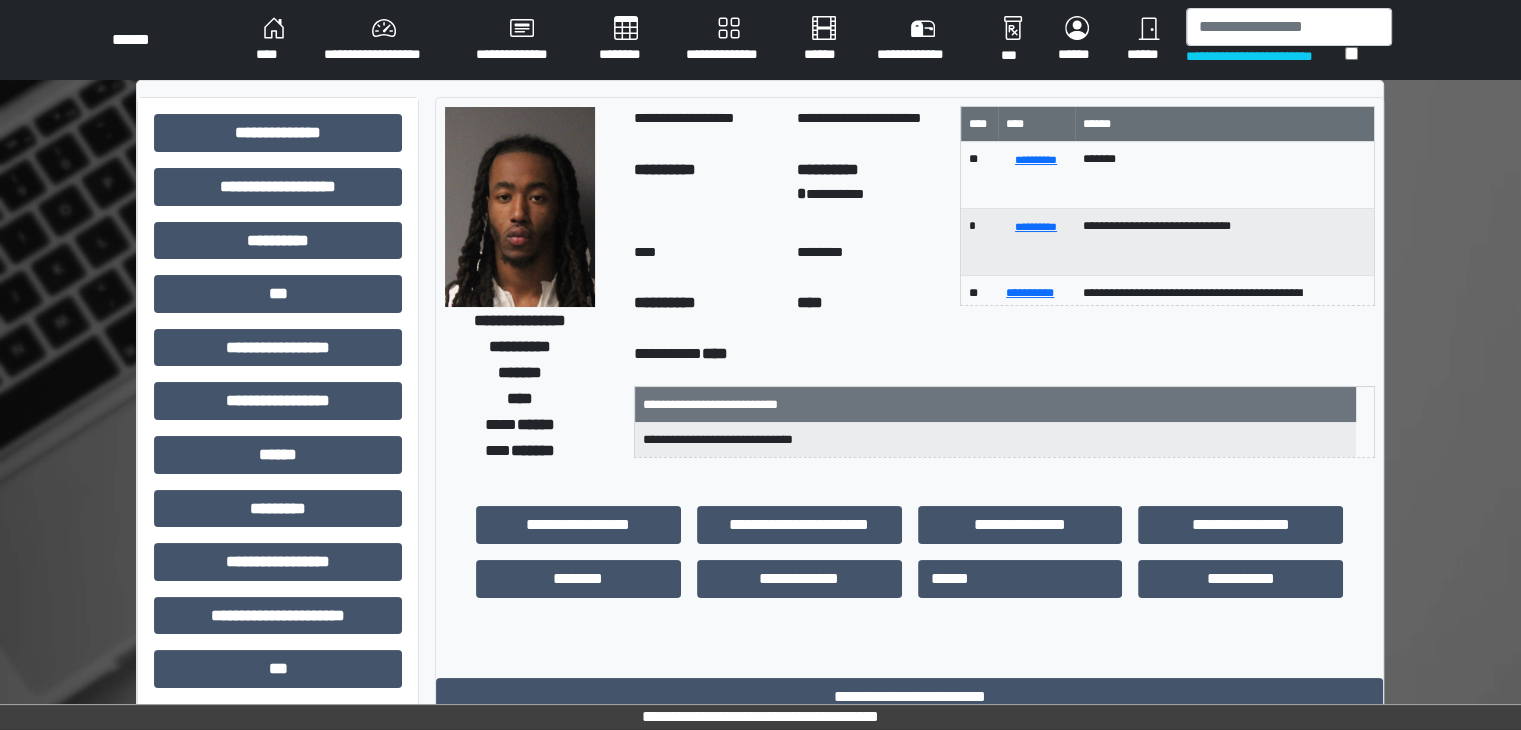 click on "****" at bounding box center [274, 40] 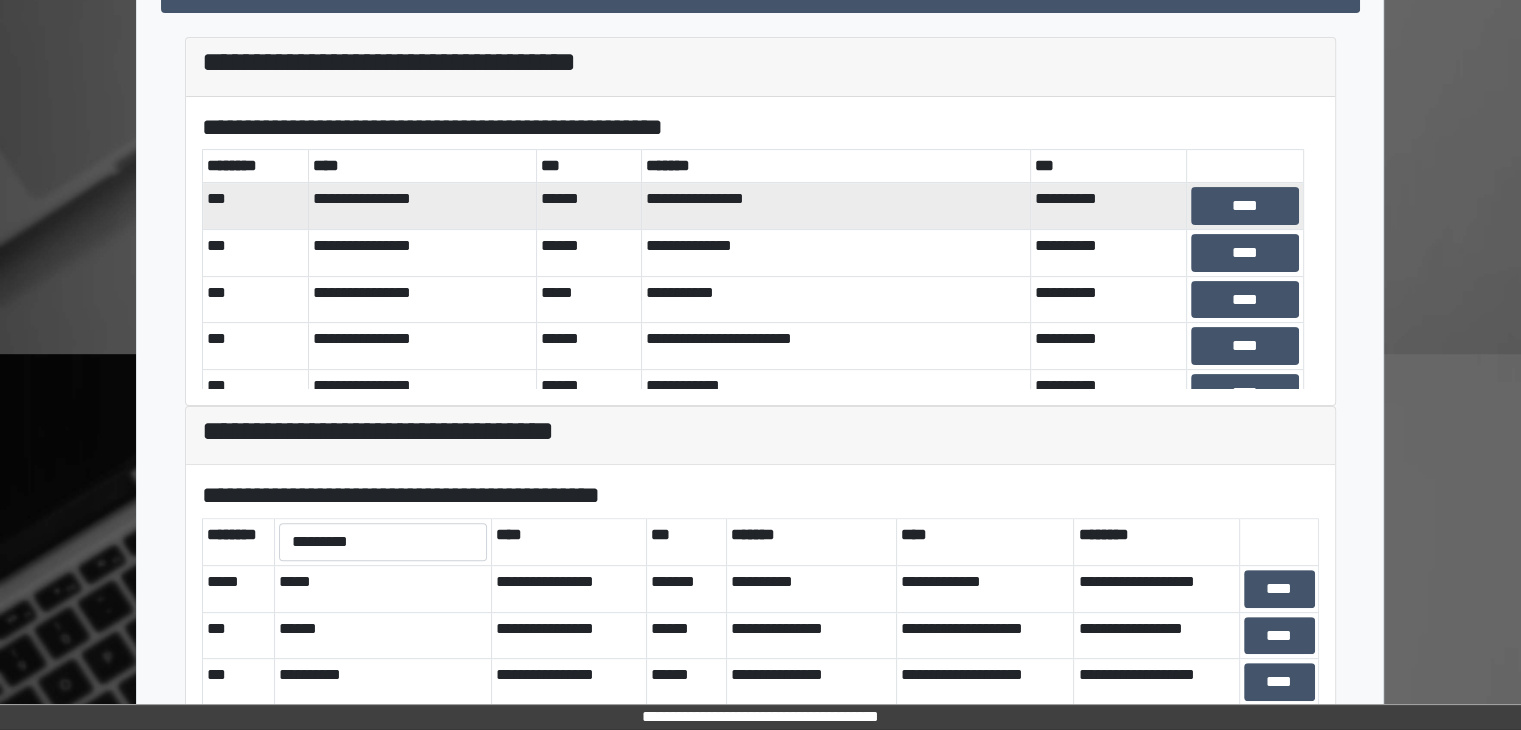 scroll, scrollTop: 500, scrollLeft: 0, axis: vertical 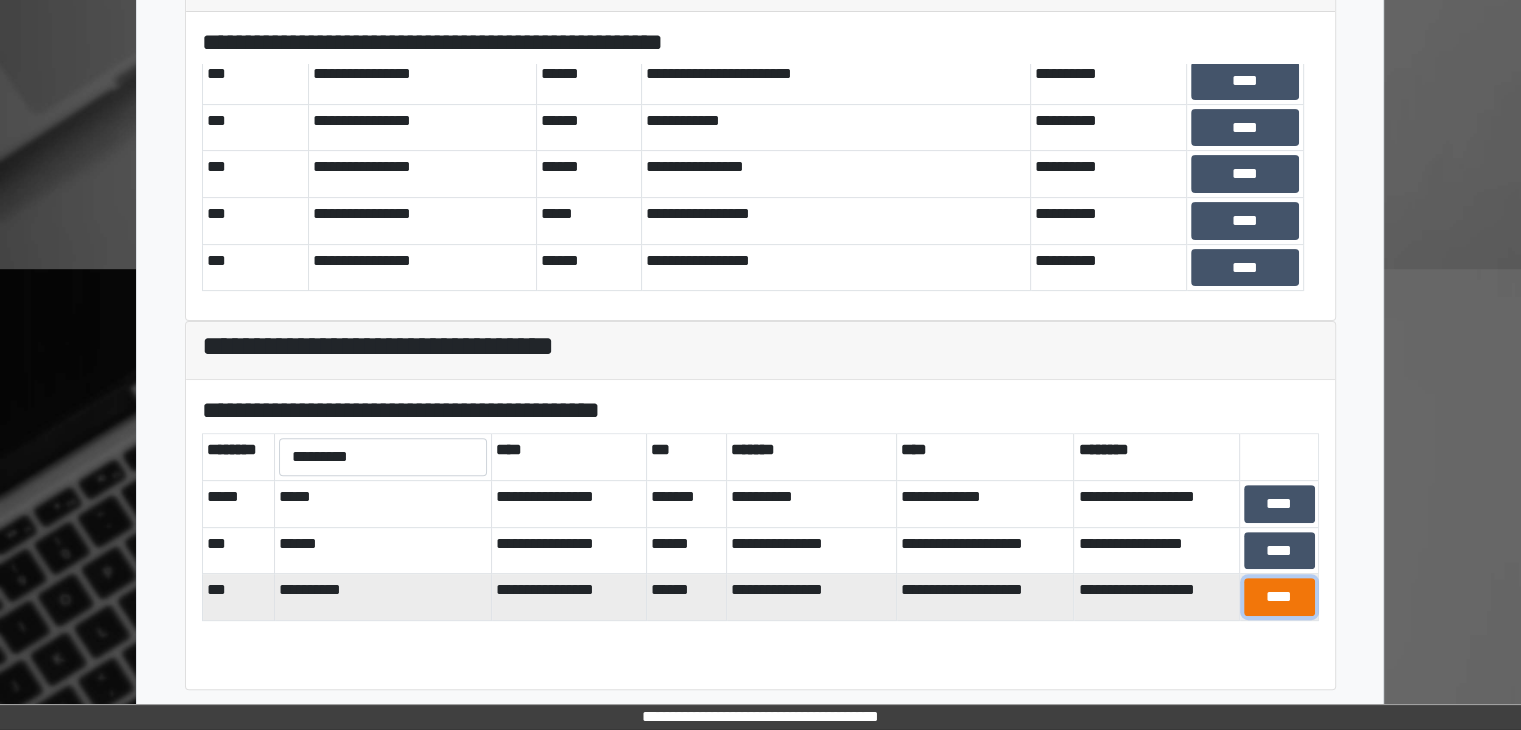 click on "****" at bounding box center [1279, 597] 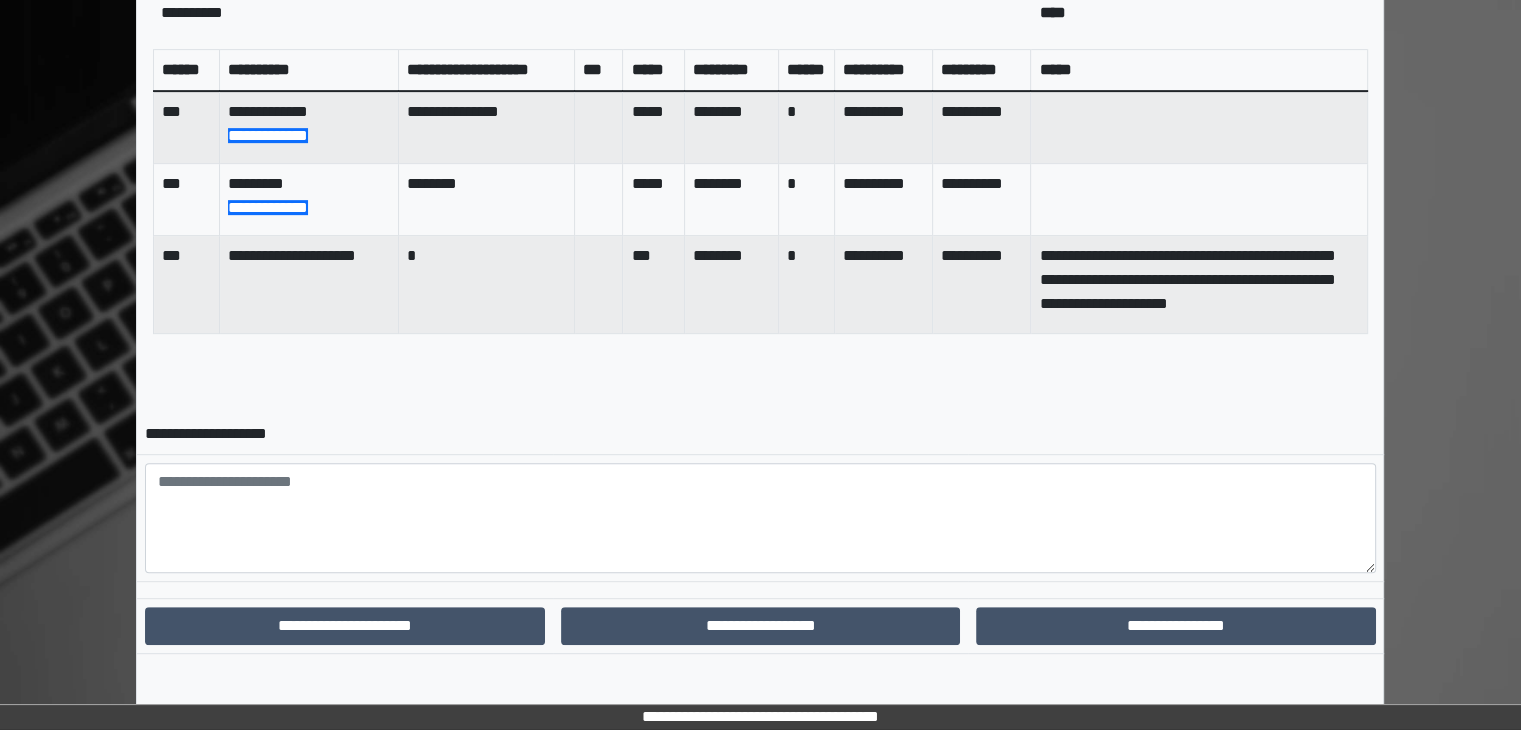 scroll, scrollTop: 872, scrollLeft: 0, axis: vertical 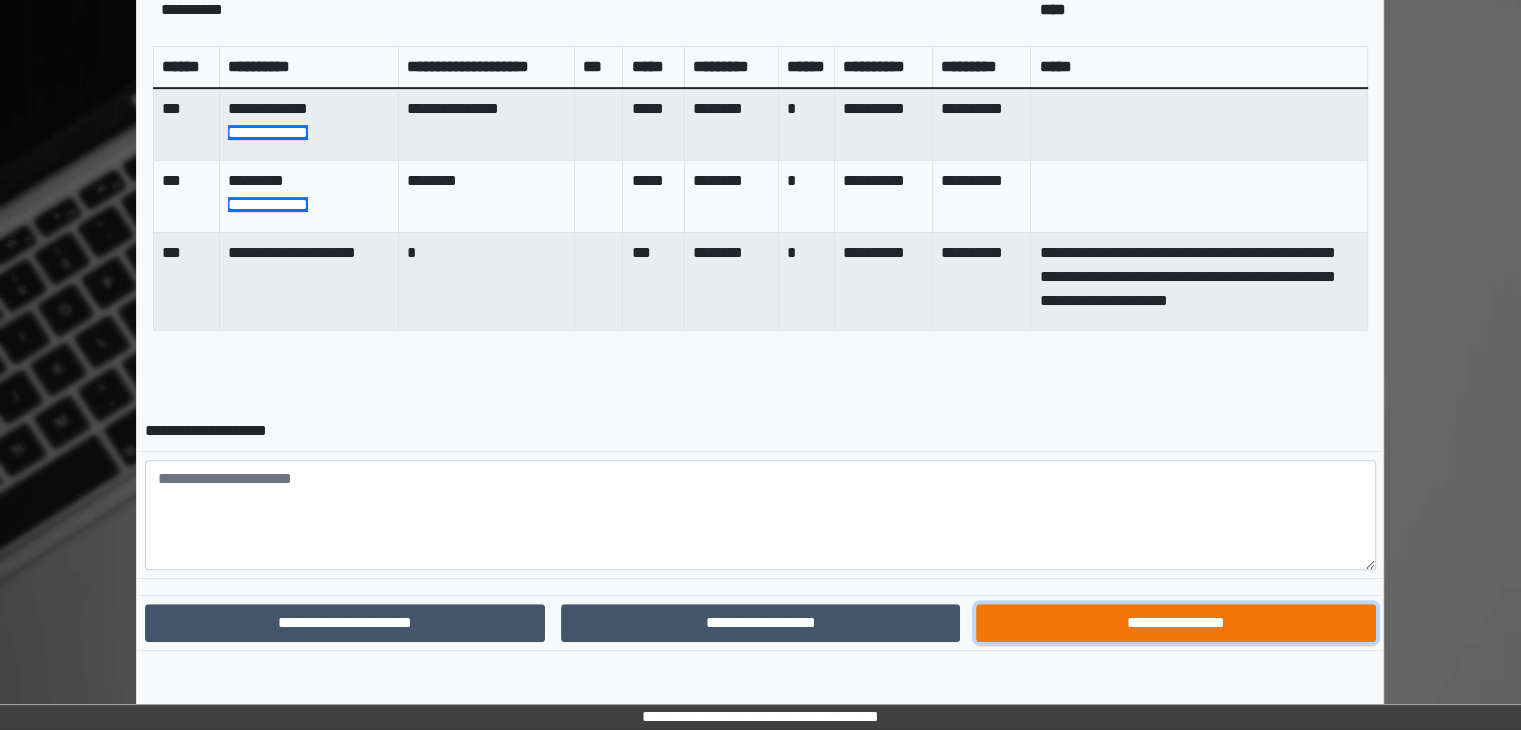 click on "**********" at bounding box center (1175, 623) 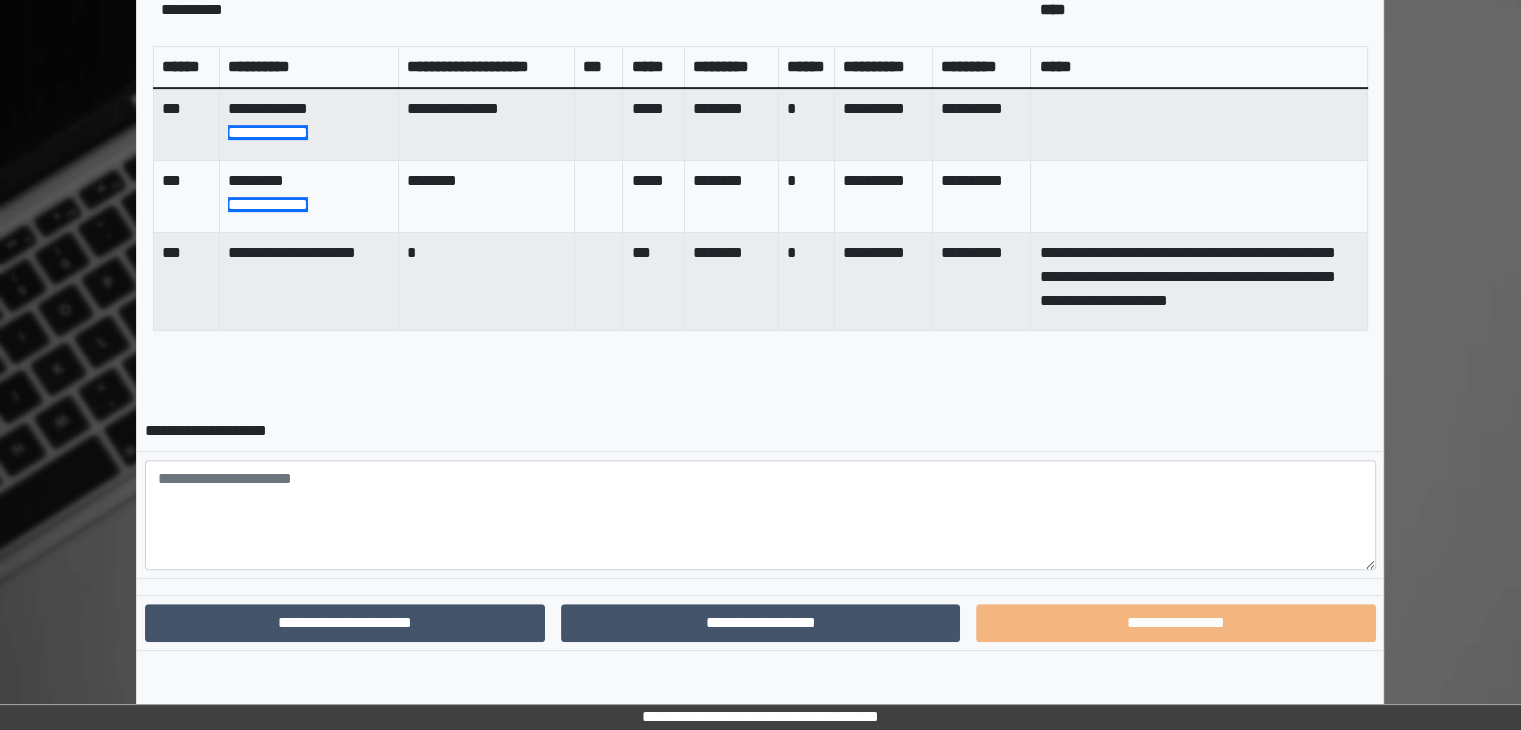 scroll, scrollTop: 769, scrollLeft: 0, axis: vertical 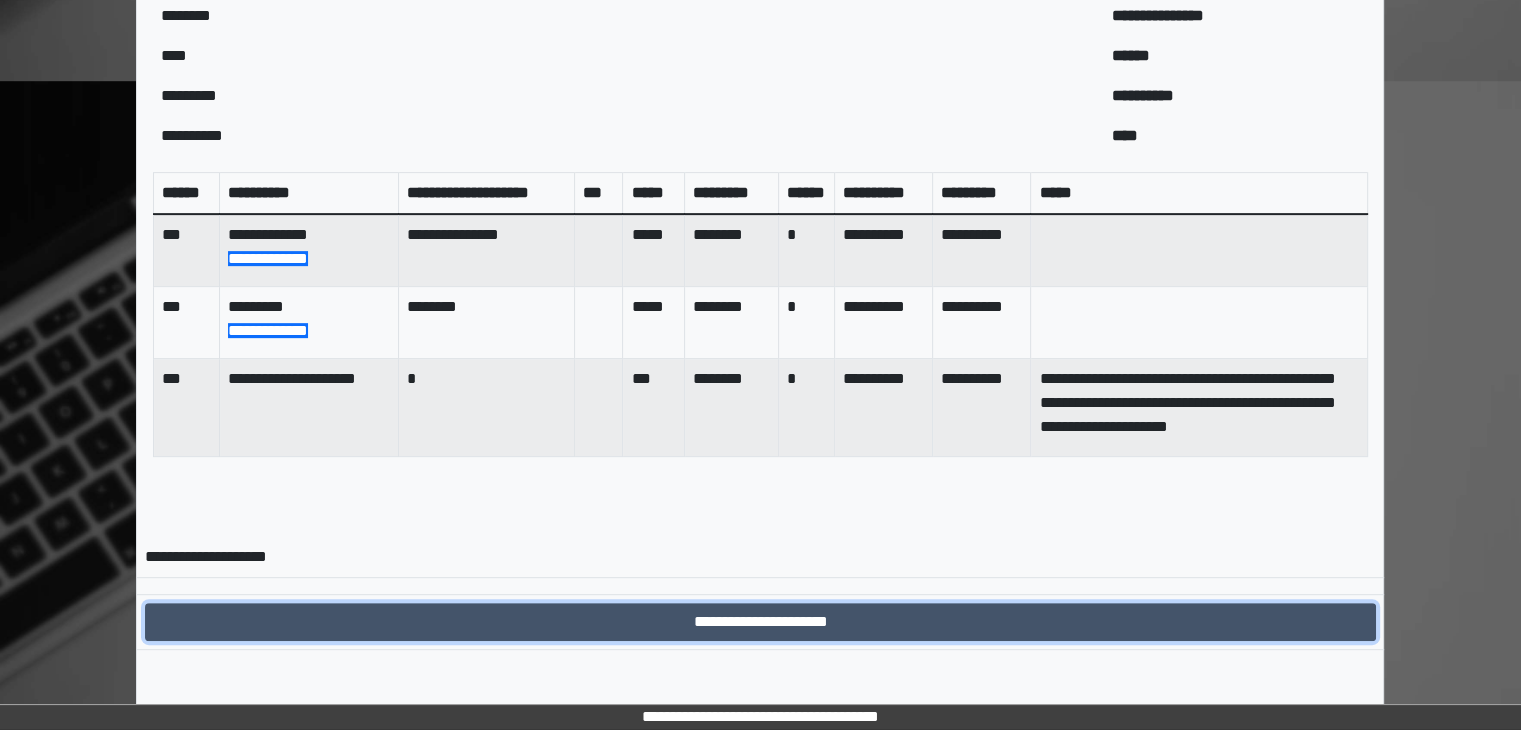 click on "**********" at bounding box center (760, 622) 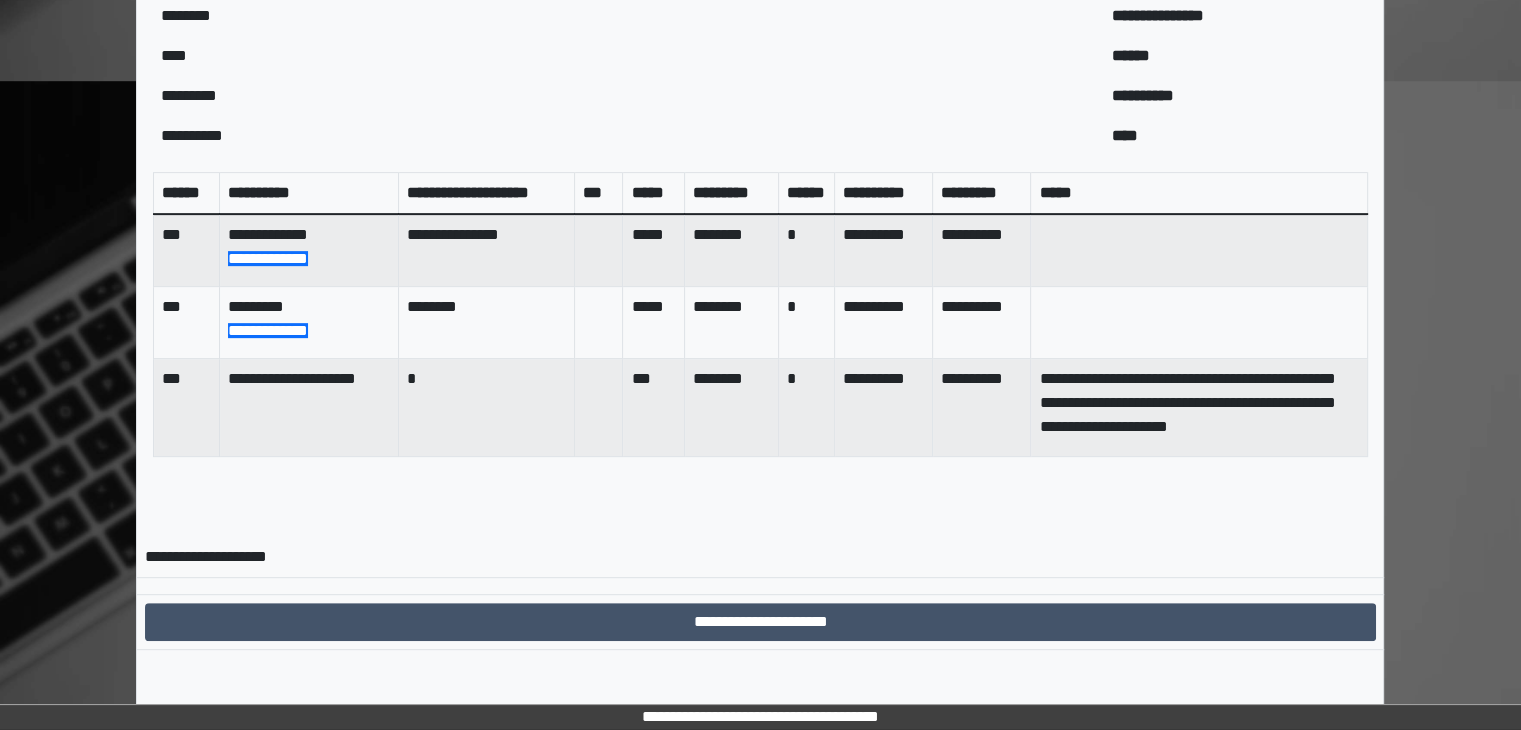 scroll, scrollTop: 0, scrollLeft: 0, axis: both 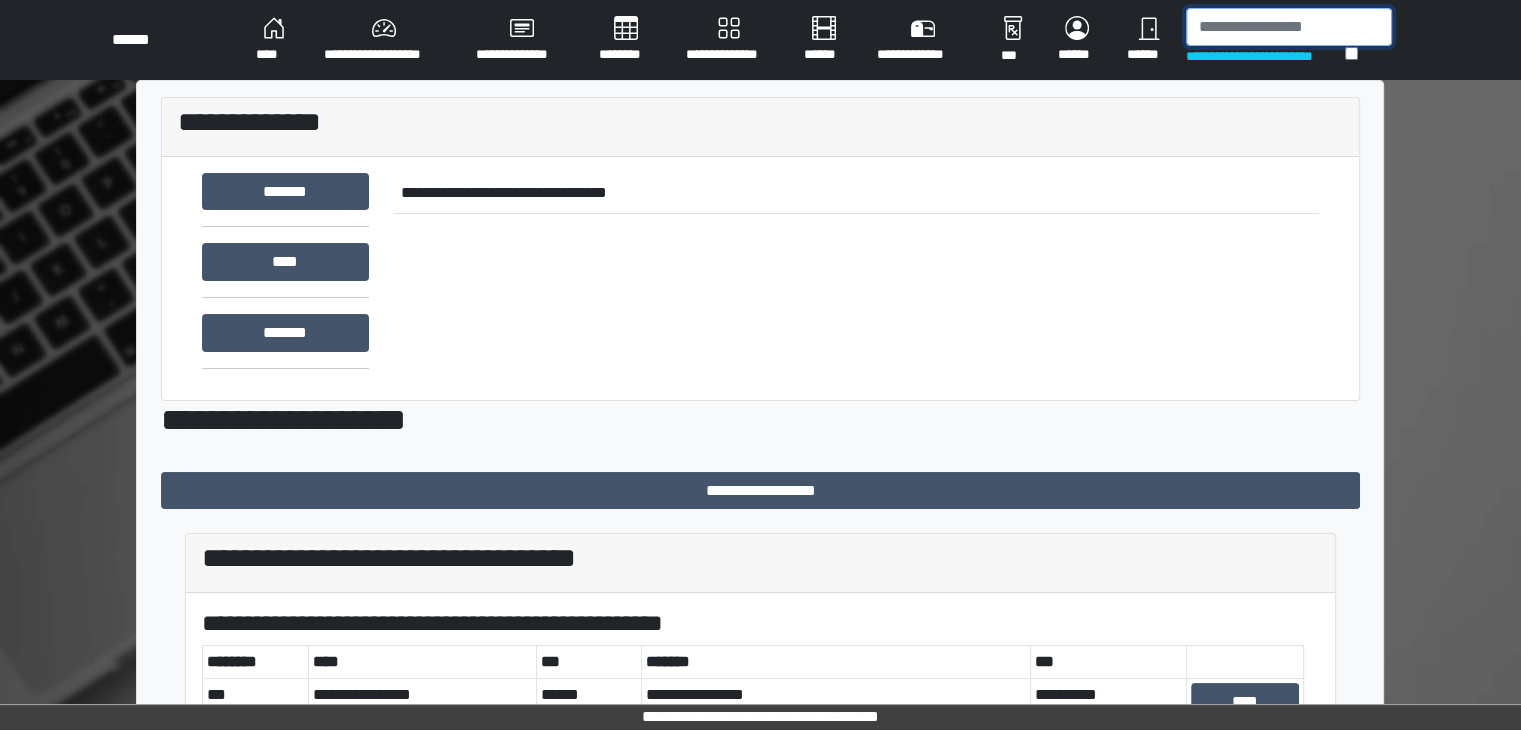 click at bounding box center (1289, 27) 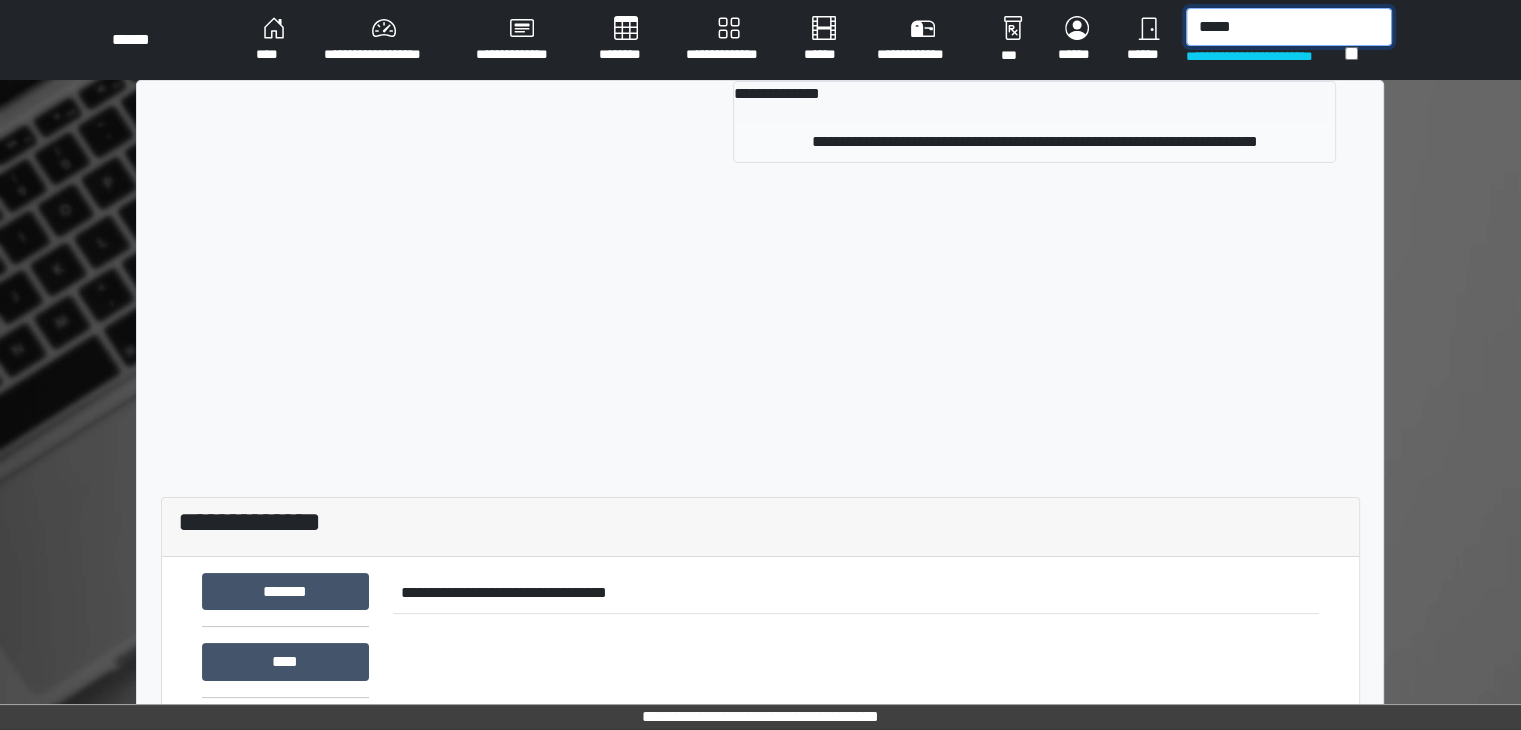 type on "*****" 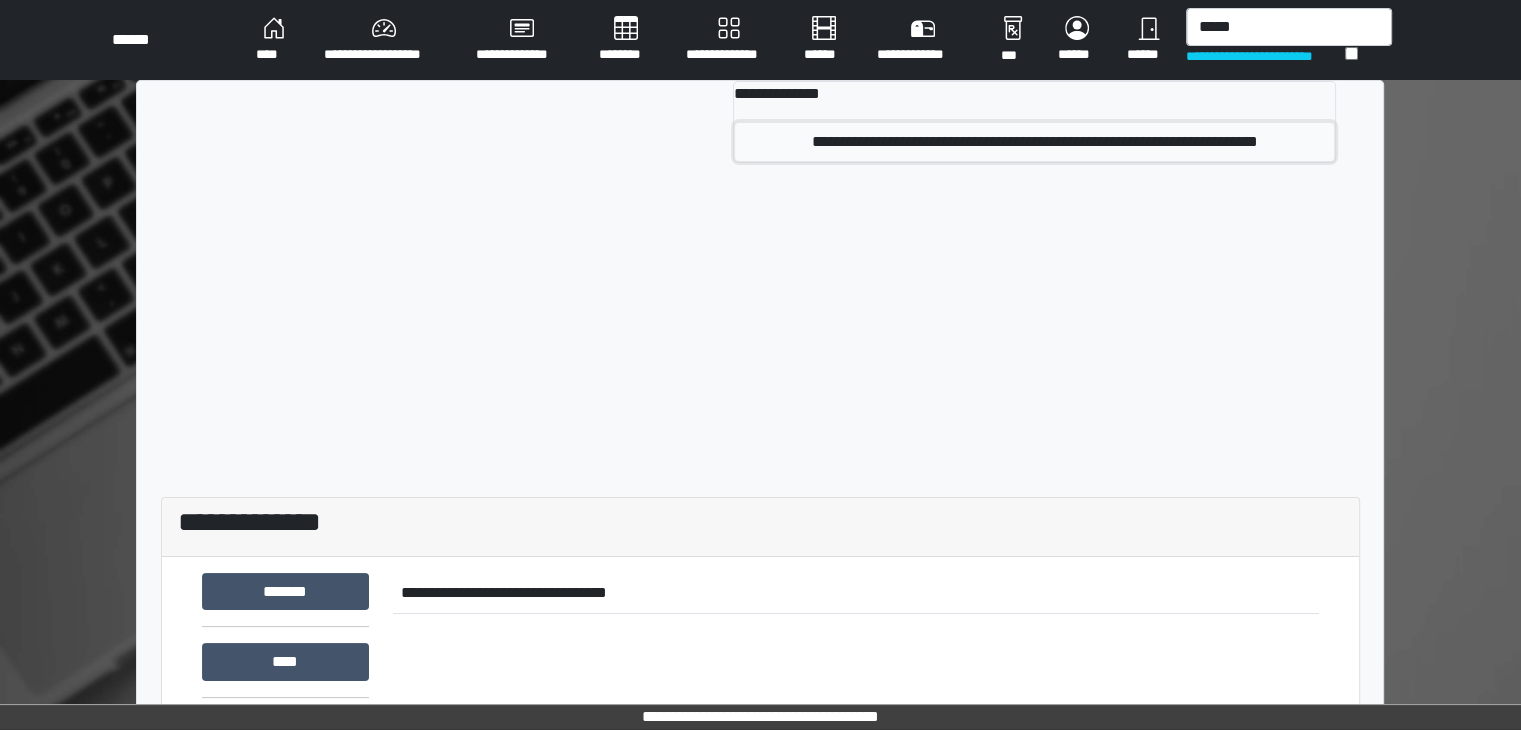 click on "**********" at bounding box center (1034, 142) 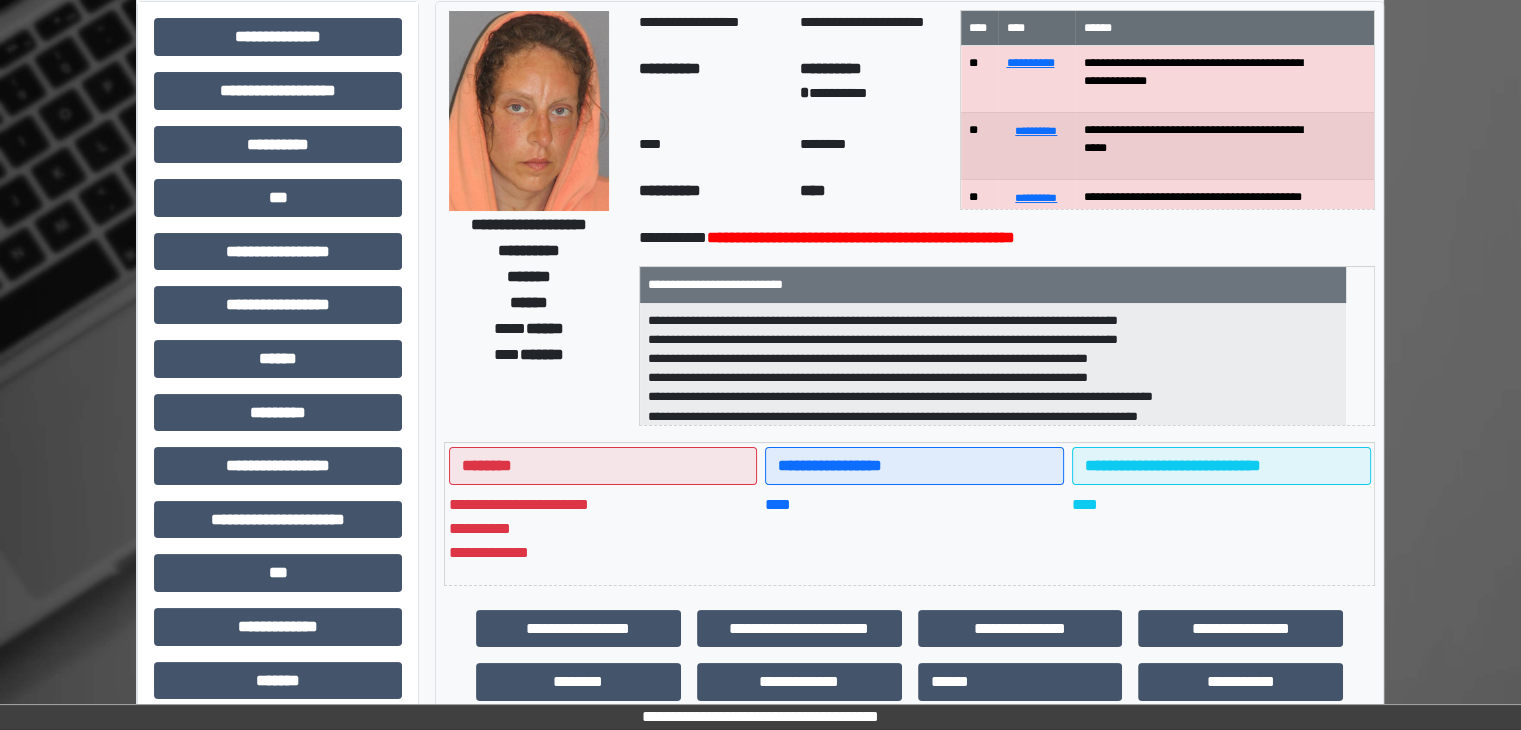 scroll, scrollTop: 100, scrollLeft: 0, axis: vertical 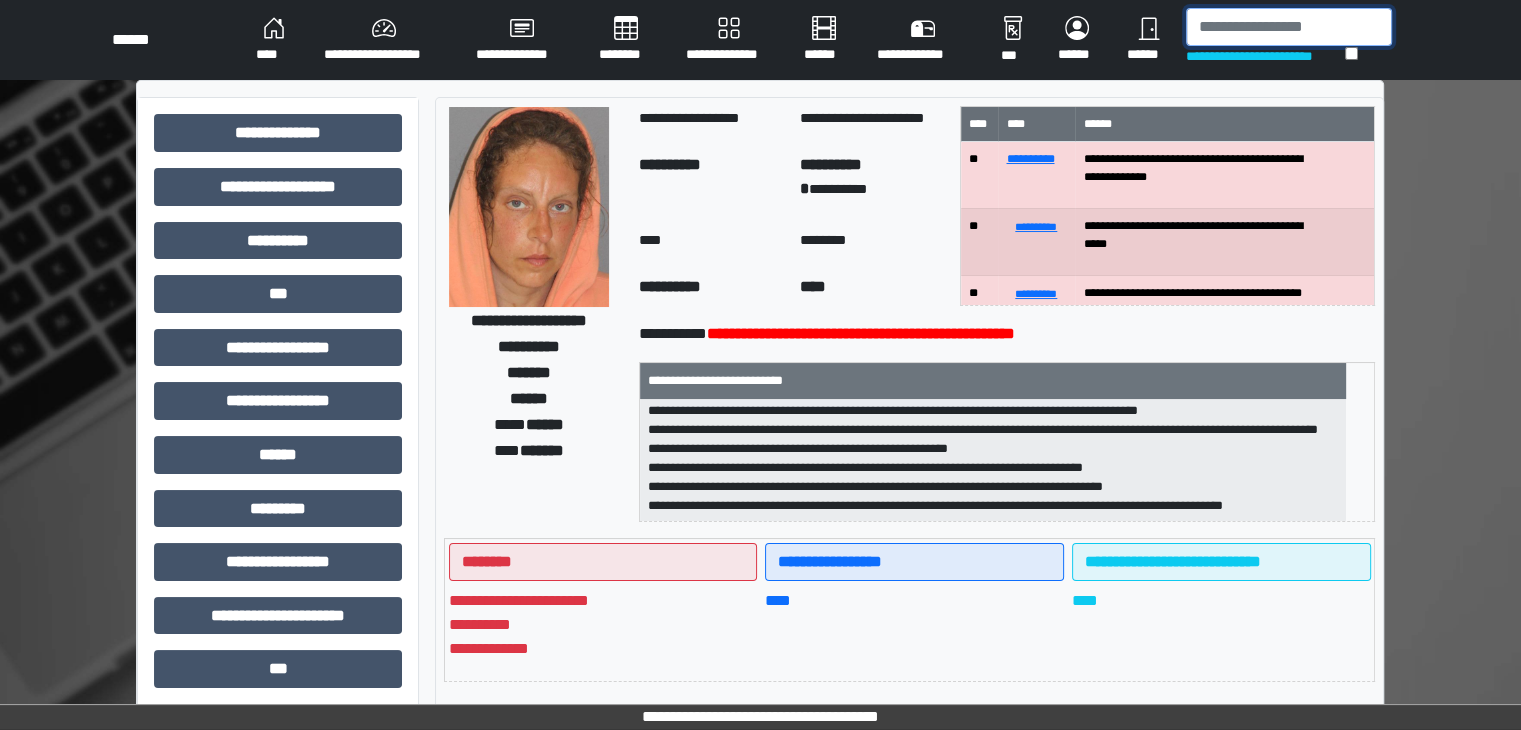 click at bounding box center [1289, 27] 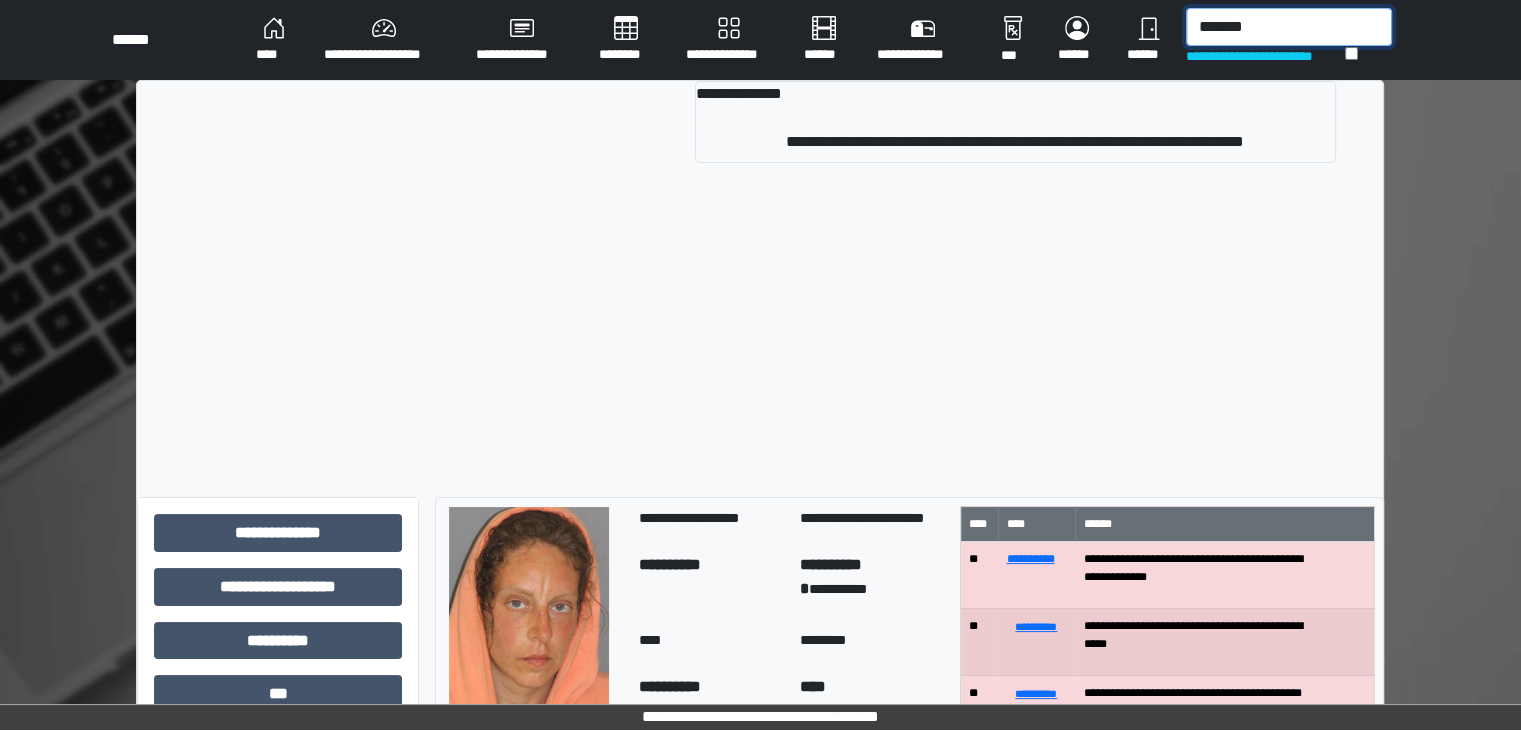type on "*******" 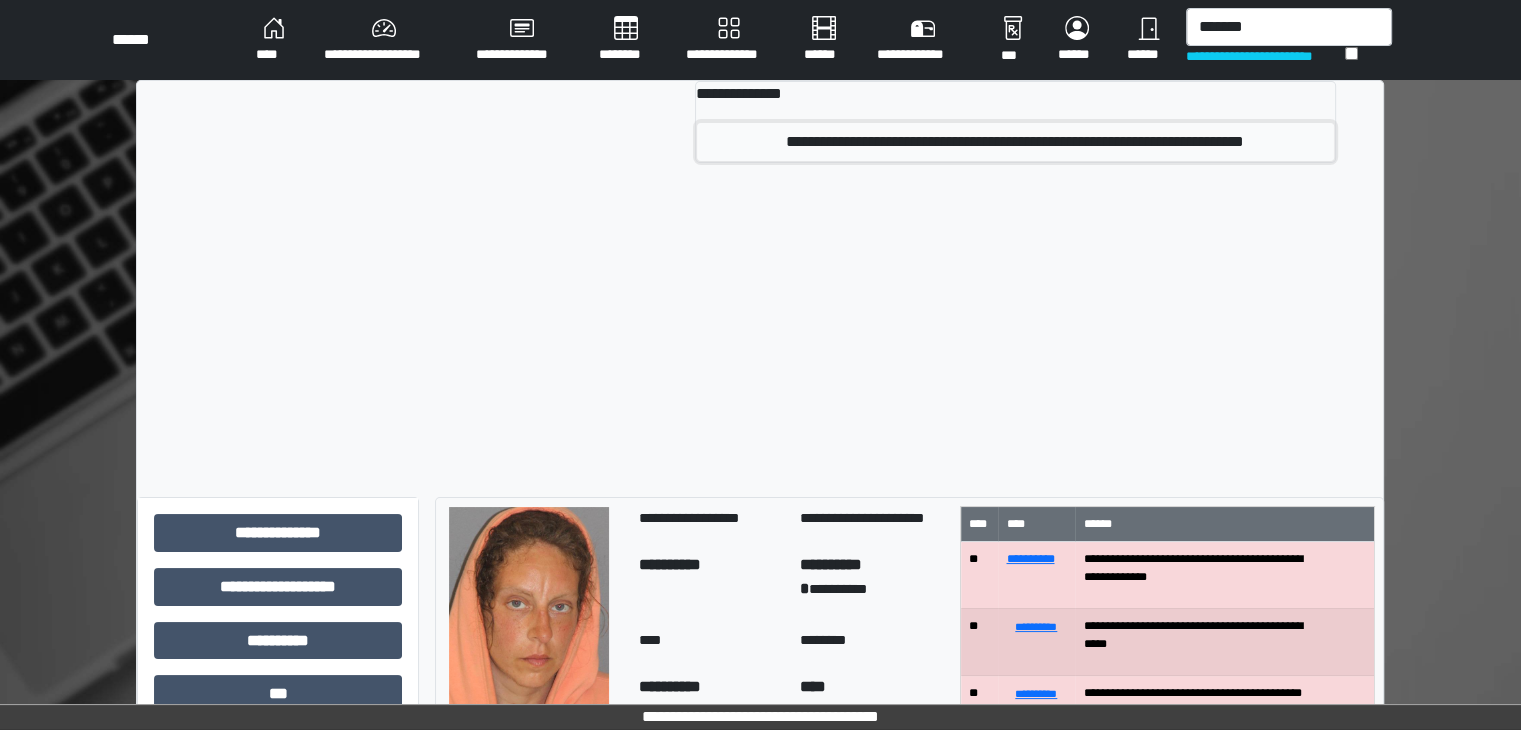 click on "**********" at bounding box center (1015, 142) 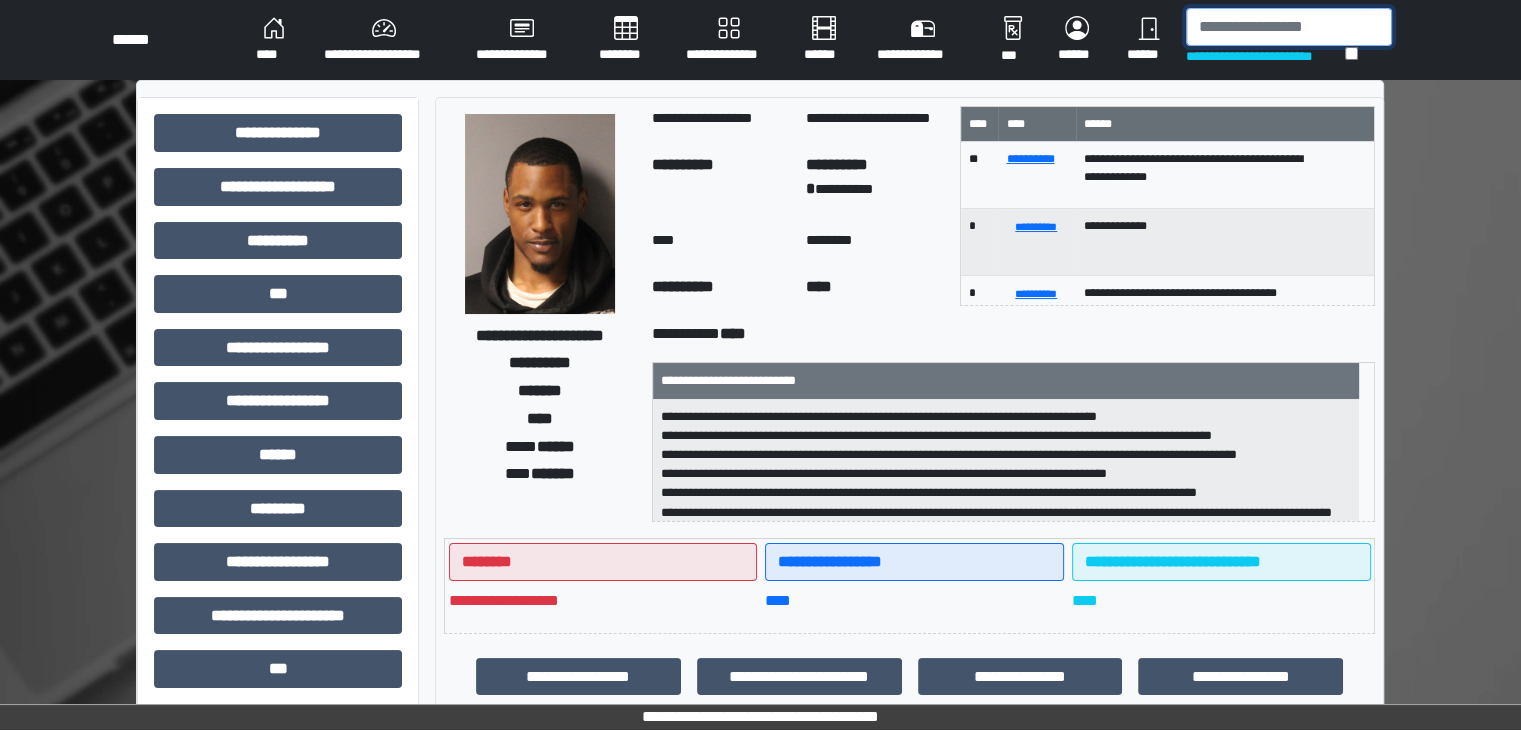 click at bounding box center [1289, 27] 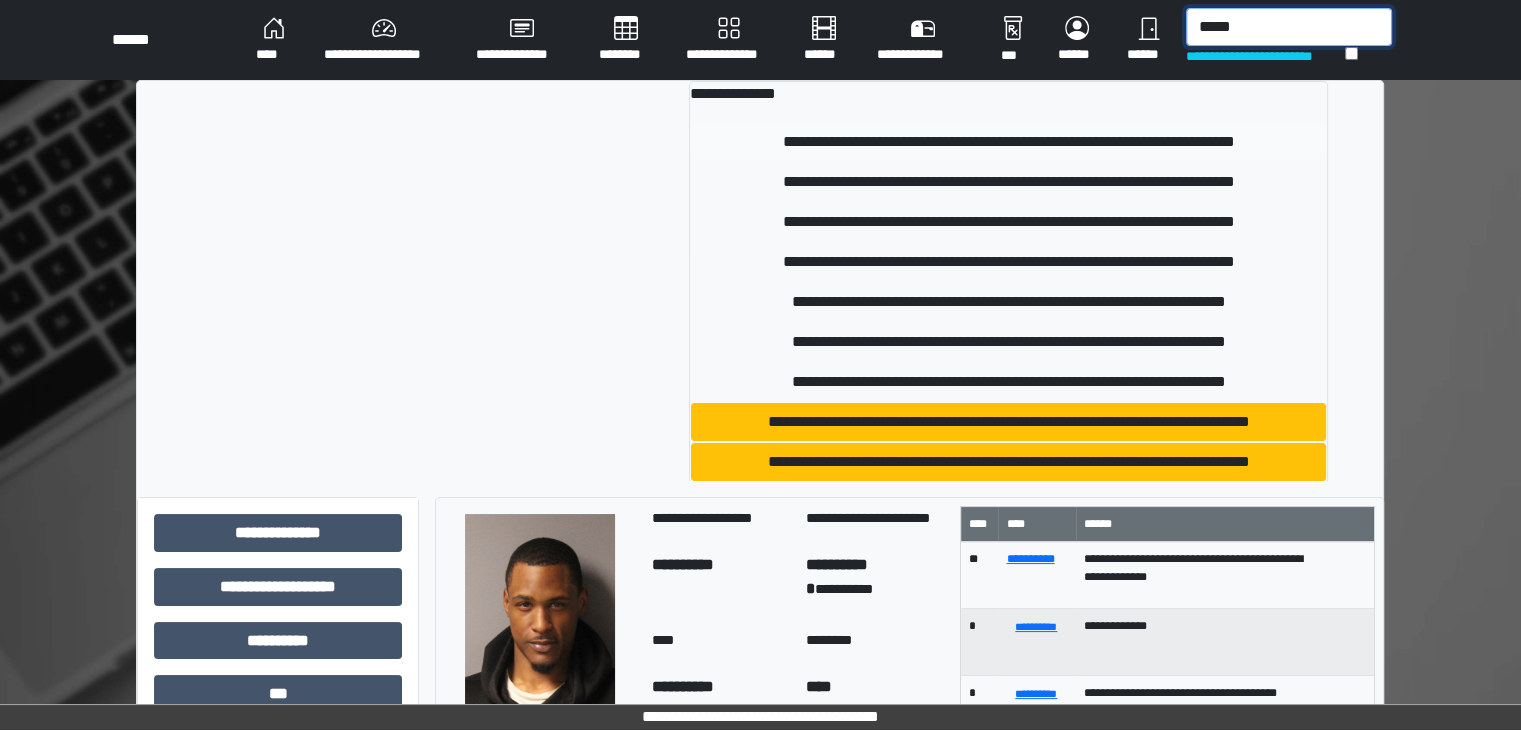 type on "*****" 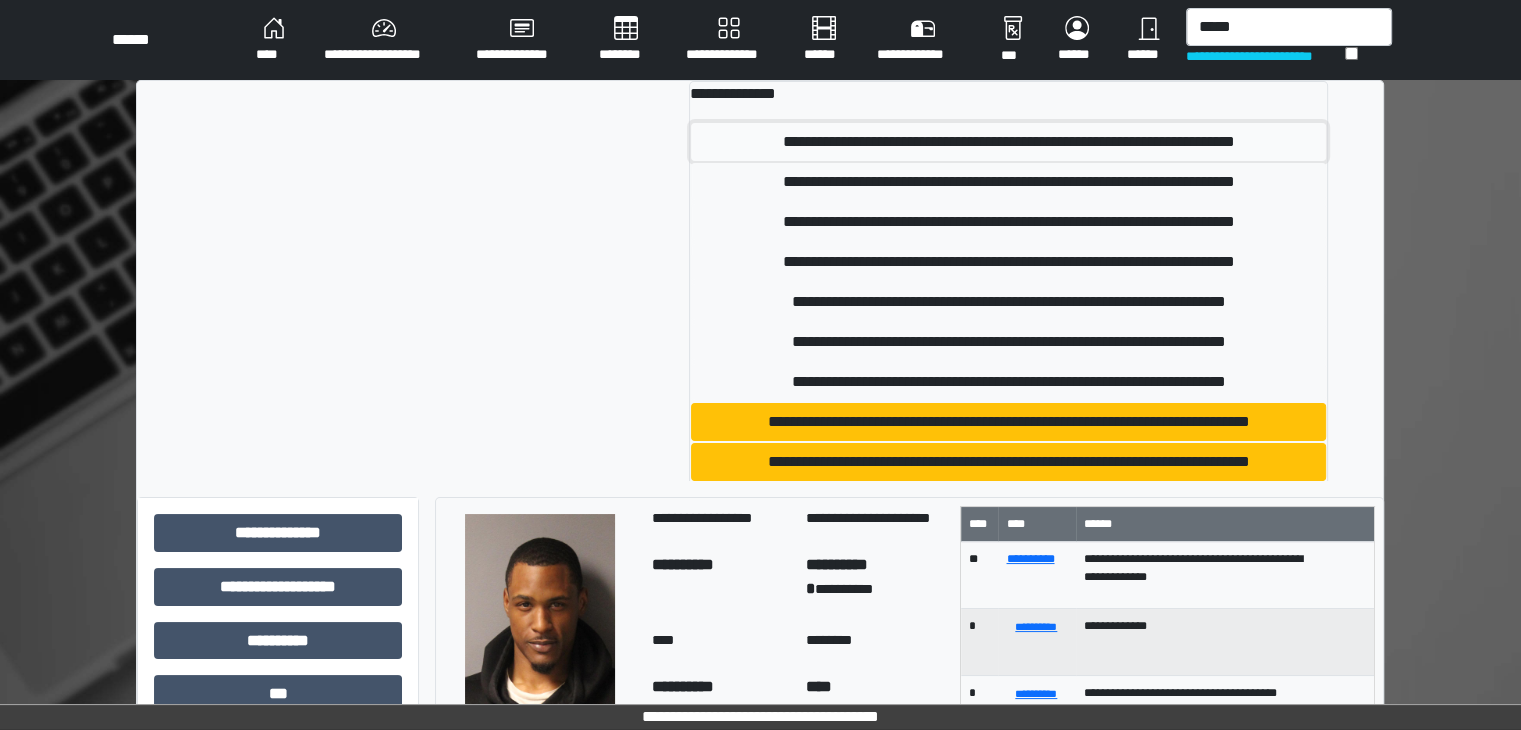 click on "**********" at bounding box center (1008, 142) 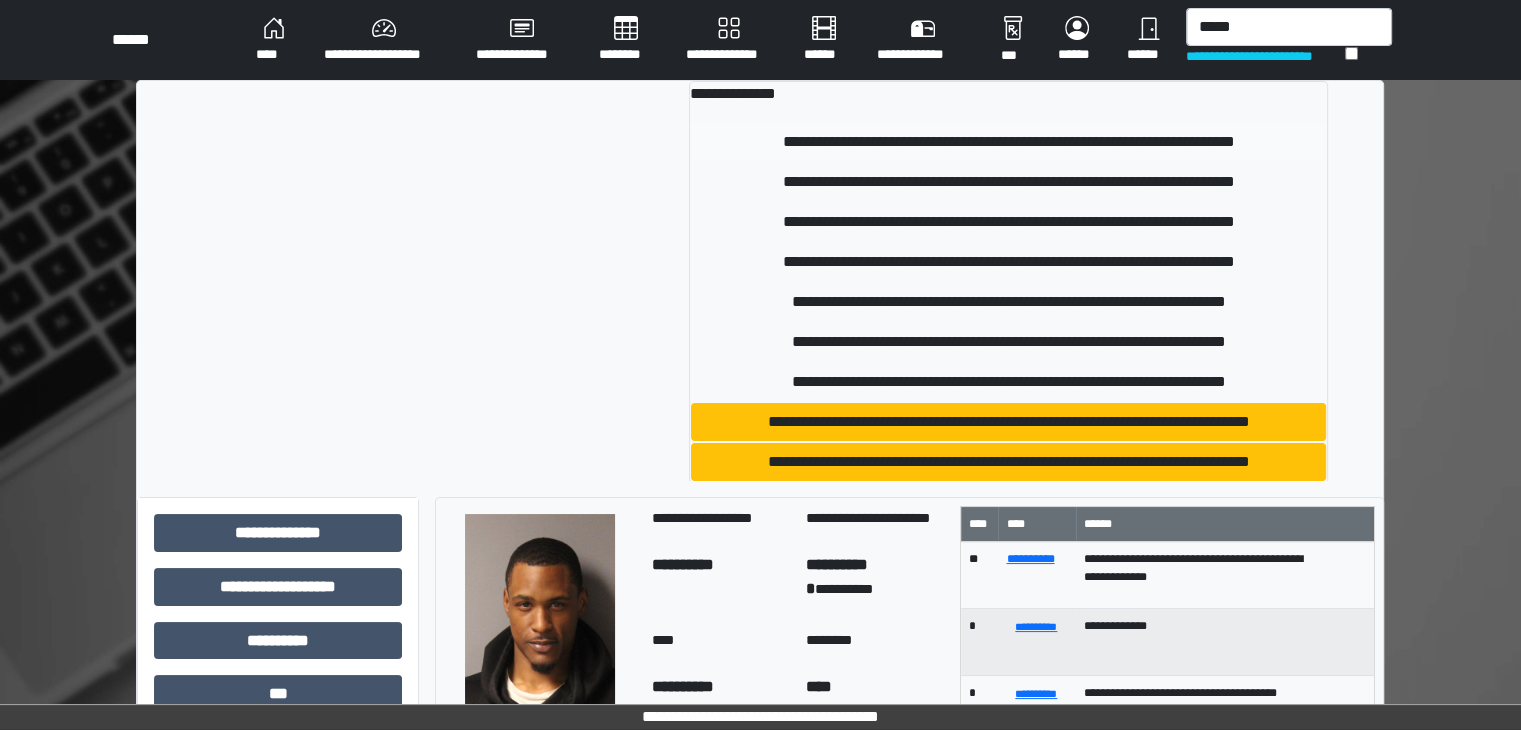 type 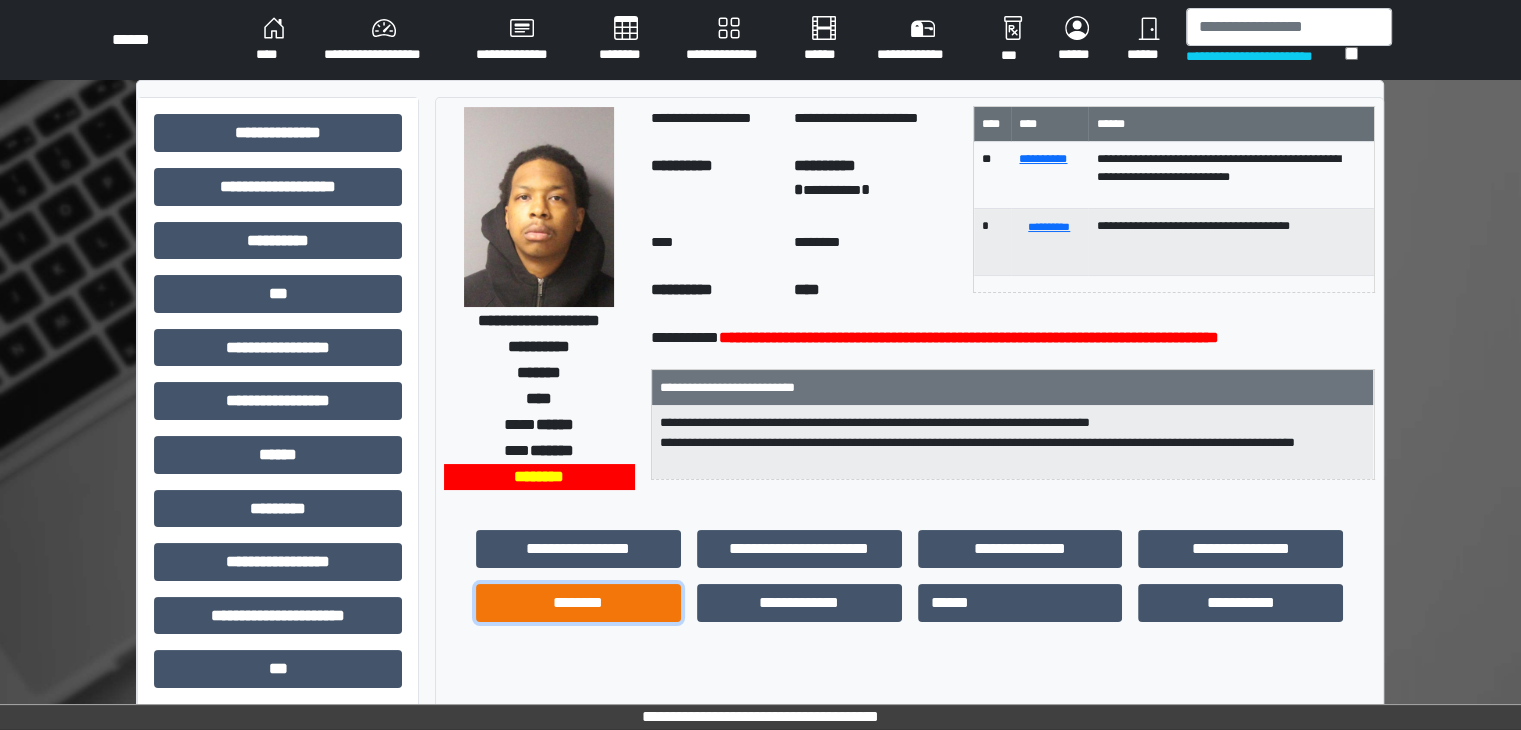click on "********" at bounding box center (578, 603) 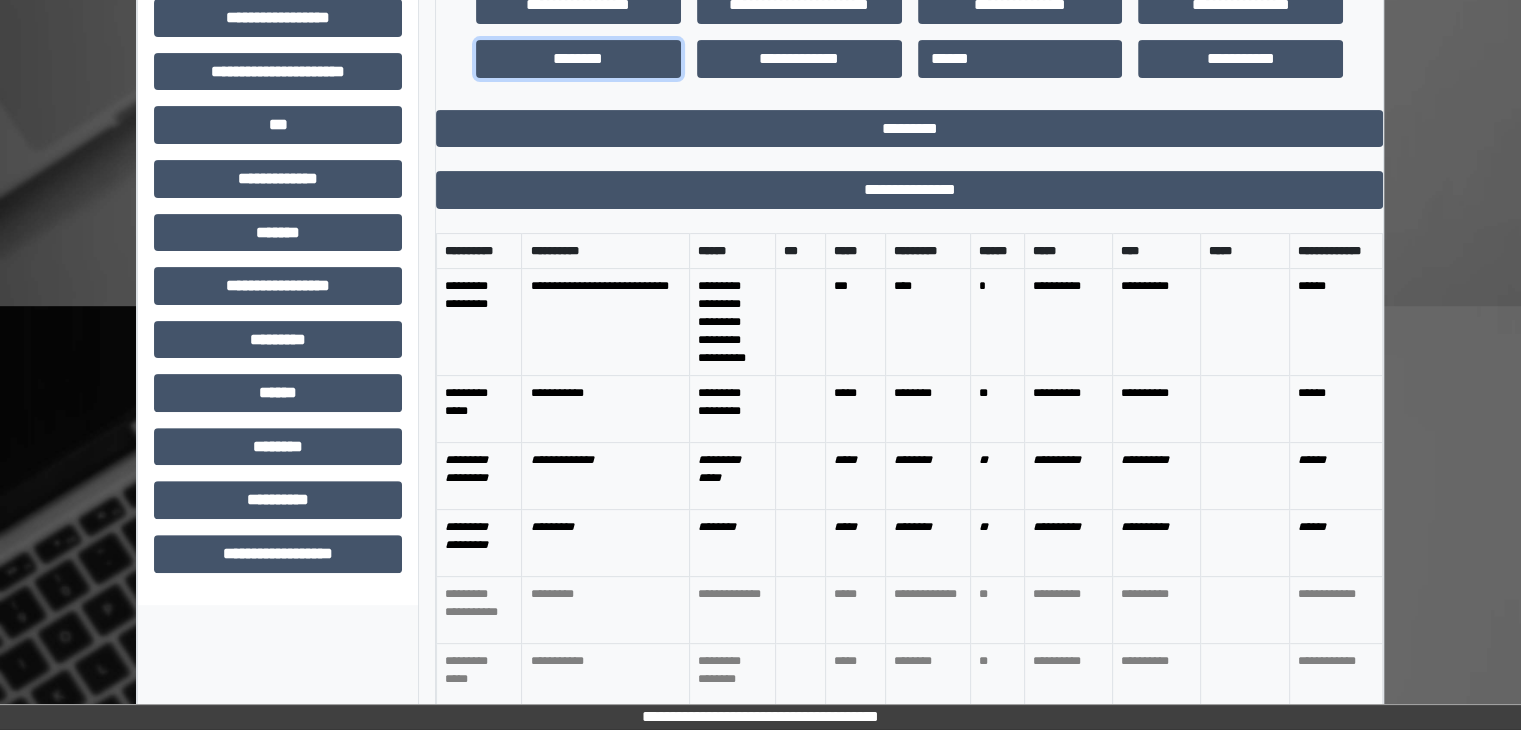 scroll, scrollTop: 544, scrollLeft: 0, axis: vertical 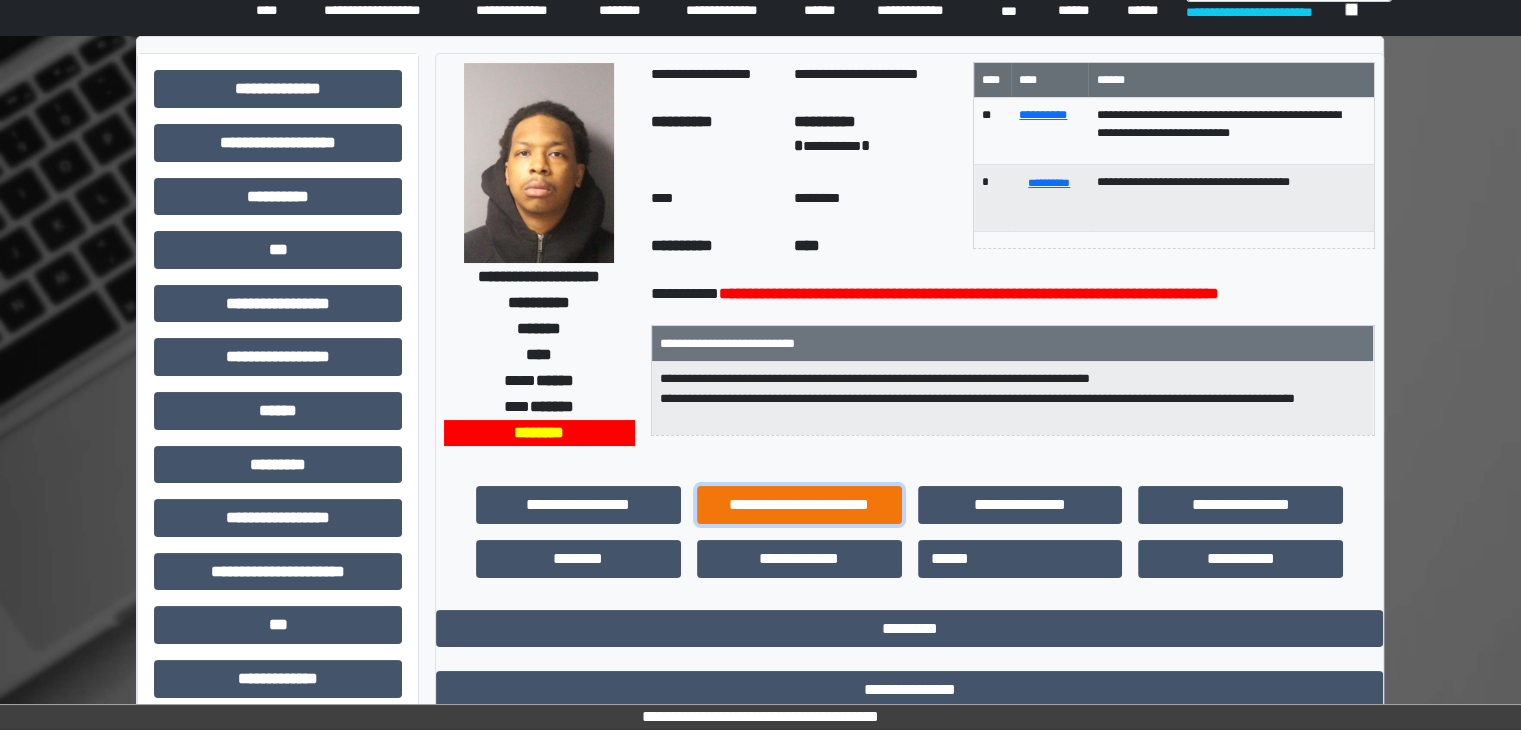 click on "**********" at bounding box center (799, 505) 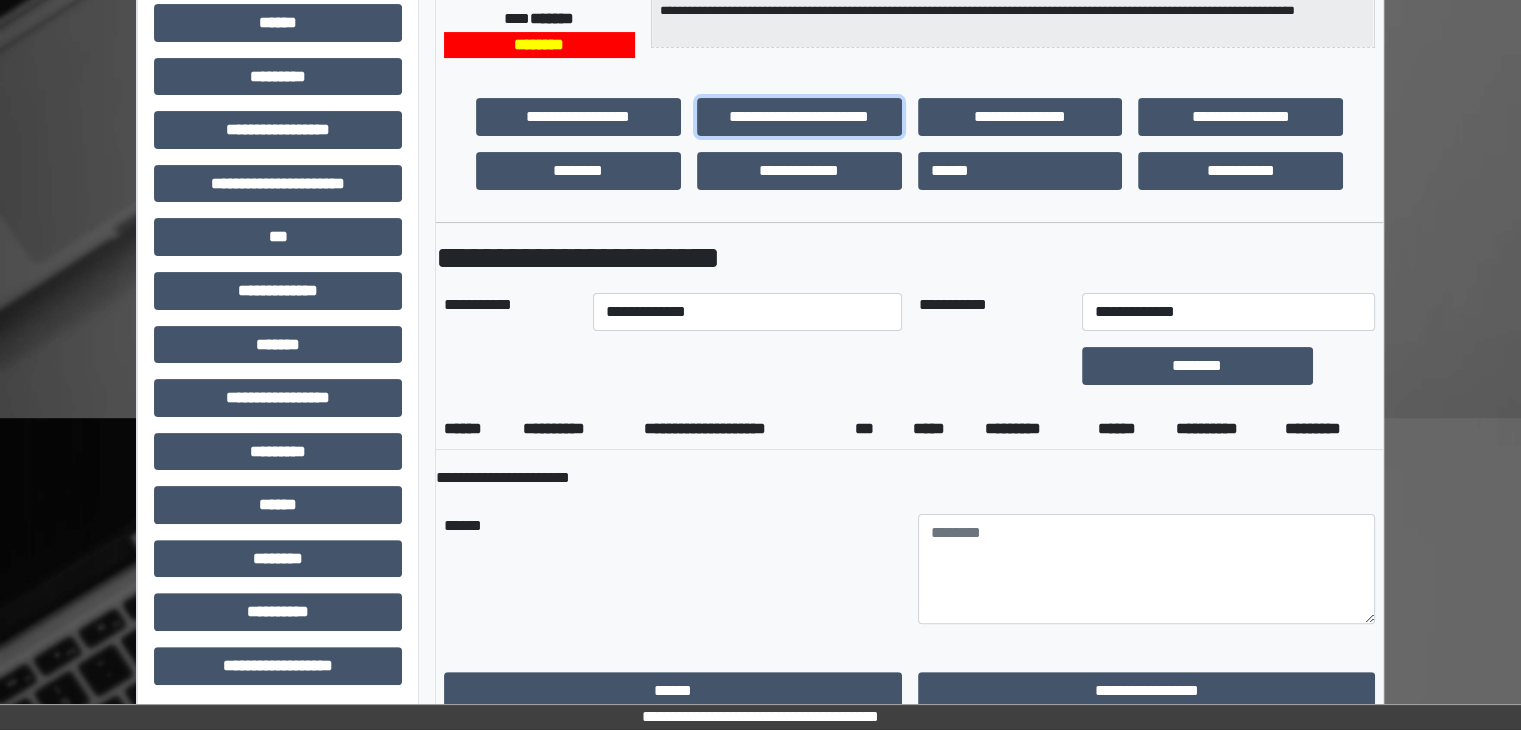 scroll, scrollTop: 544, scrollLeft: 0, axis: vertical 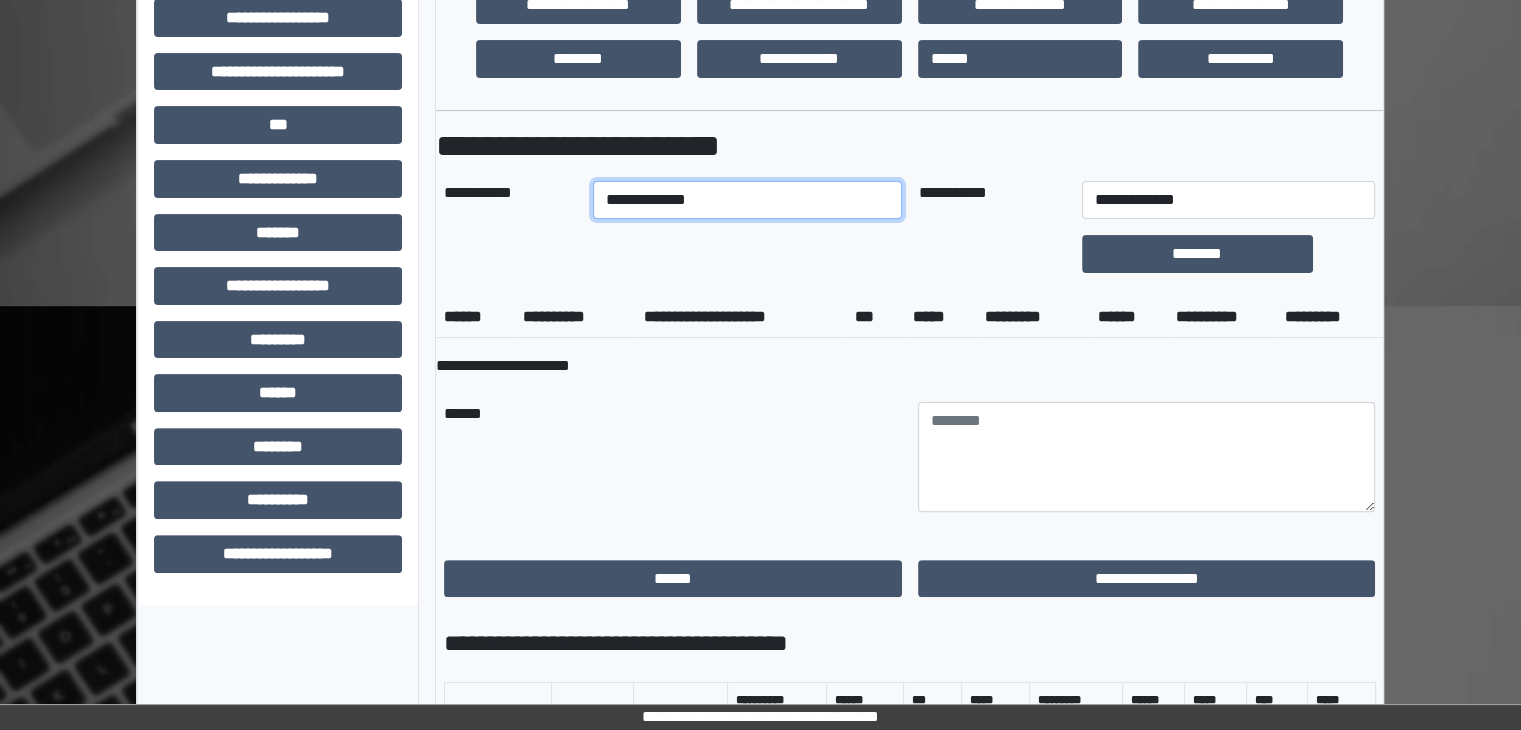 click on "**********" at bounding box center (748, 200) 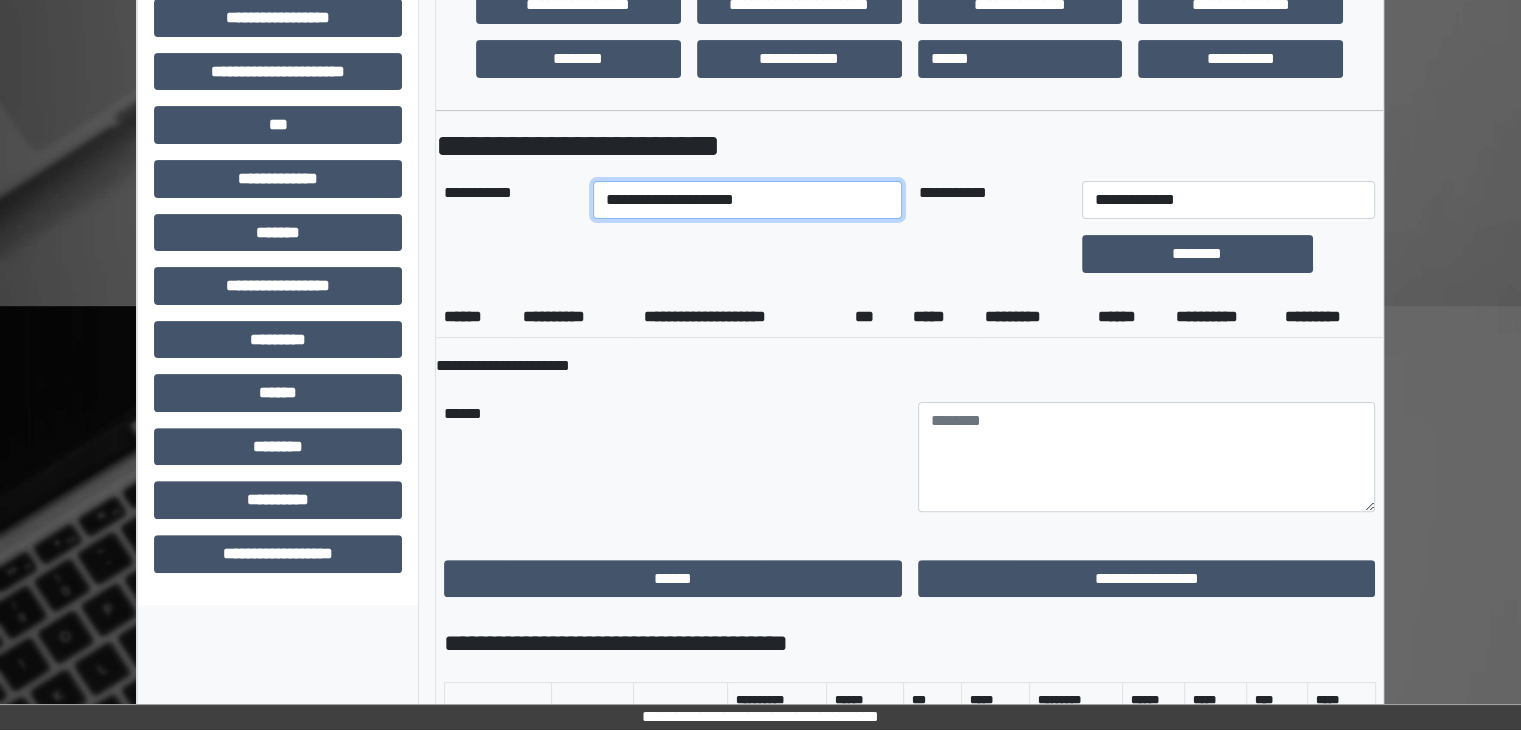 click on "**********" at bounding box center [748, 200] 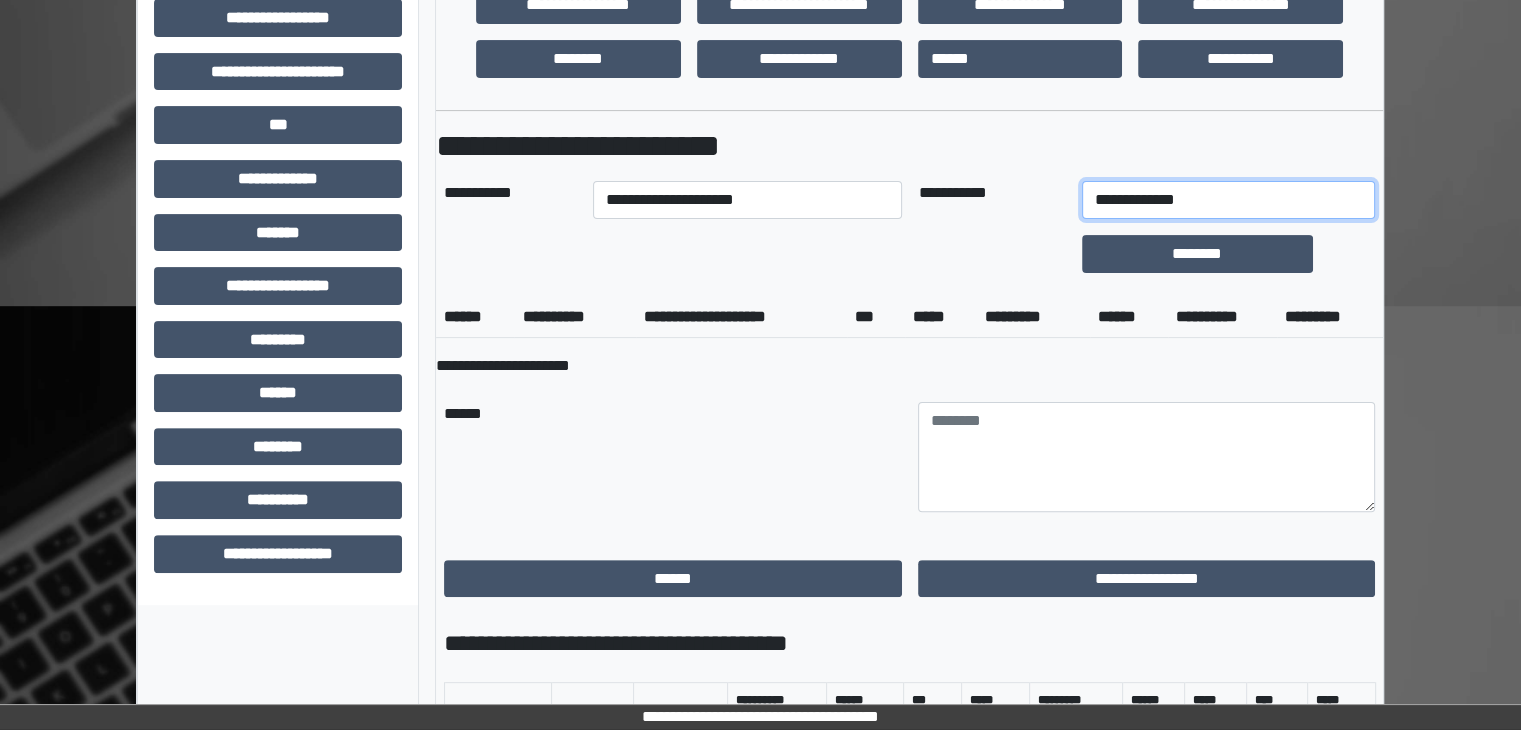 click on "**********" at bounding box center [1229, 200] 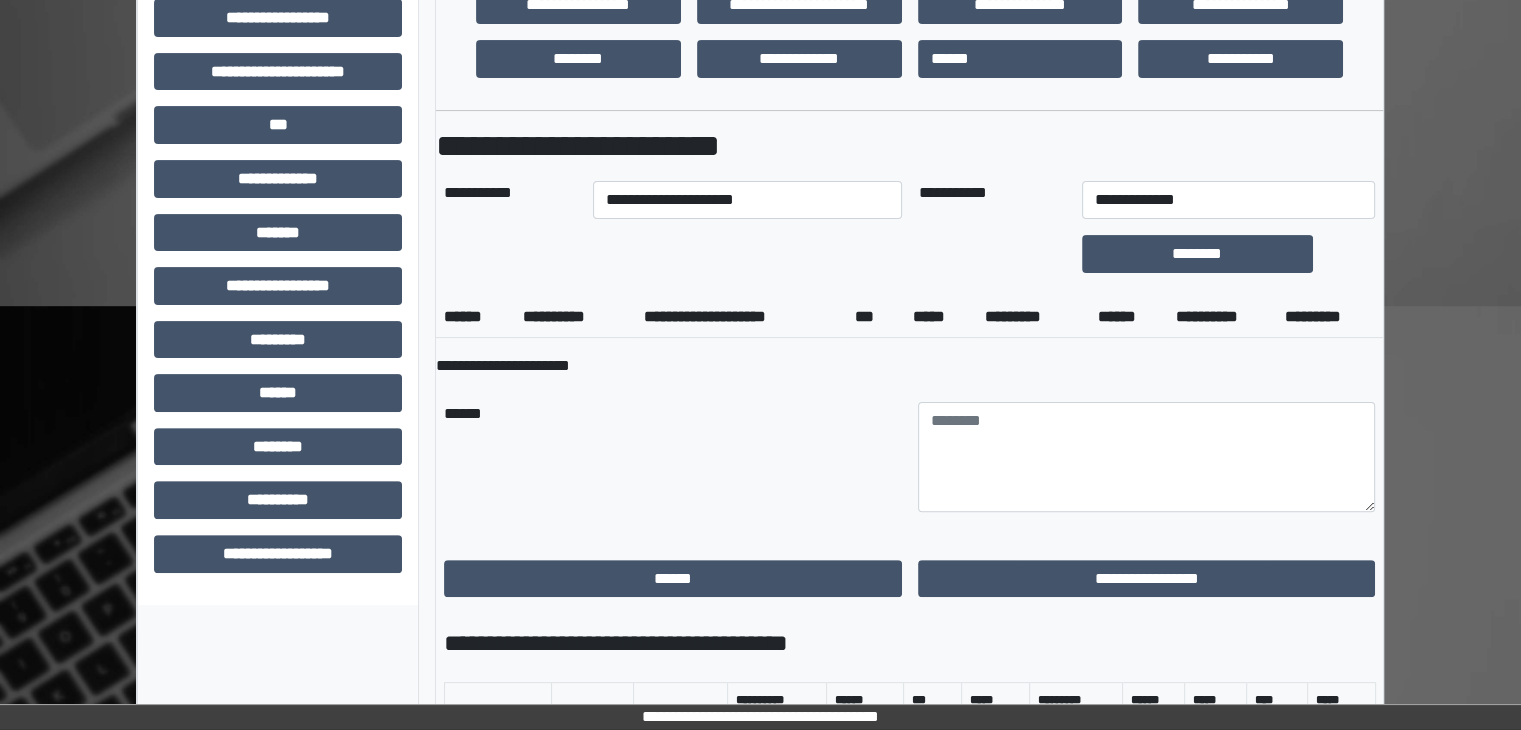 click on "******" at bounding box center [673, 457] 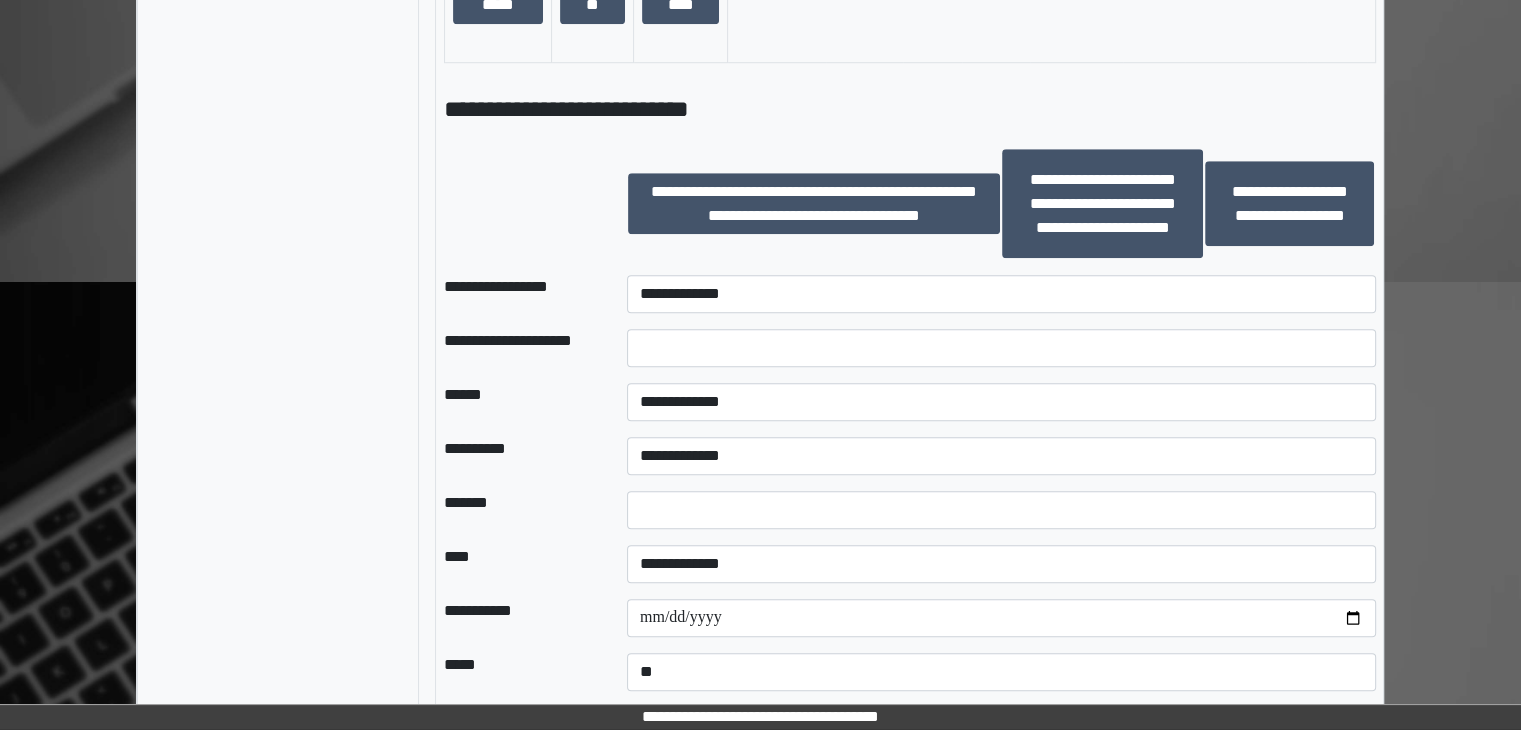 scroll, scrollTop: 1544, scrollLeft: 0, axis: vertical 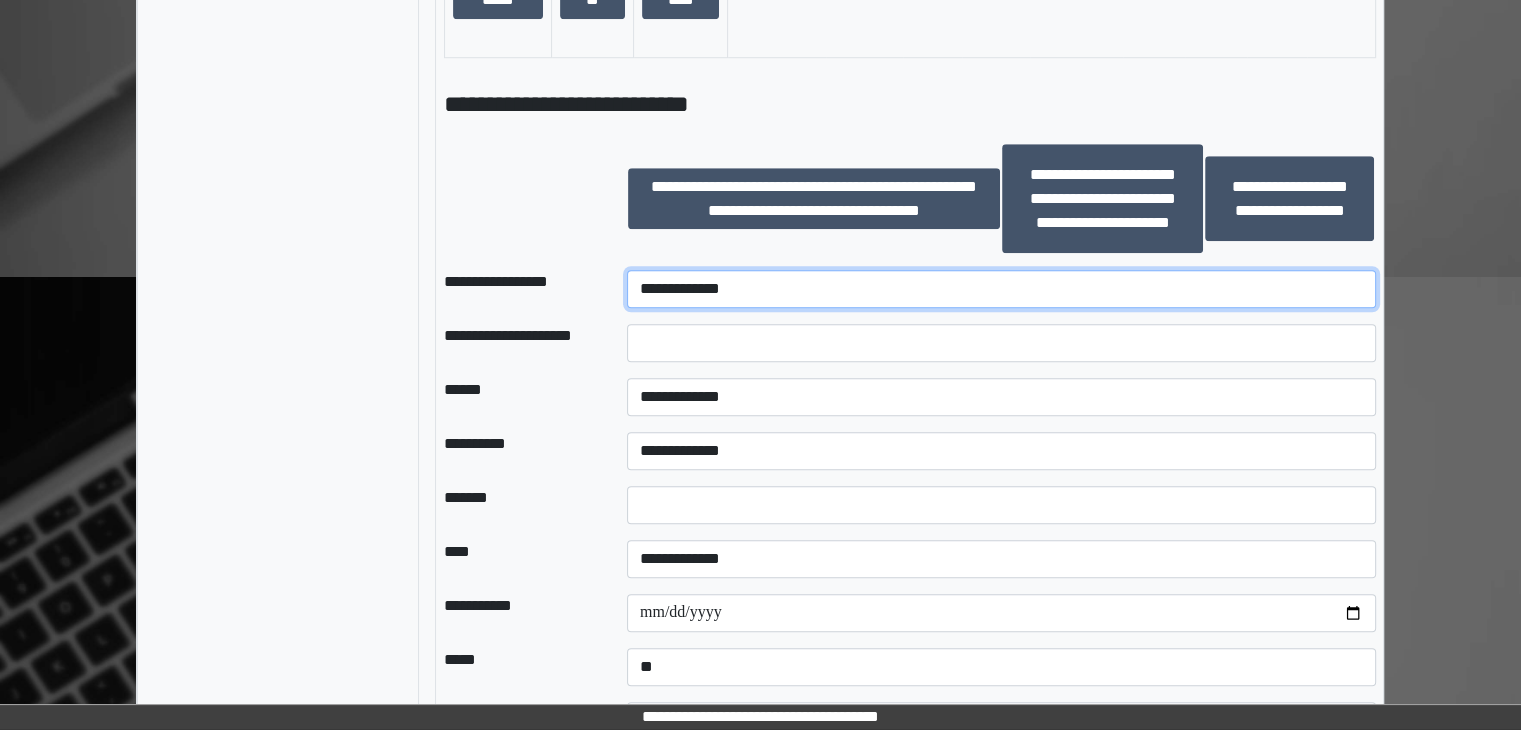 click on "**********" at bounding box center (1001, 289) 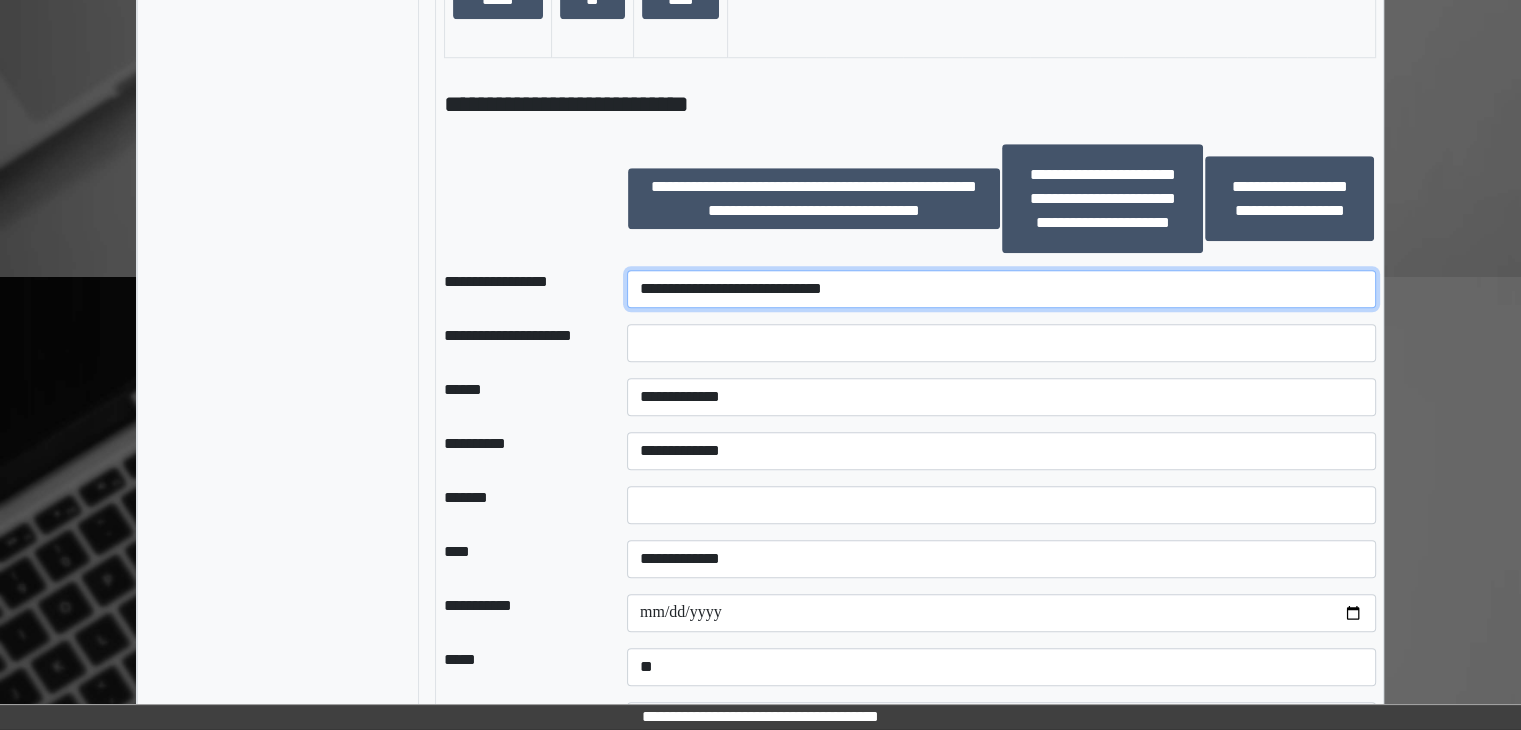click on "**********" at bounding box center [1001, 289] 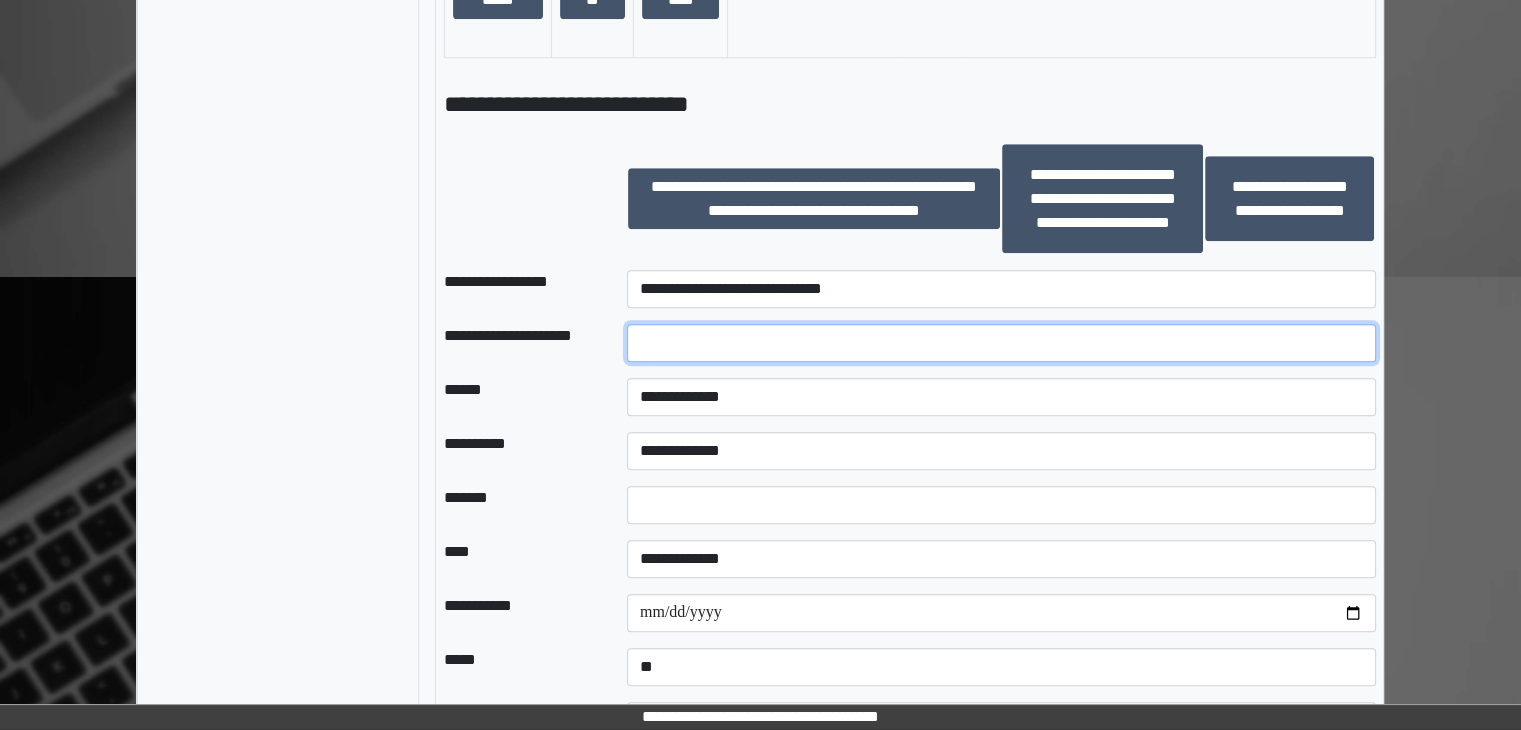 click at bounding box center (1001, 343) 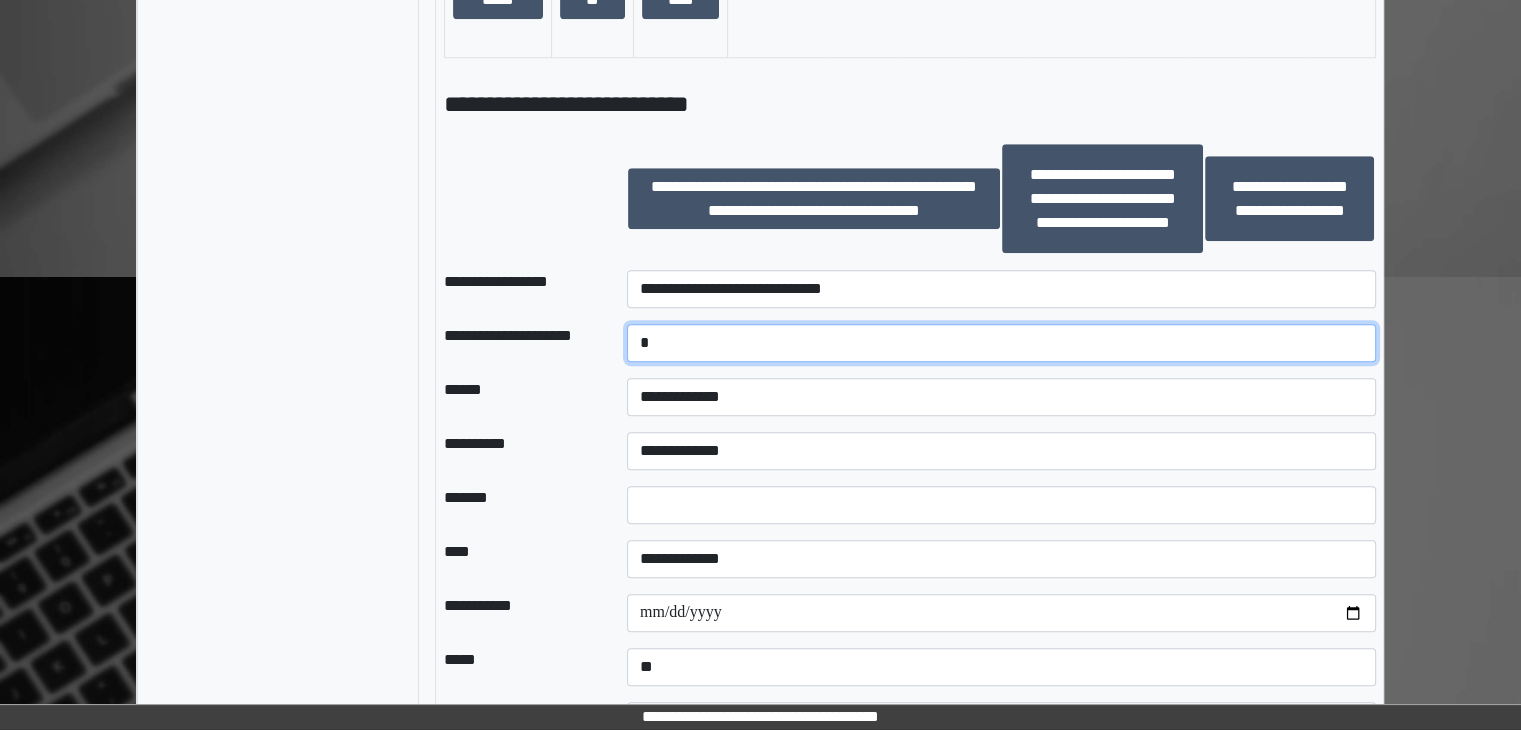 type on "*" 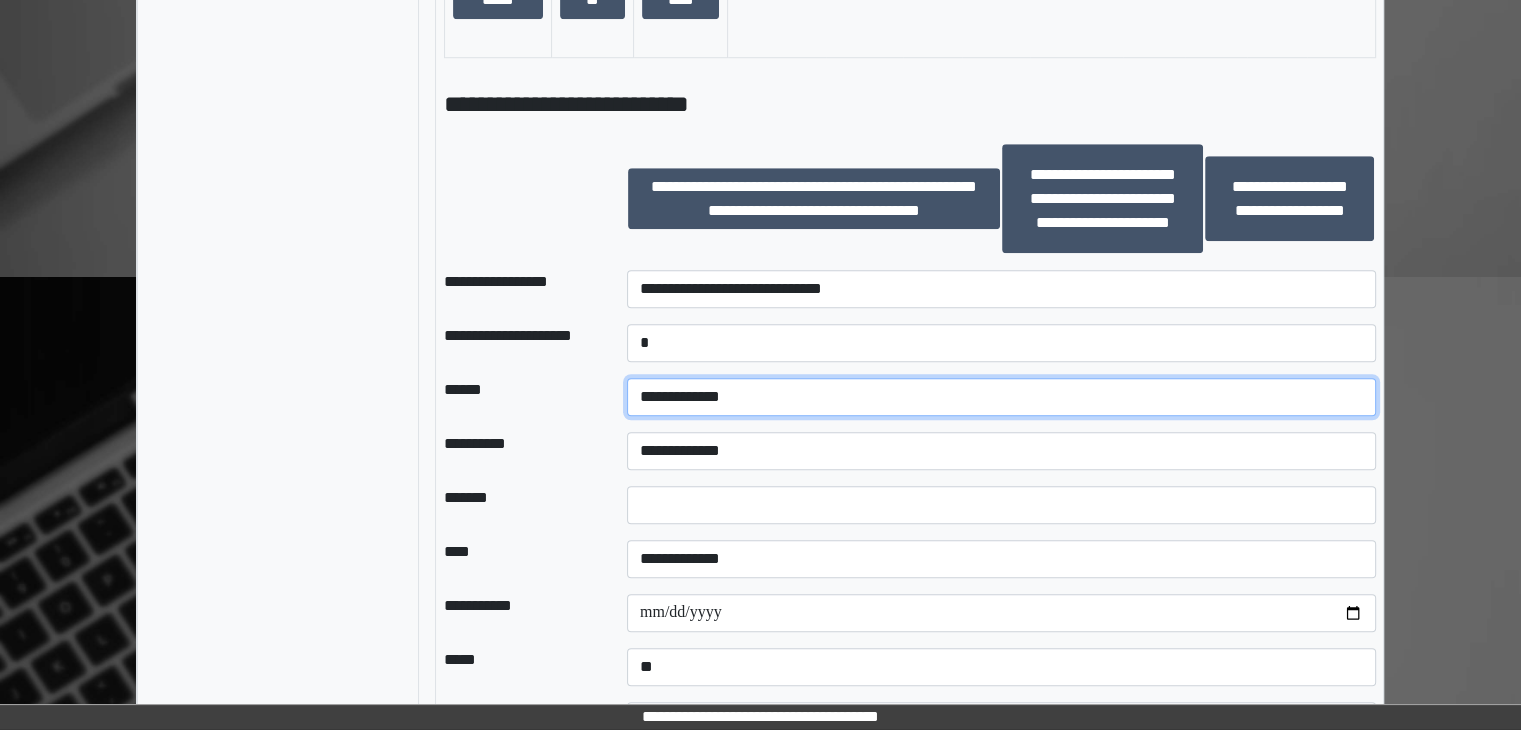 click on "**********" at bounding box center [1001, 397] 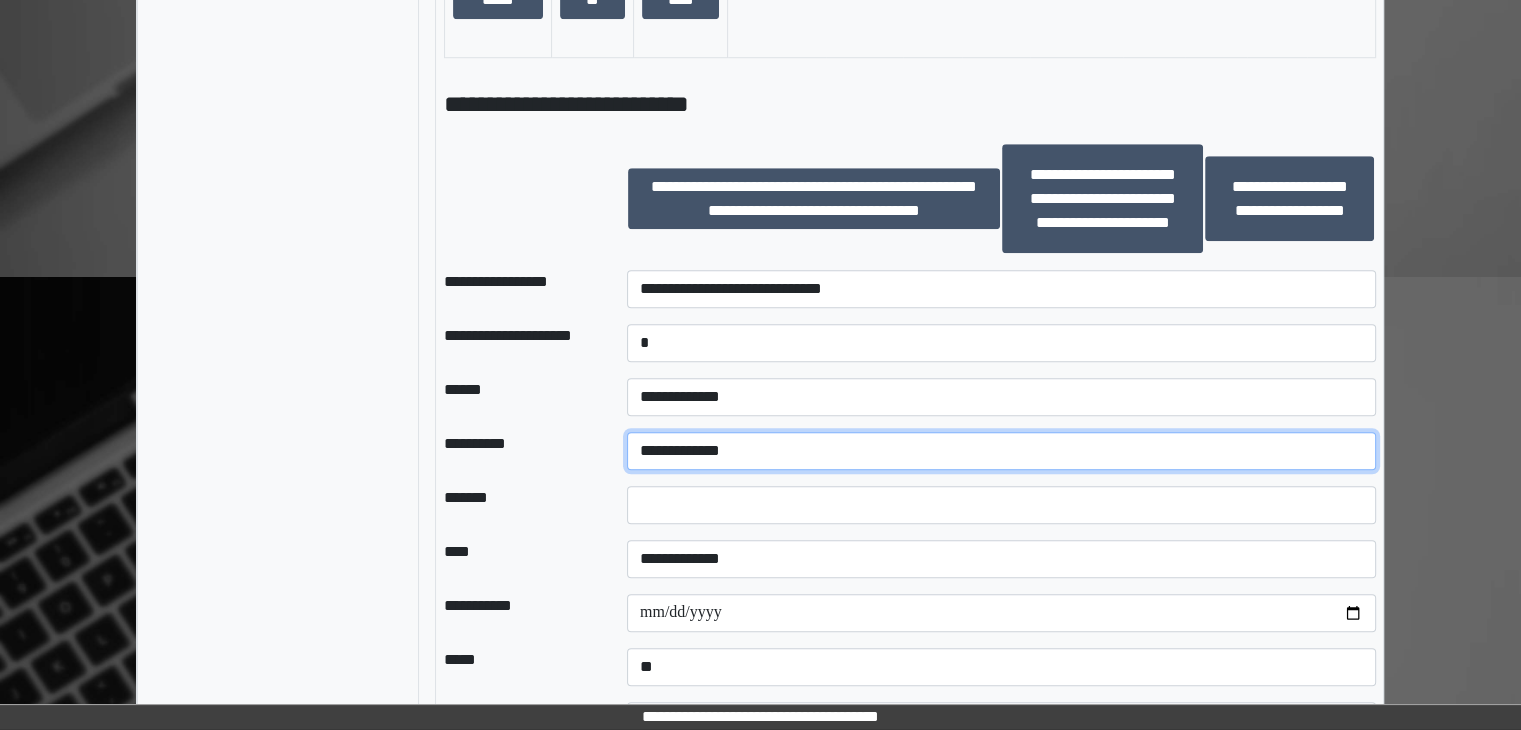 click on "**********" at bounding box center (1001, 451) 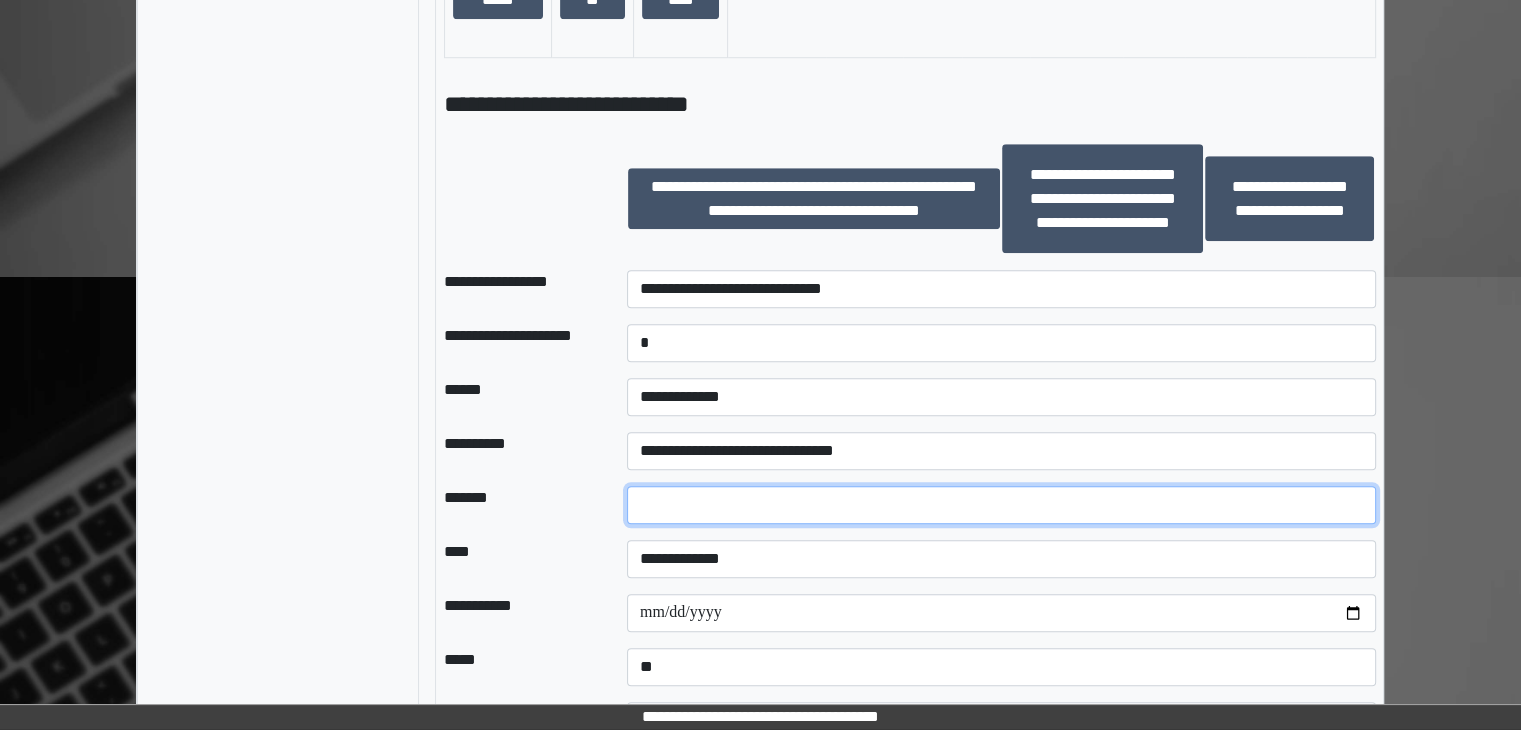 click at bounding box center (1001, 505) 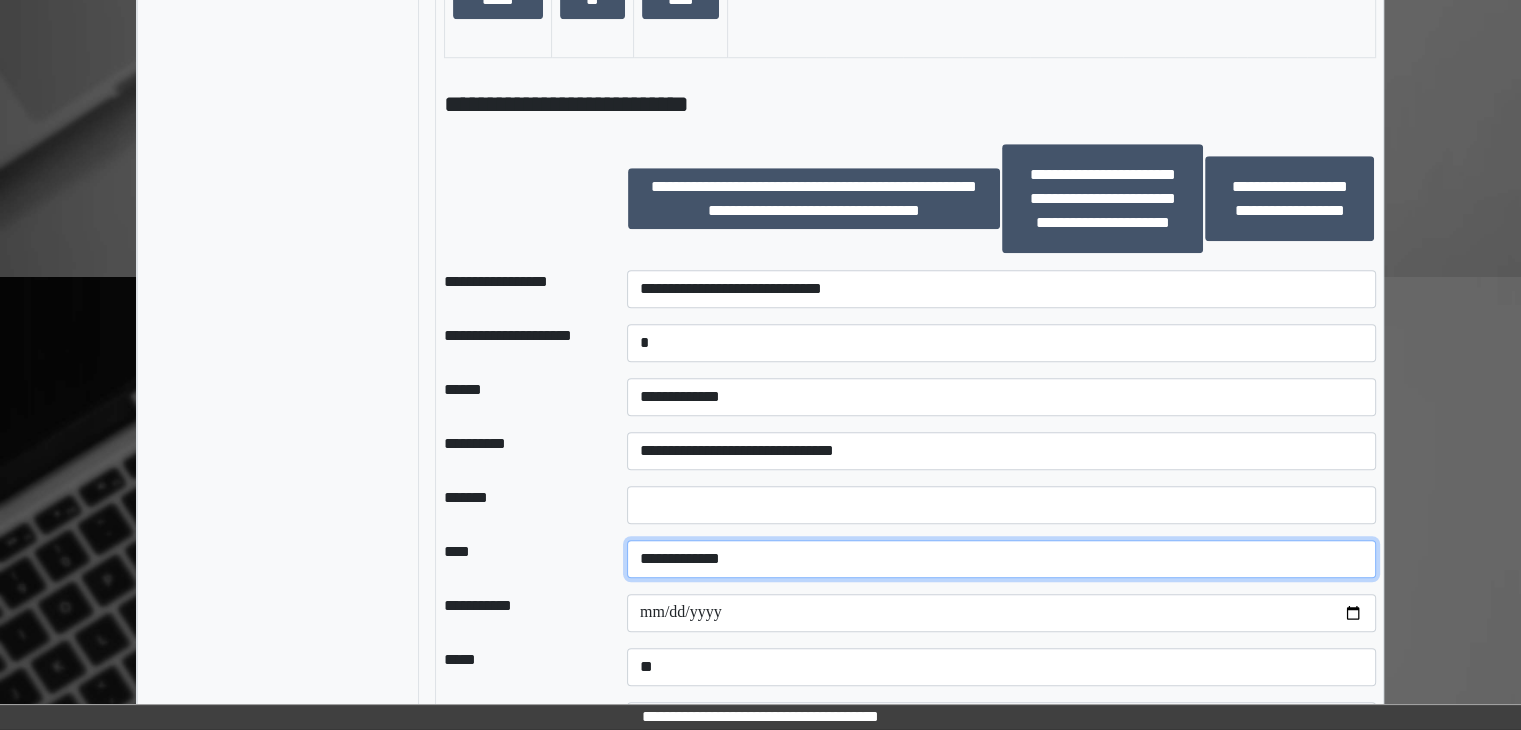 click on "**********" at bounding box center (1001, 559) 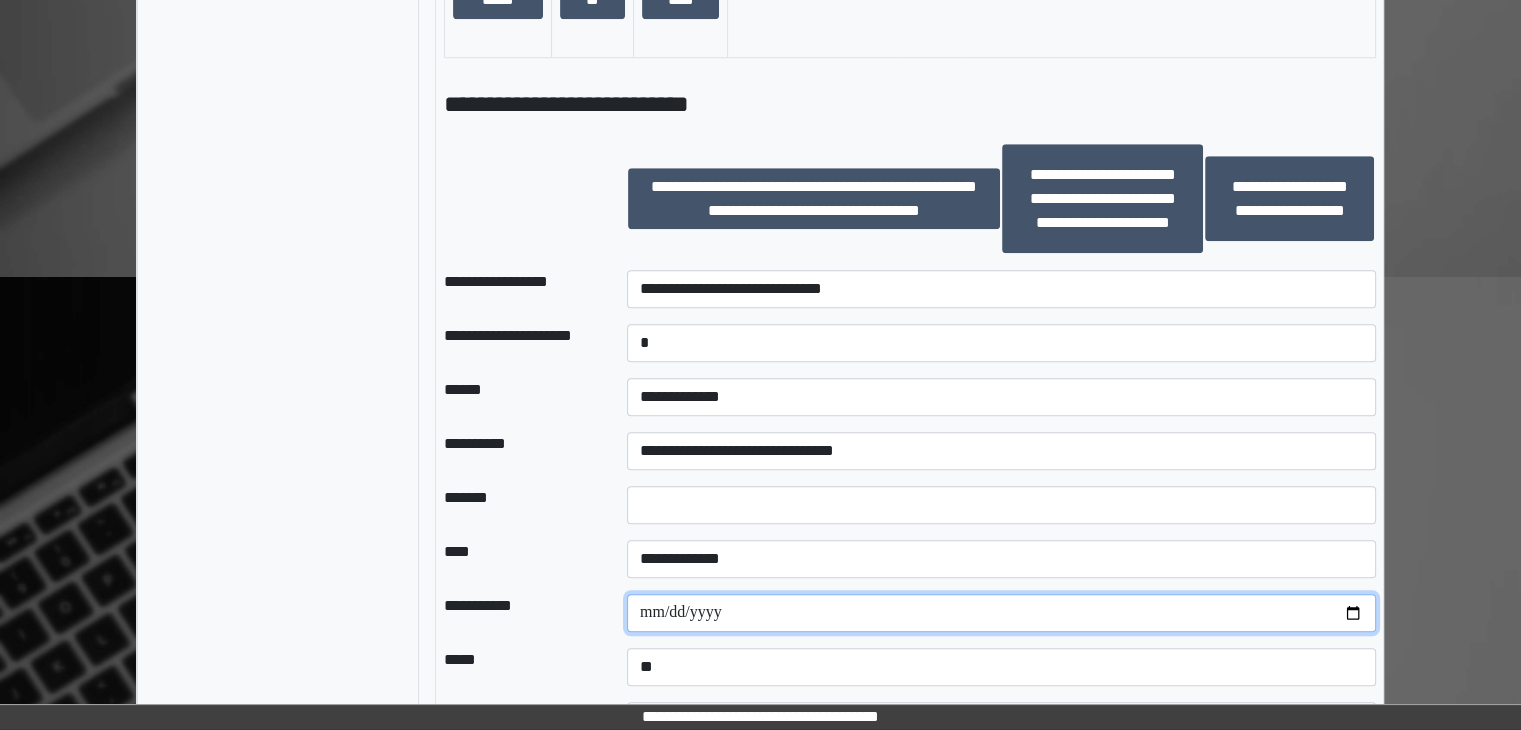 click at bounding box center (1001, 613) 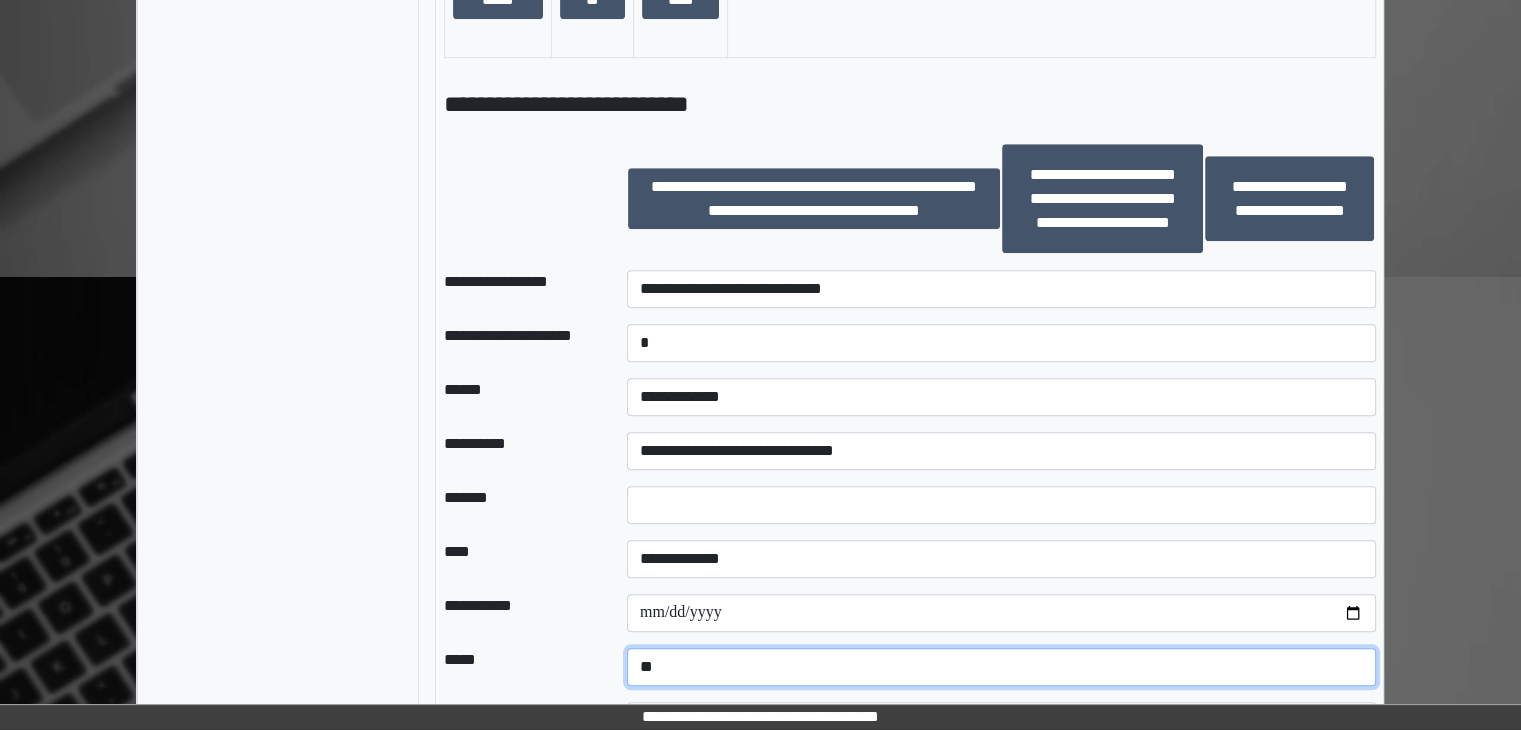 click on "**********" at bounding box center [1001, 667] 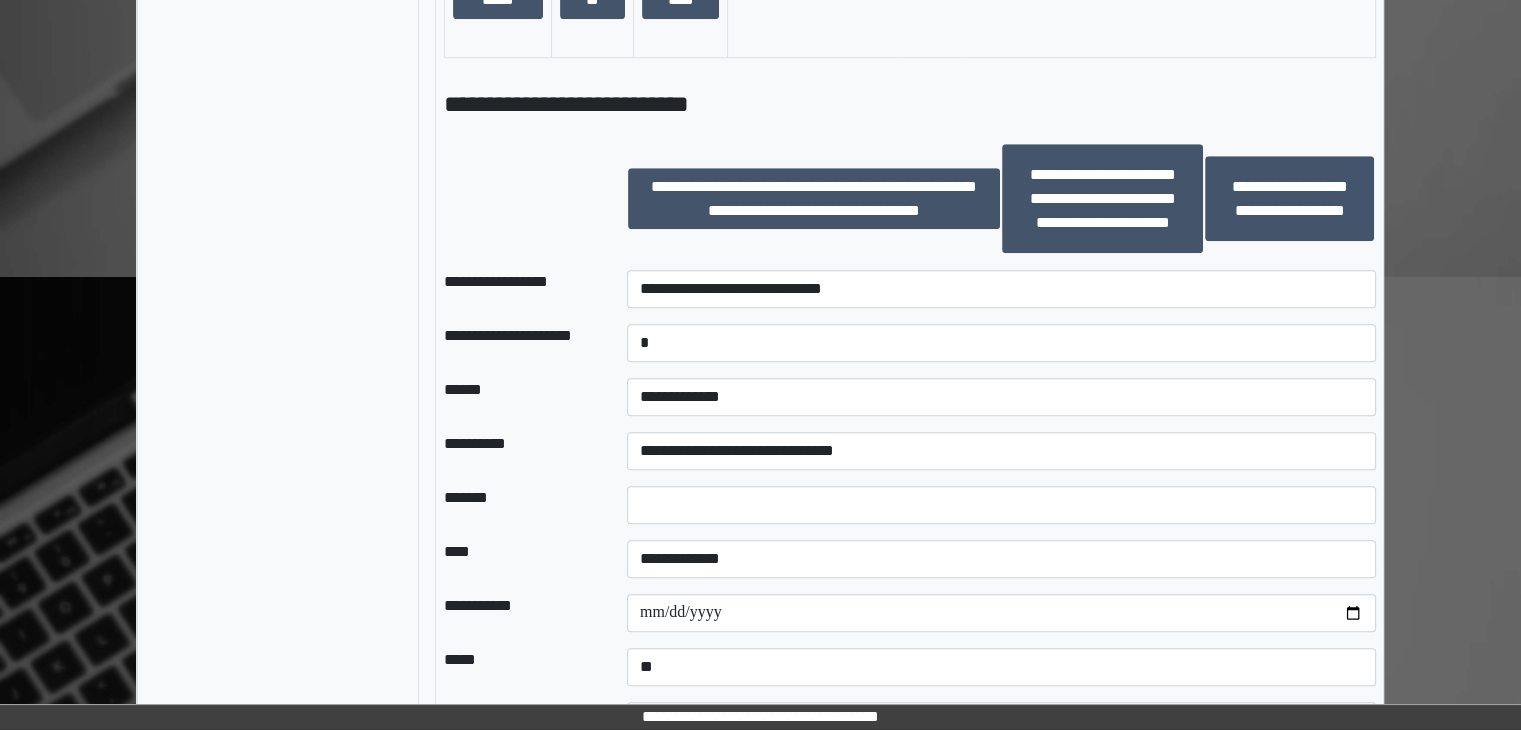 click on "**********" at bounding box center [760, -291] 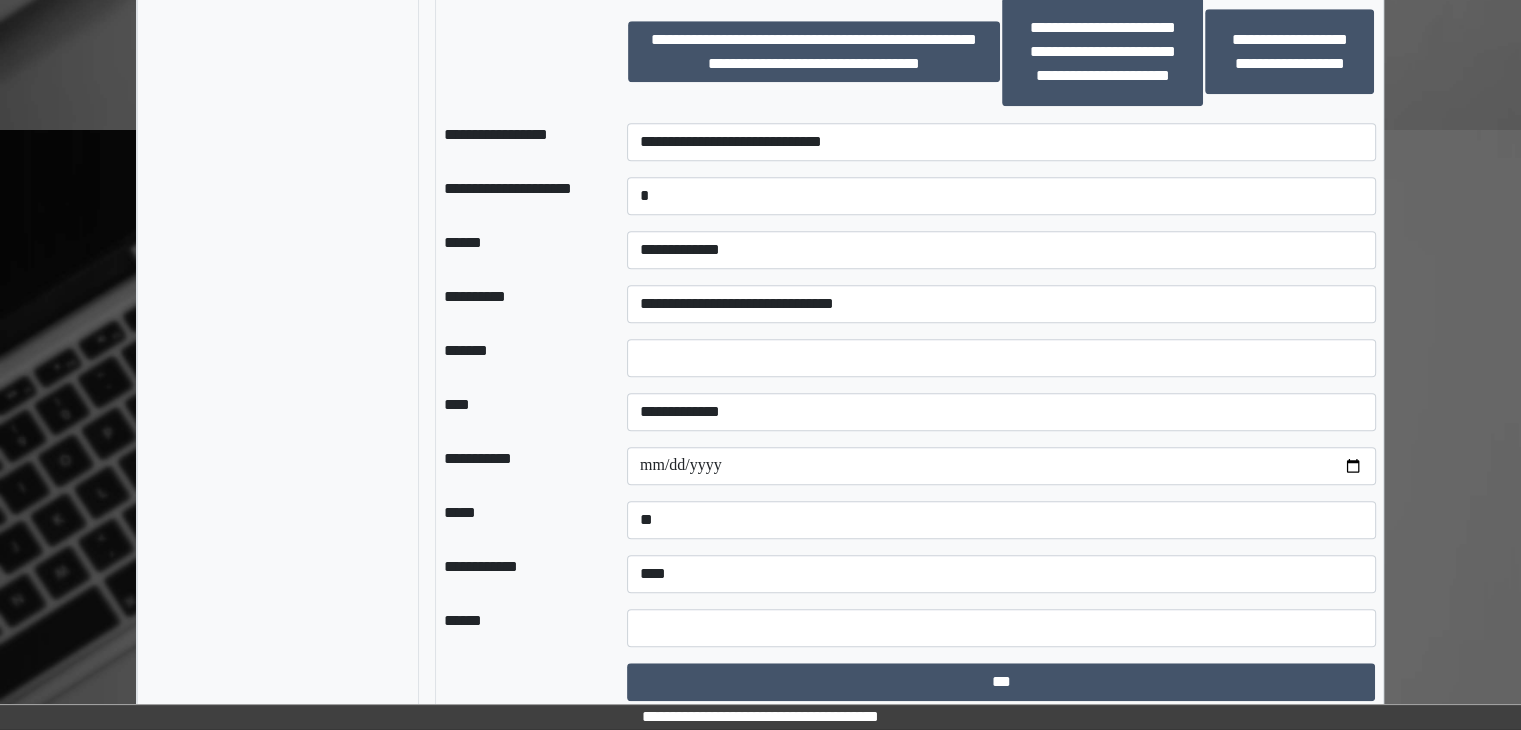 scroll, scrollTop: 1697, scrollLeft: 0, axis: vertical 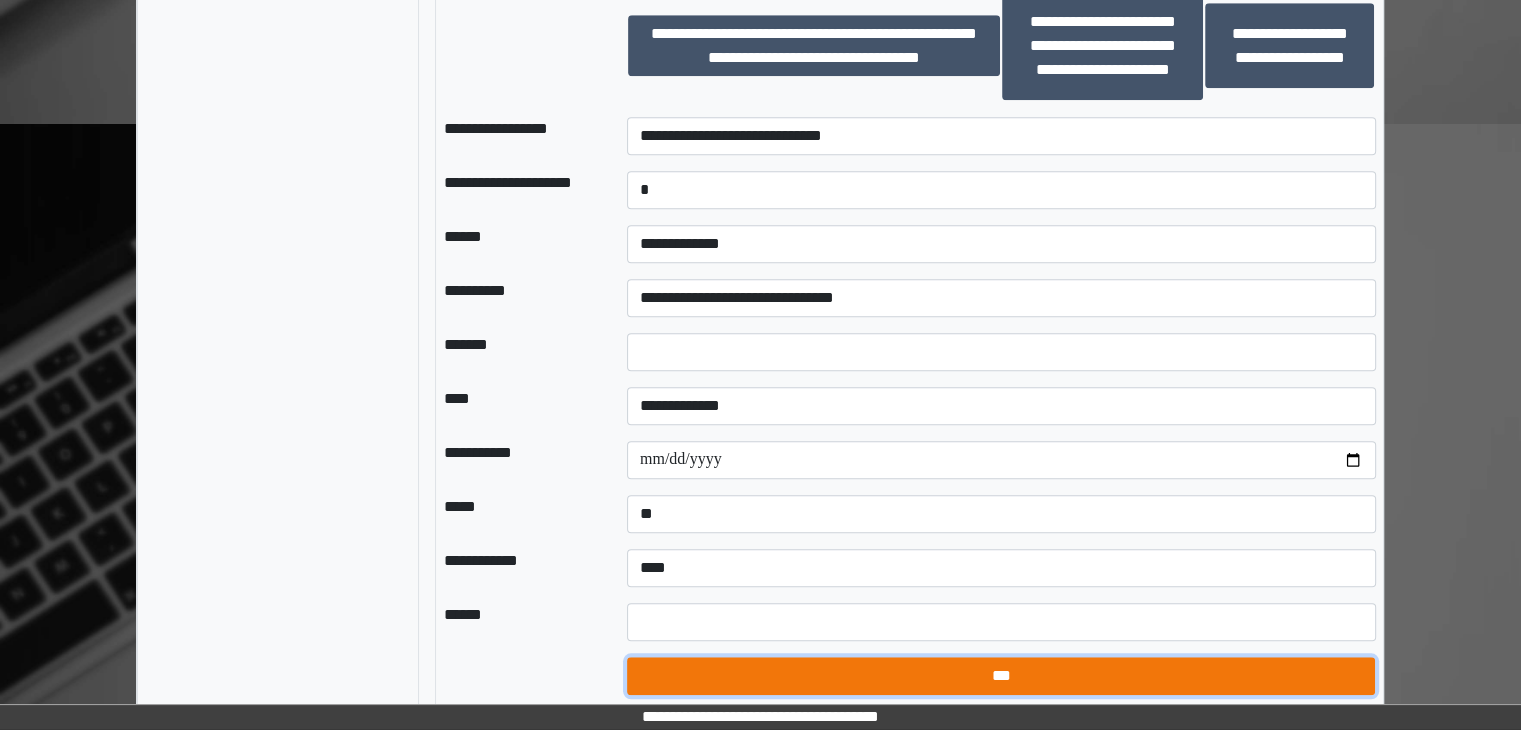 click on "***" at bounding box center [1001, 676] 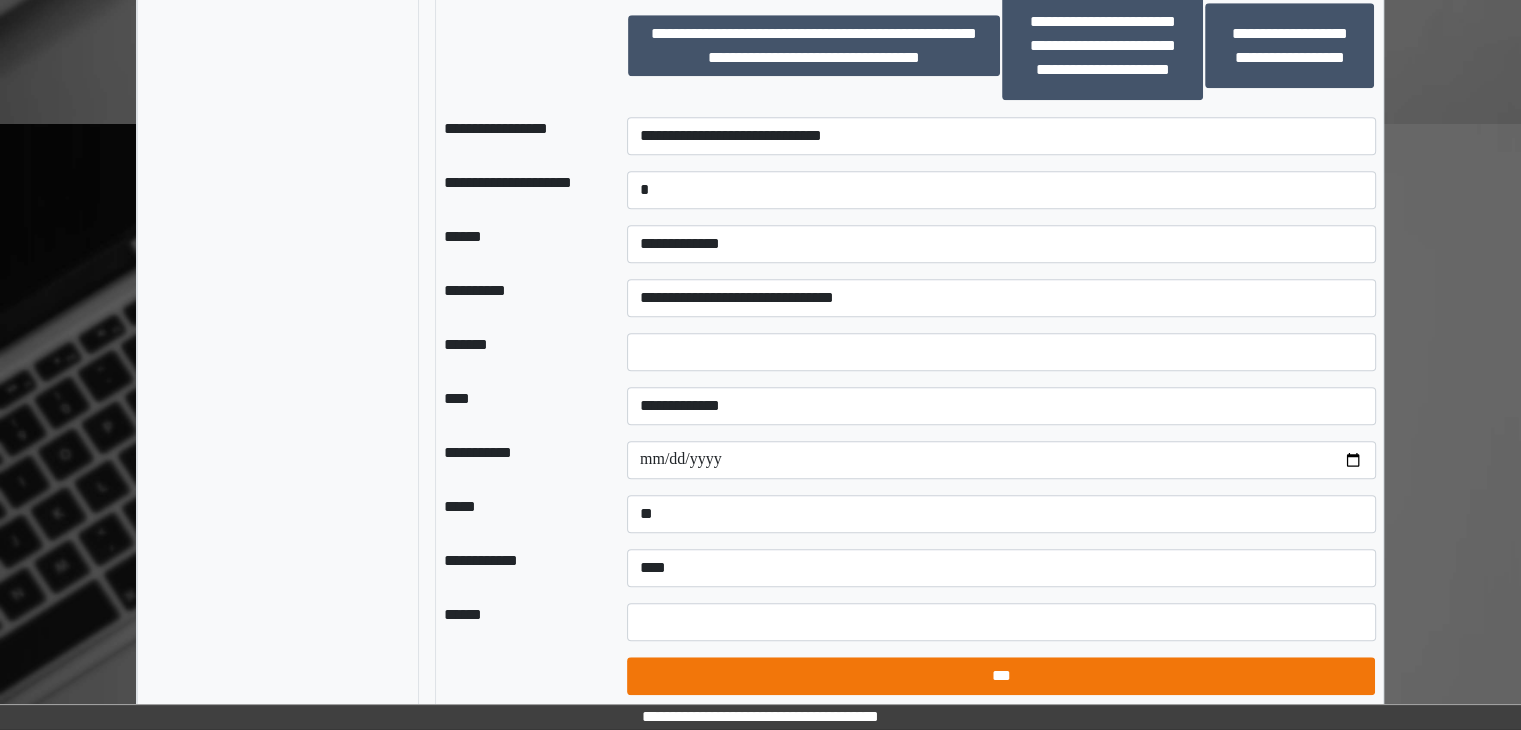 select on "*" 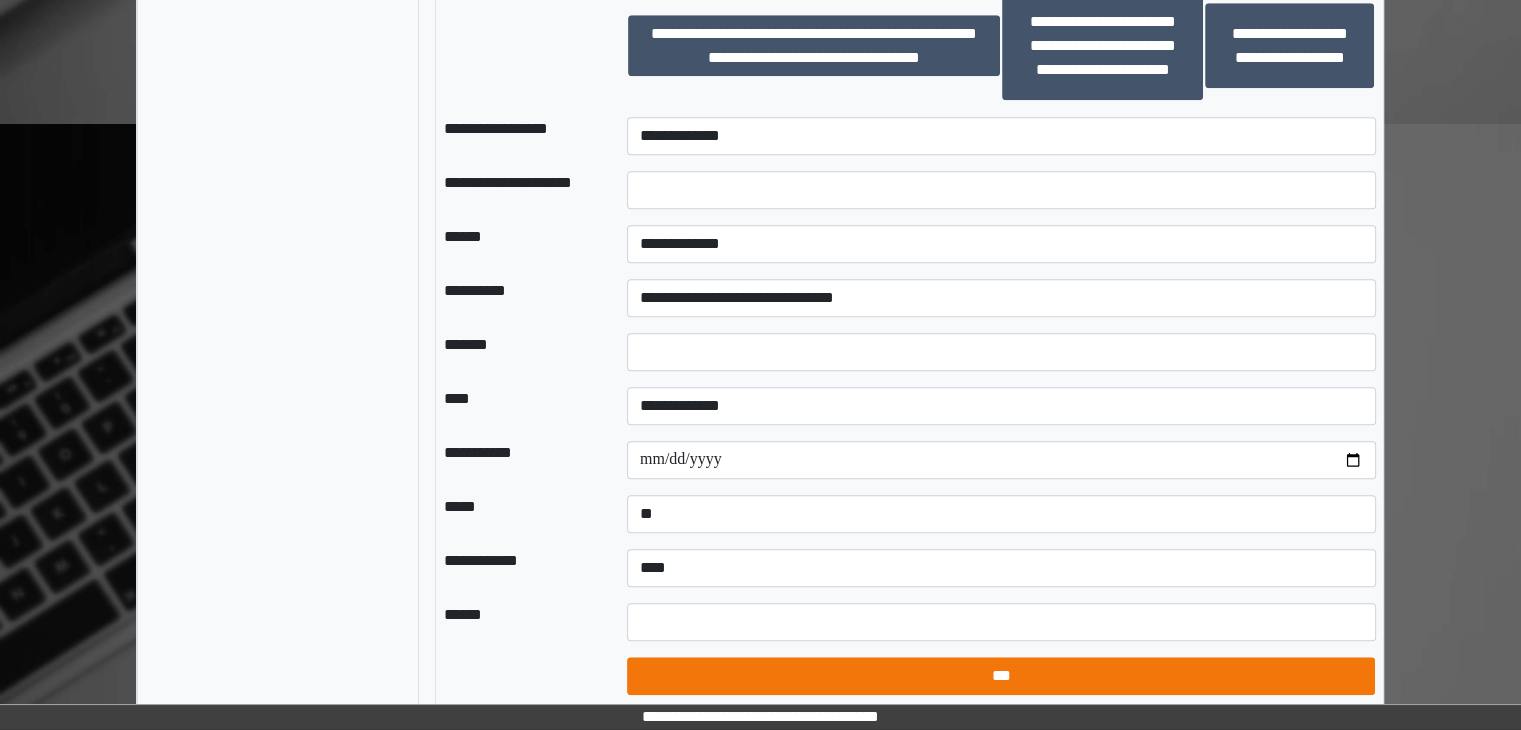 select on "*" 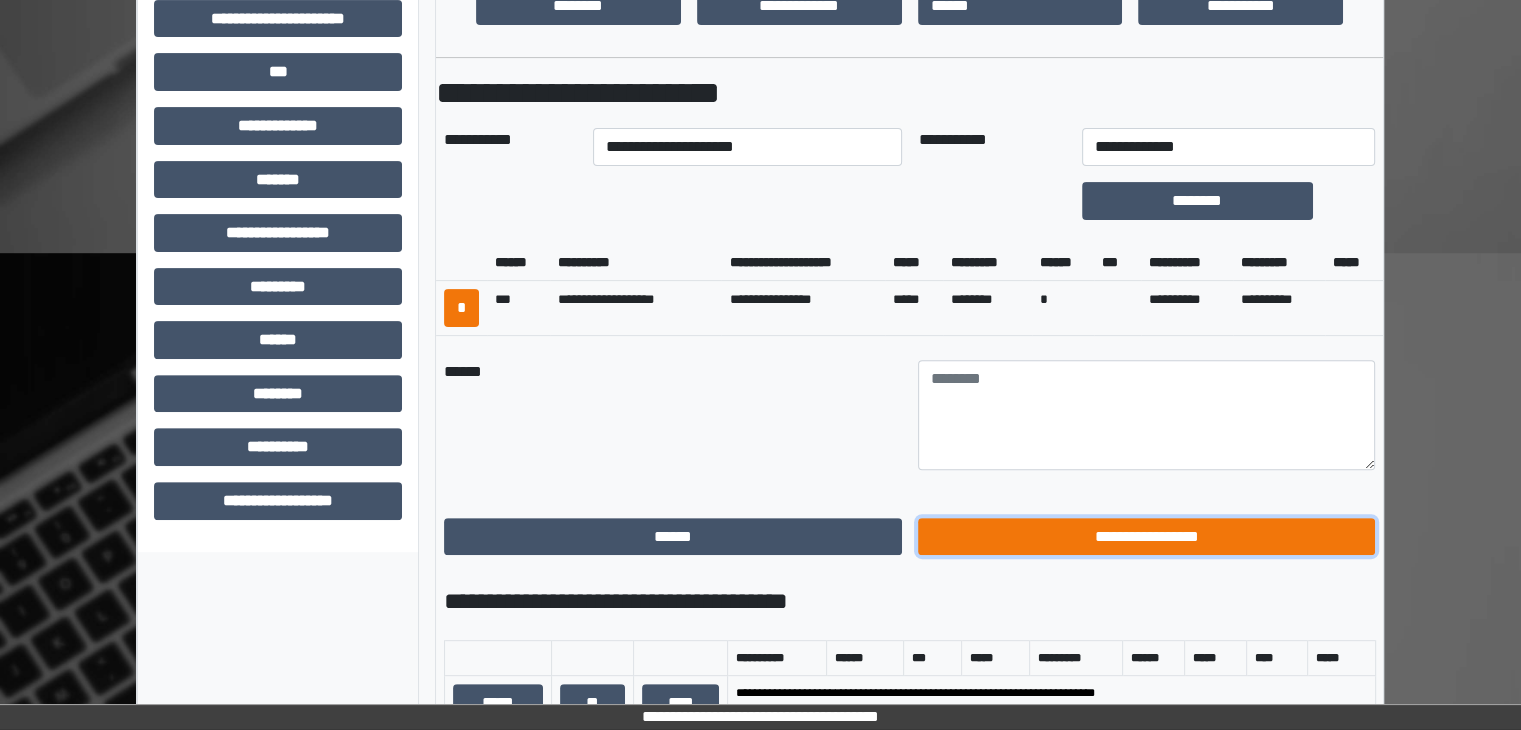 click on "**********" at bounding box center (1147, 537) 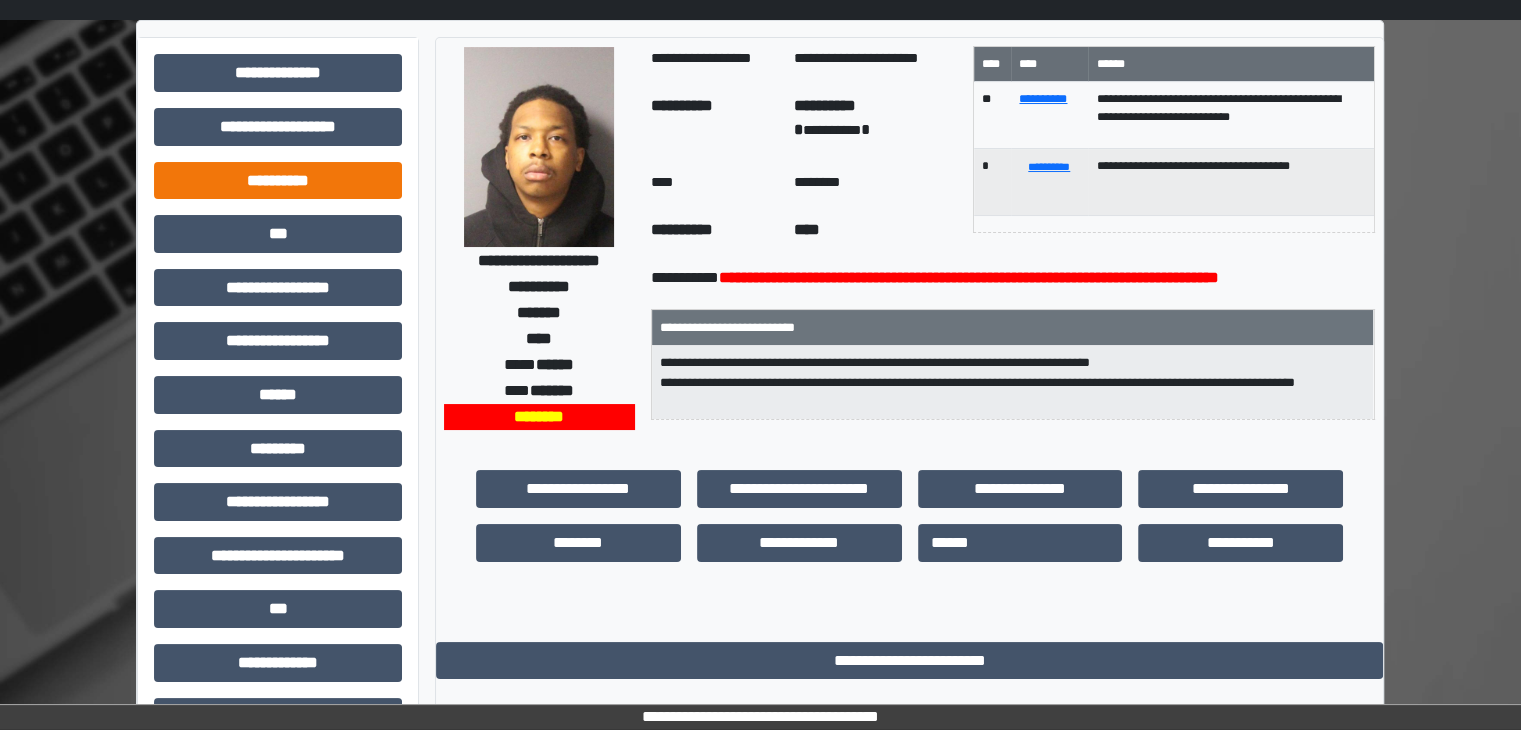 scroll, scrollTop: 36, scrollLeft: 0, axis: vertical 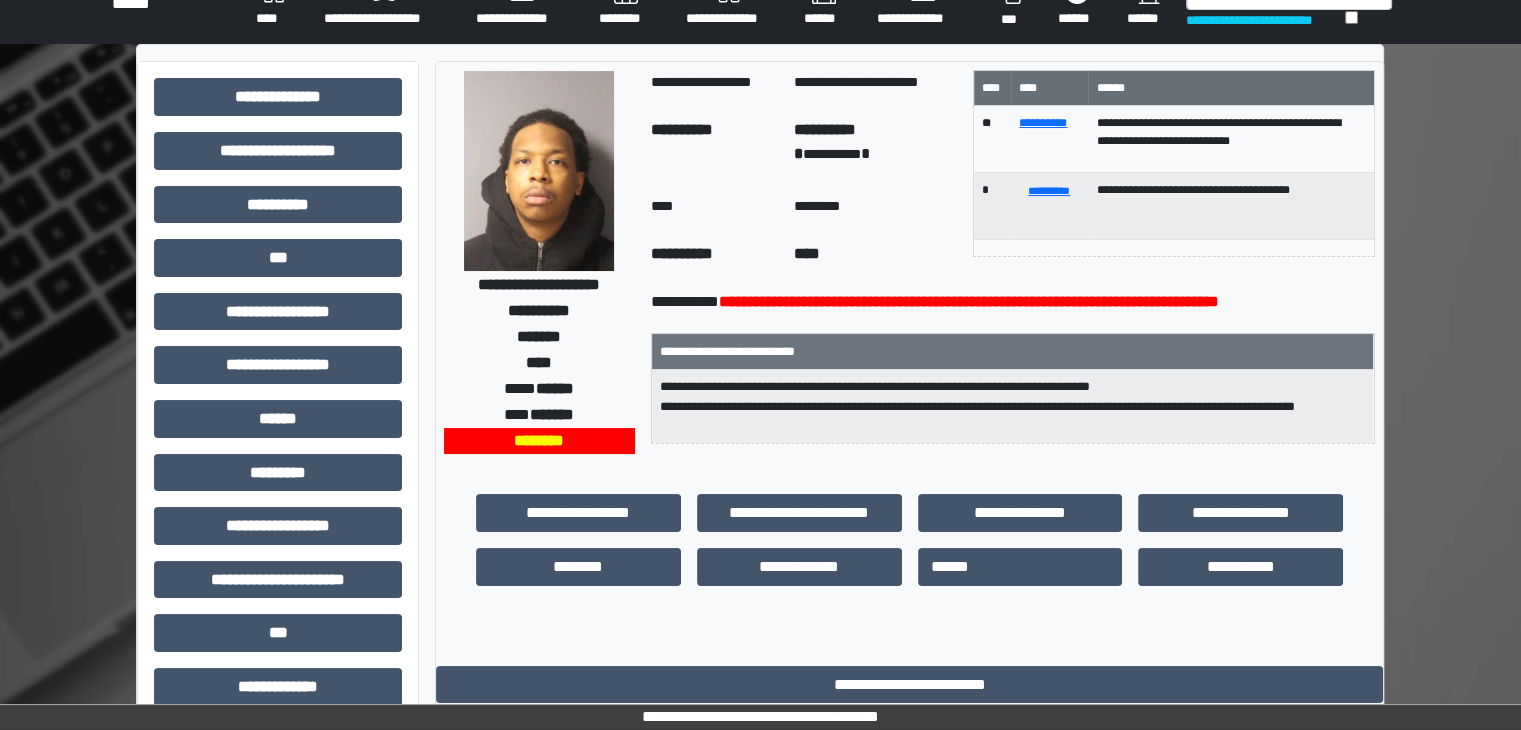 click on "****" at bounding box center [274, 4] 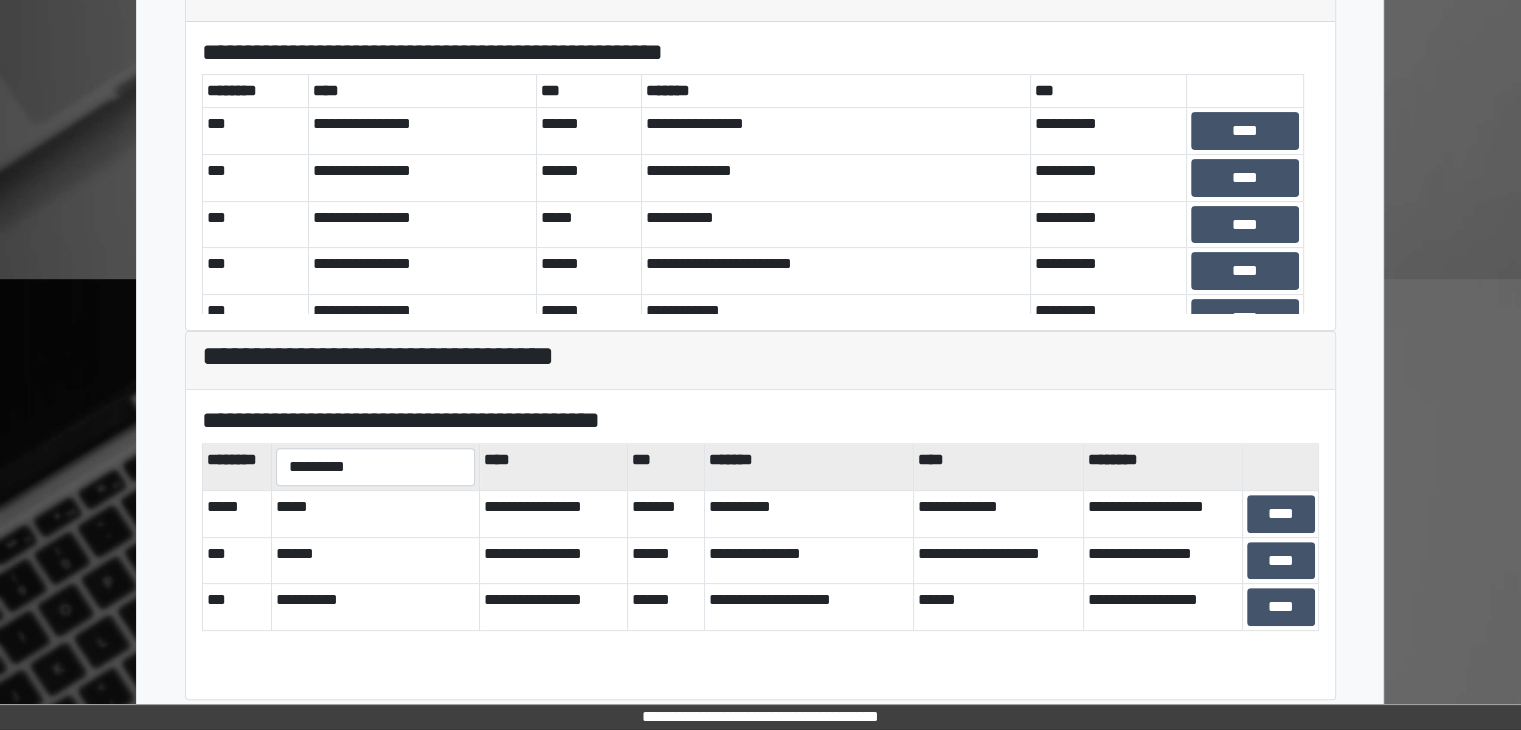 scroll, scrollTop: 581, scrollLeft: 0, axis: vertical 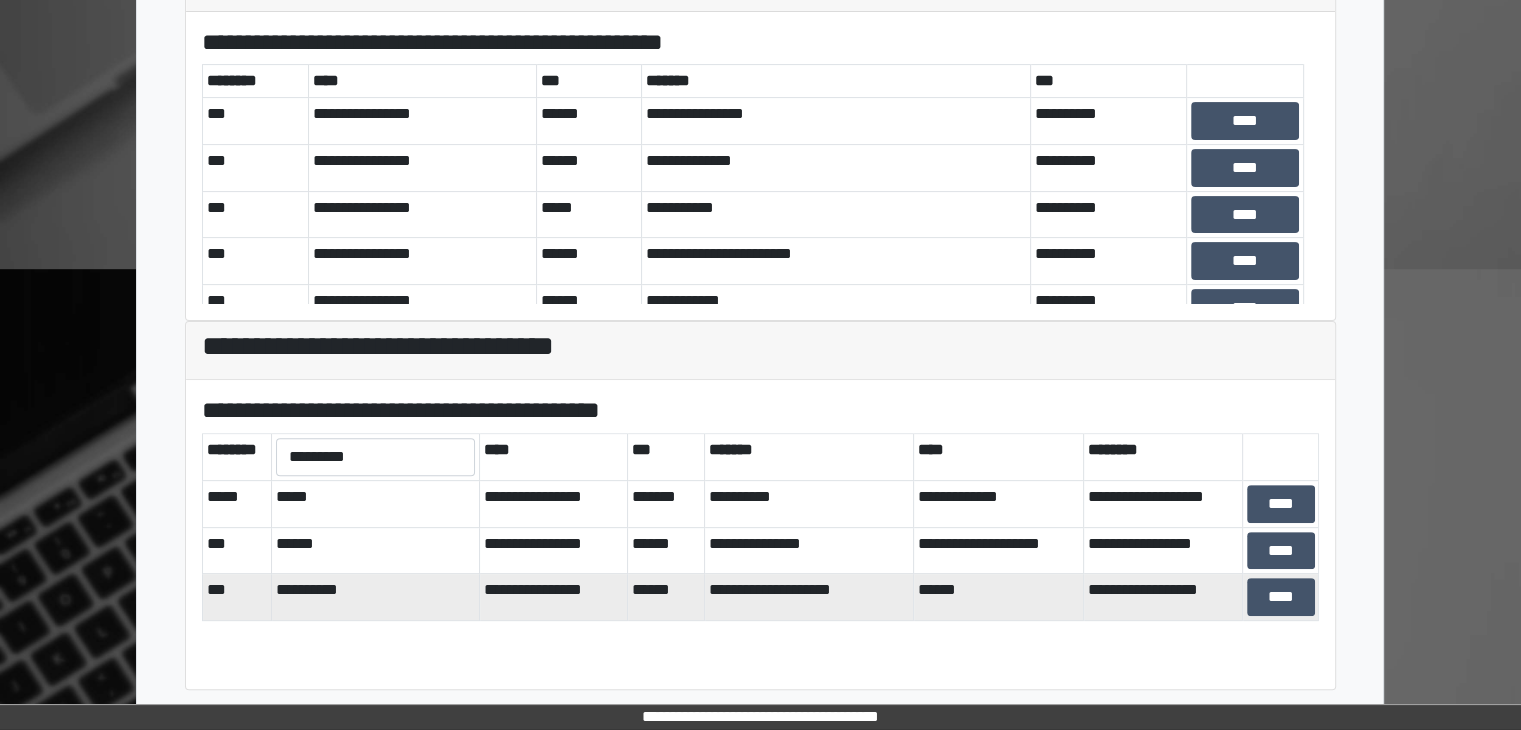 click on "****" at bounding box center [1281, 597] 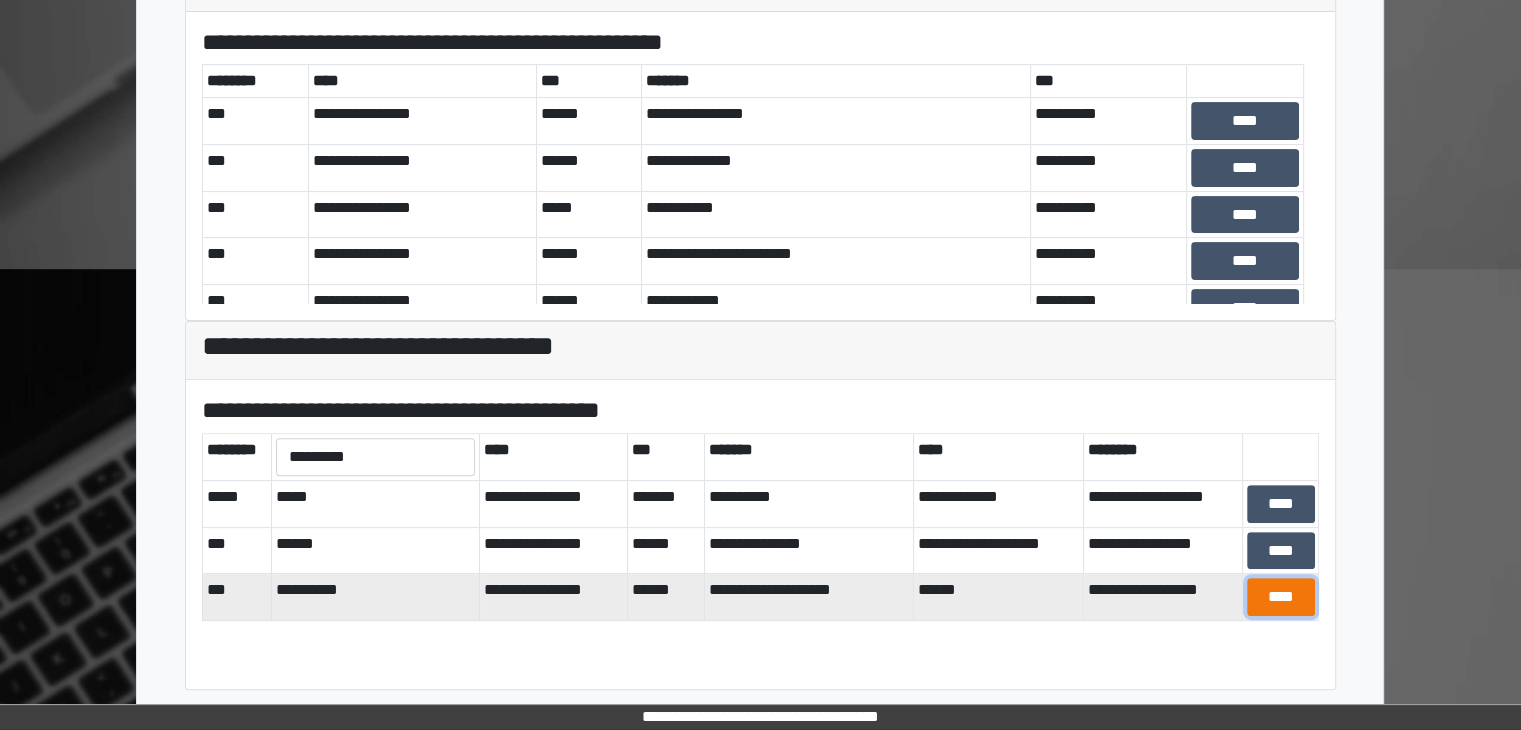 click on "****" at bounding box center (1280, 597) 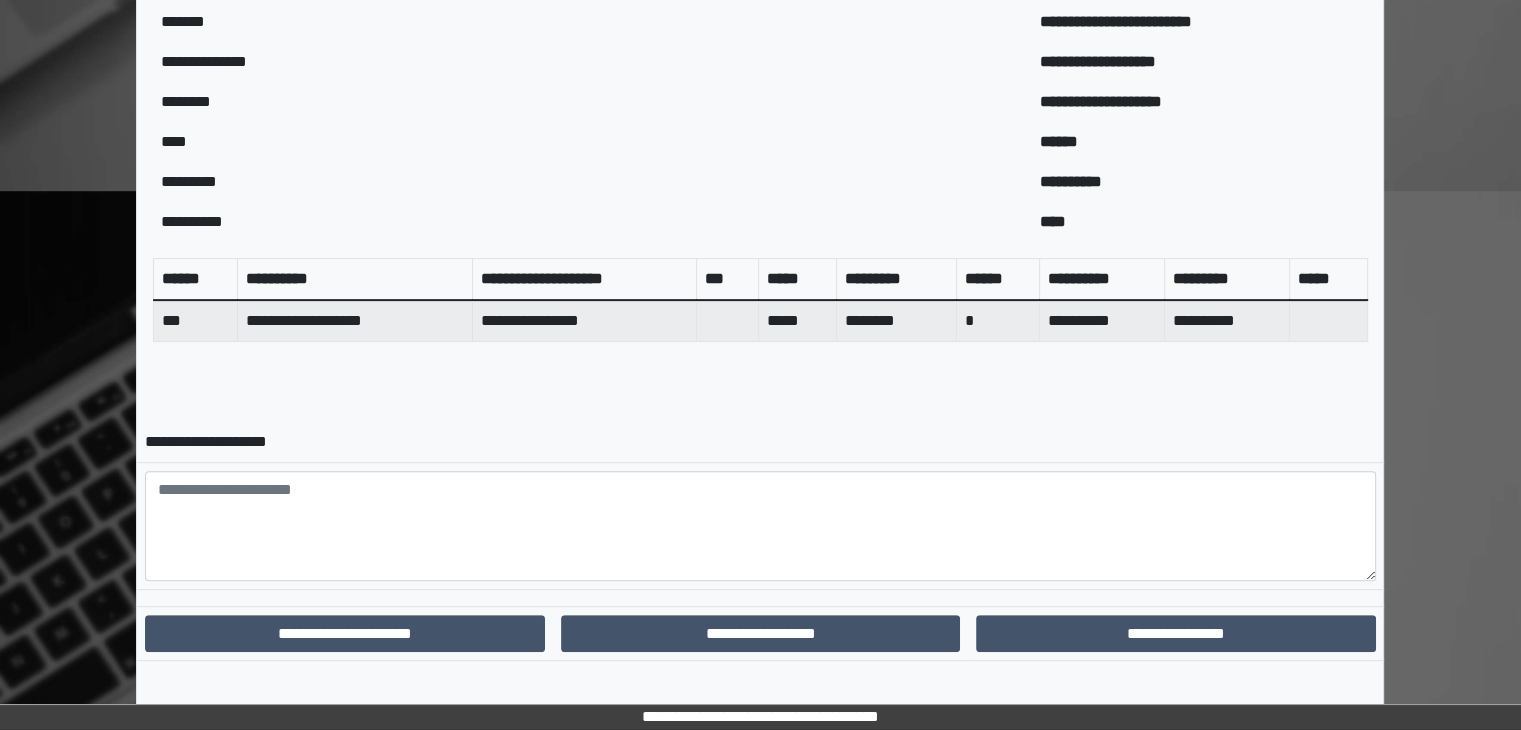 scroll, scrollTop: 670, scrollLeft: 0, axis: vertical 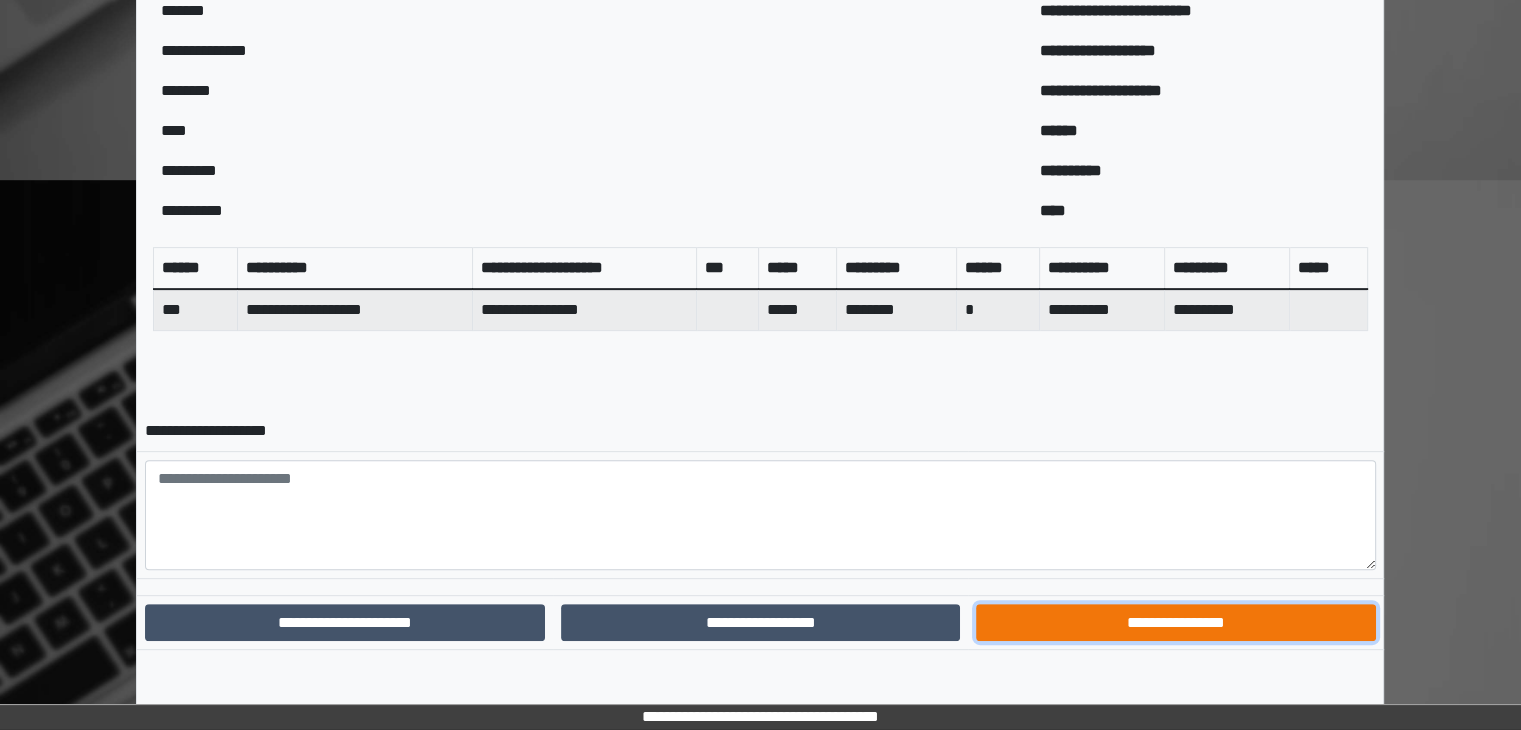 click on "**********" at bounding box center [1175, 623] 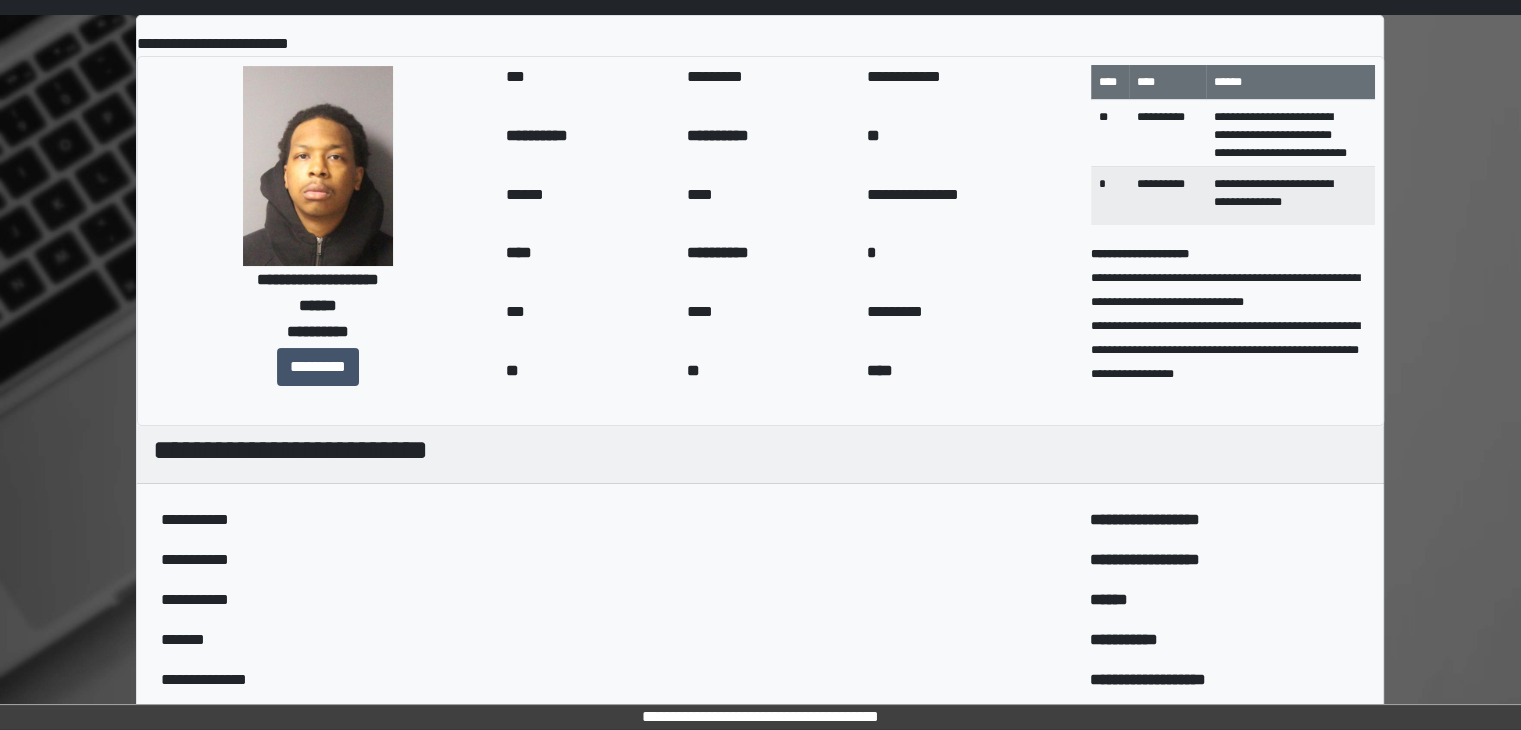 scroll, scrollTop: 0, scrollLeft: 0, axis: both 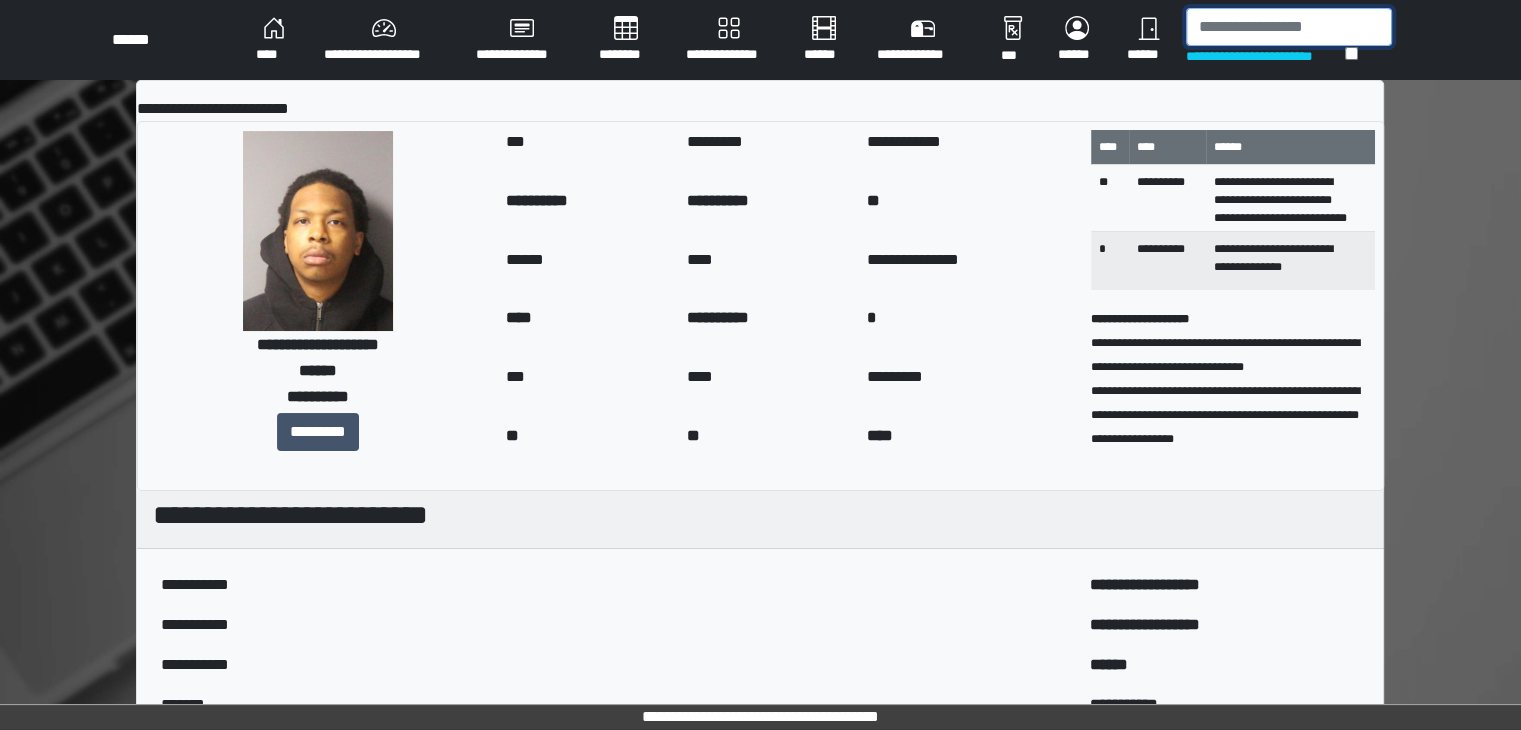click at bounding box center [1289, 27] 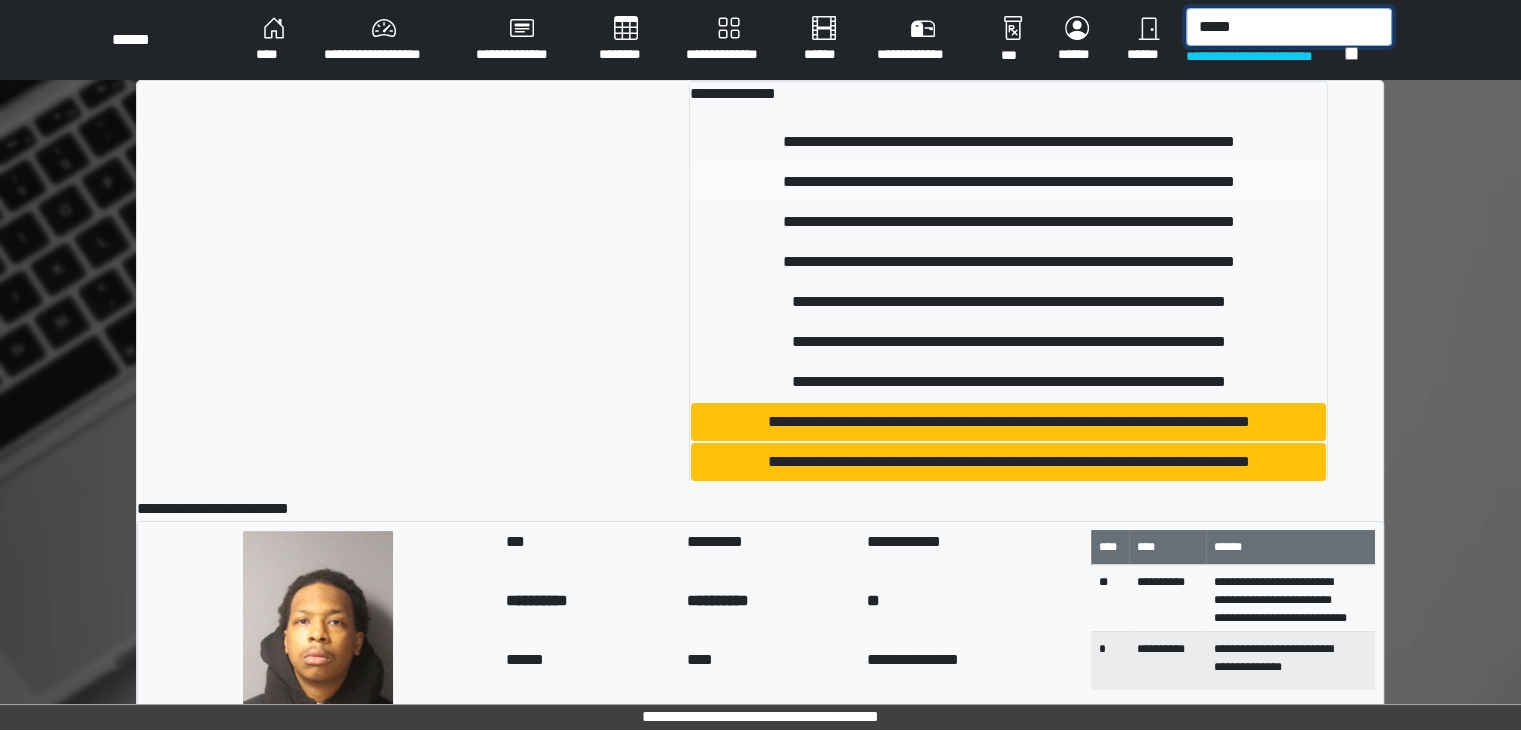 type on "*****" 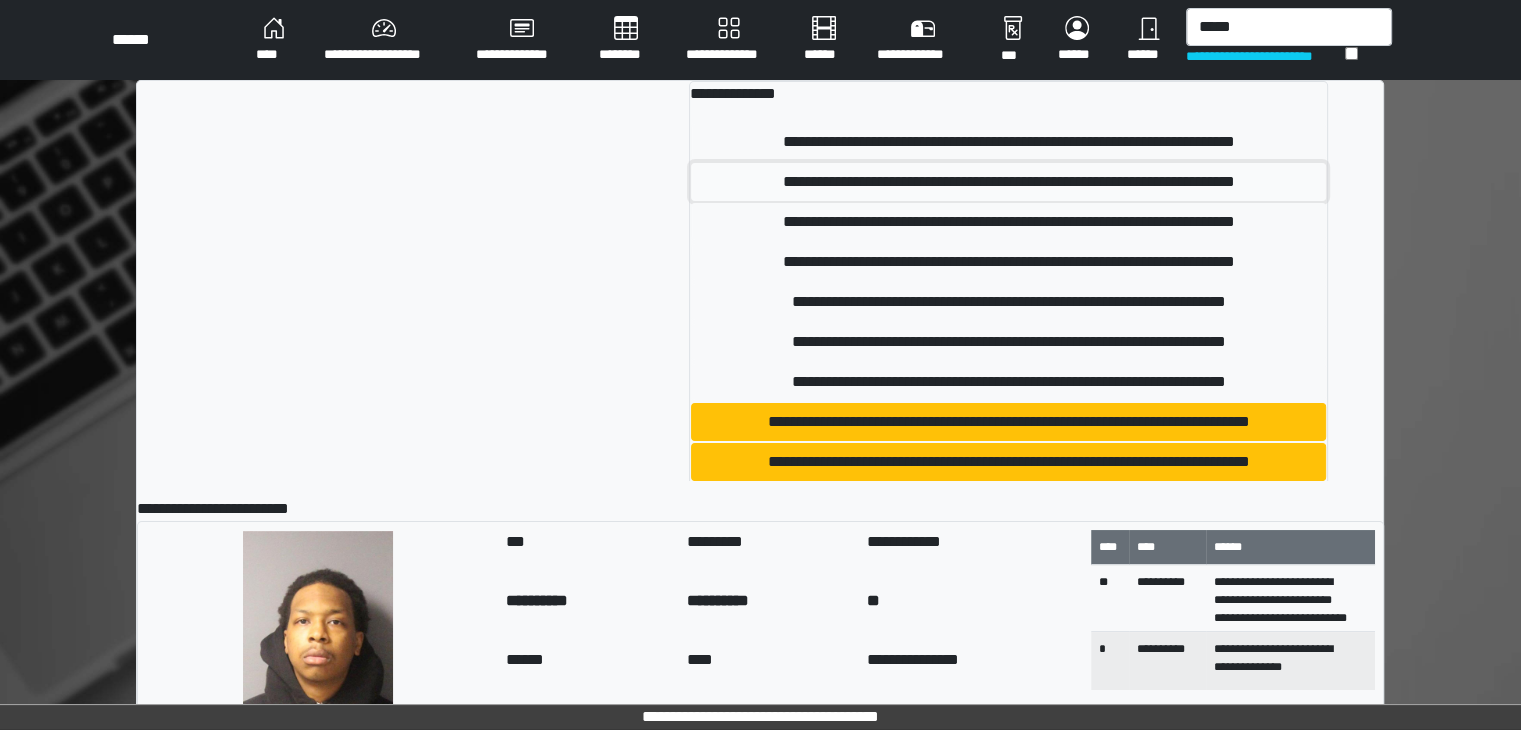click on "**********" at bounding box center (1008, 182) 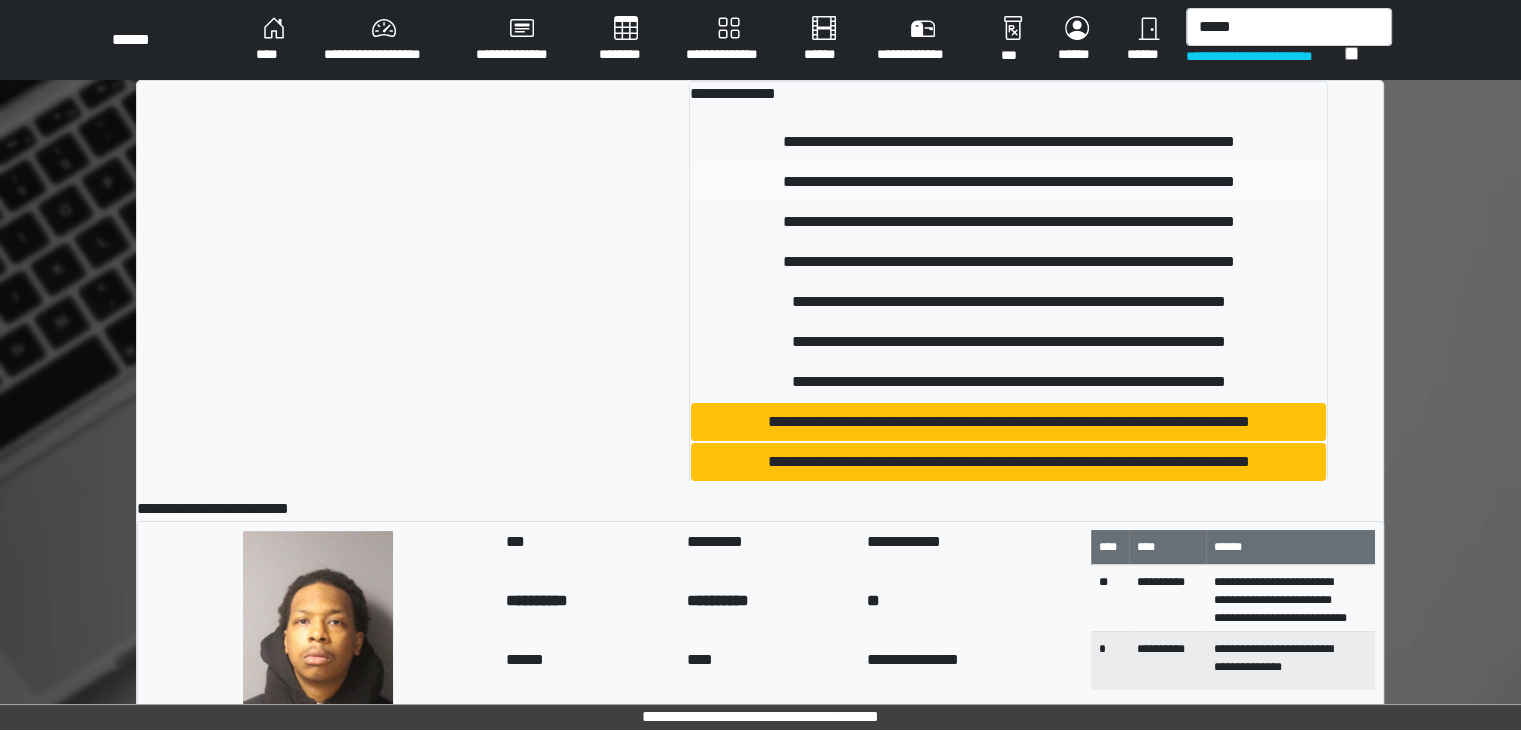 type 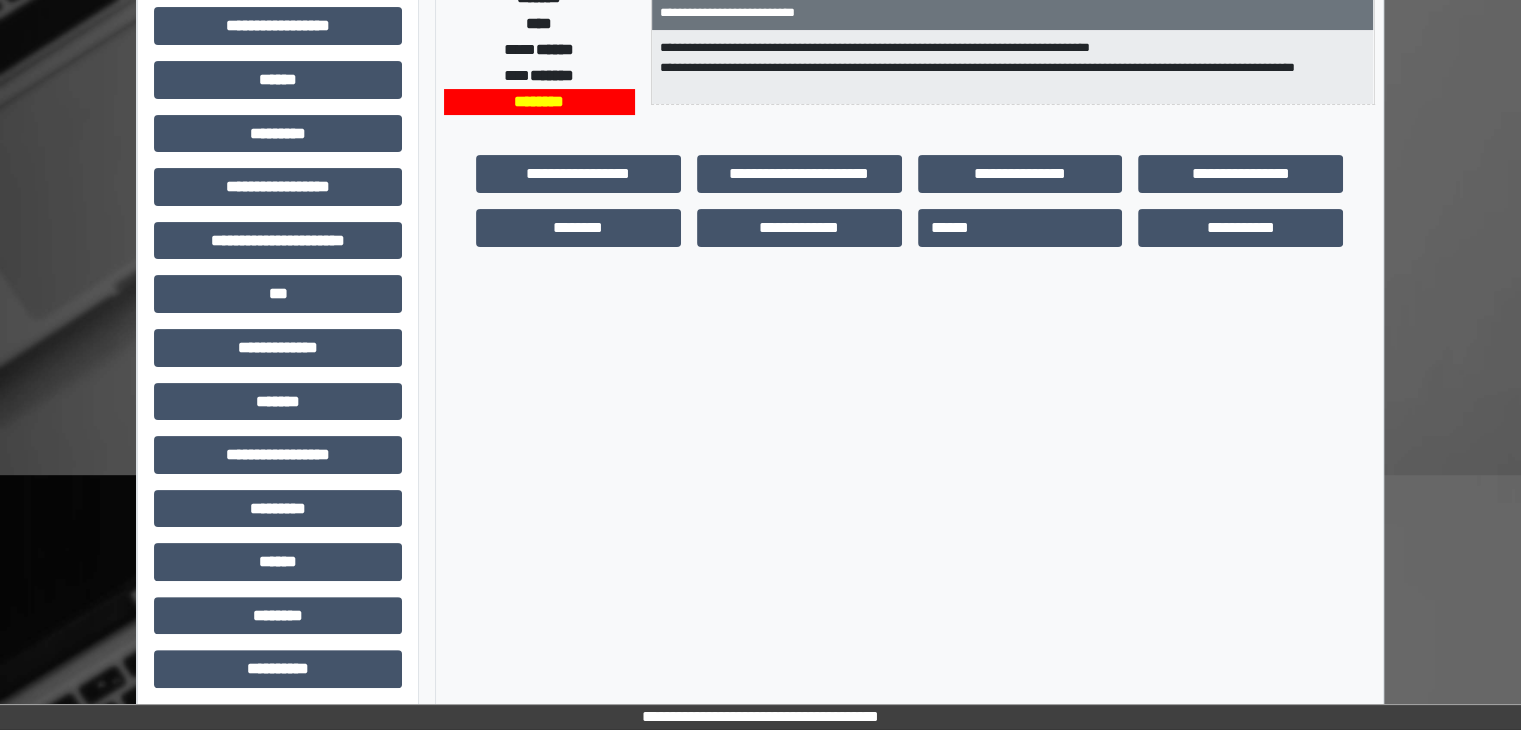 scroll, scrollTop: 400, scrollLeft: 0, axis: vertical 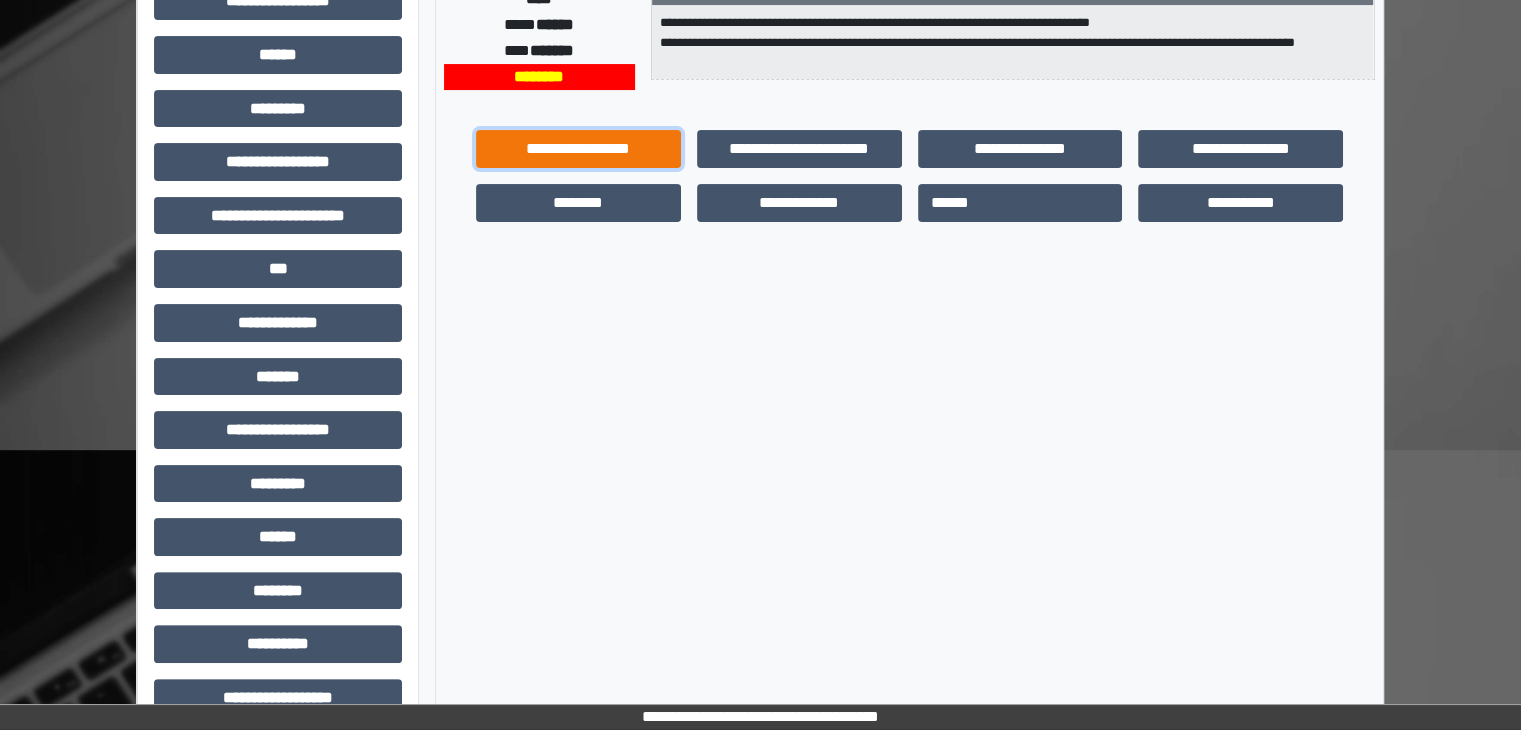 click on "**********" at bounding box center (578, 149) 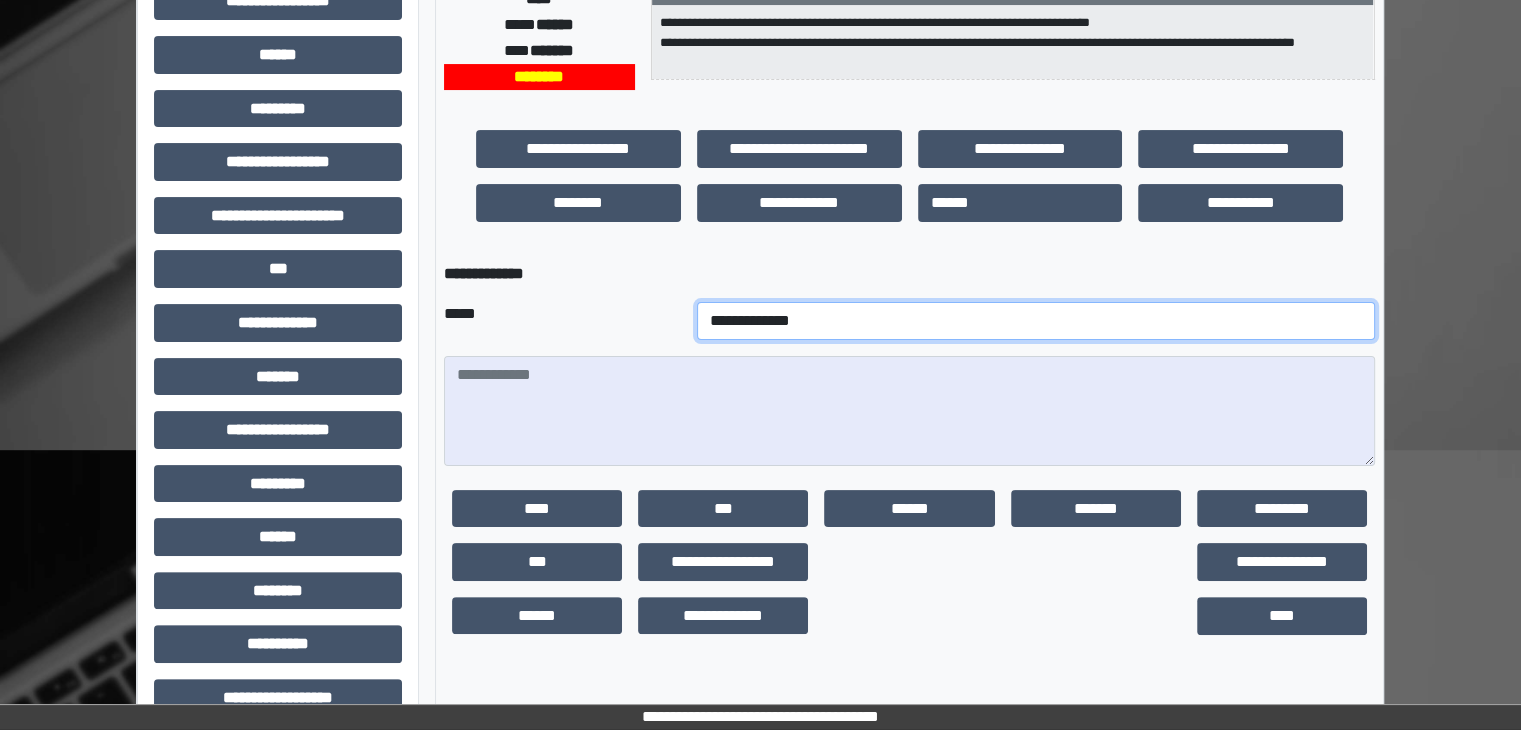 click on "**********" at bounding box center (1036, 321) 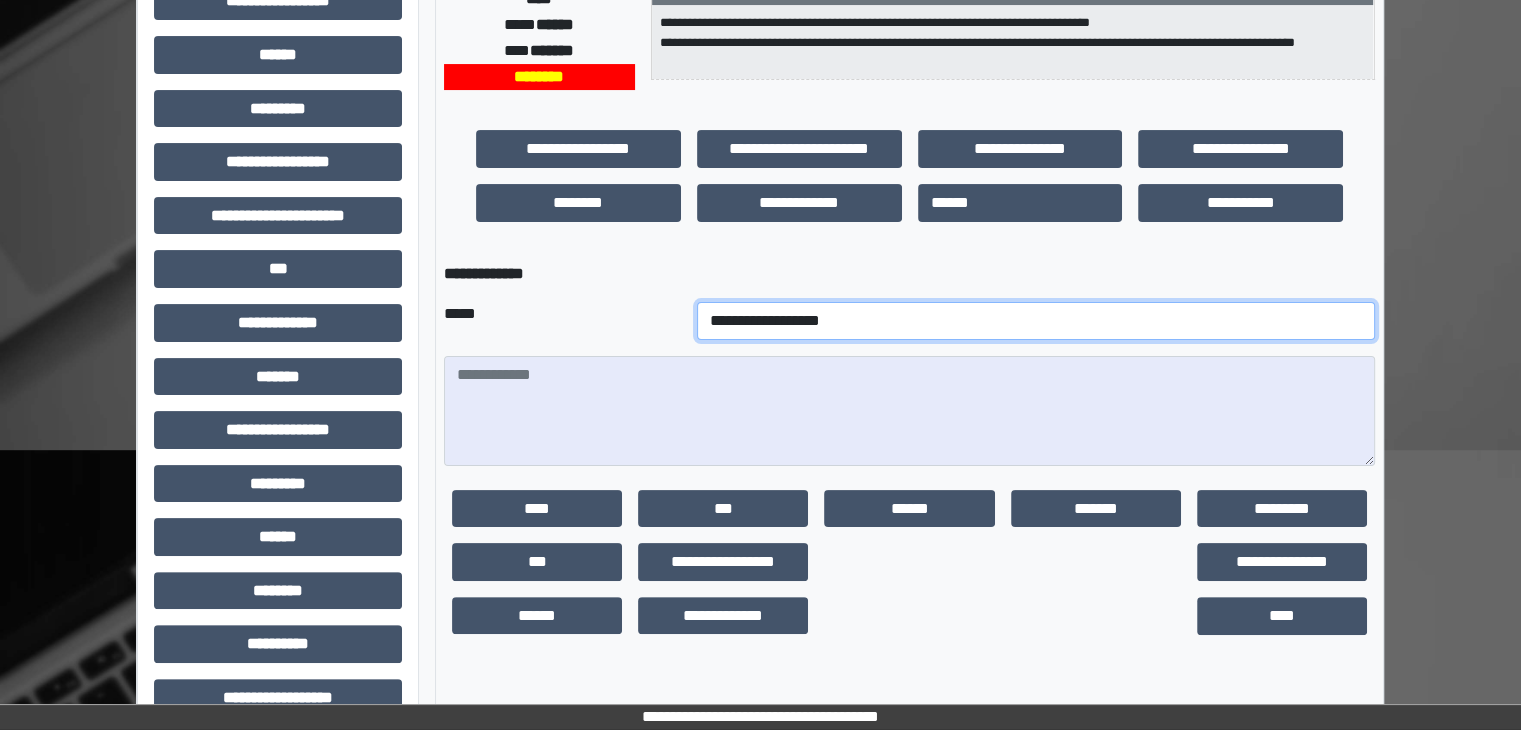 click on "**********" at bounding box center [1036, 321] 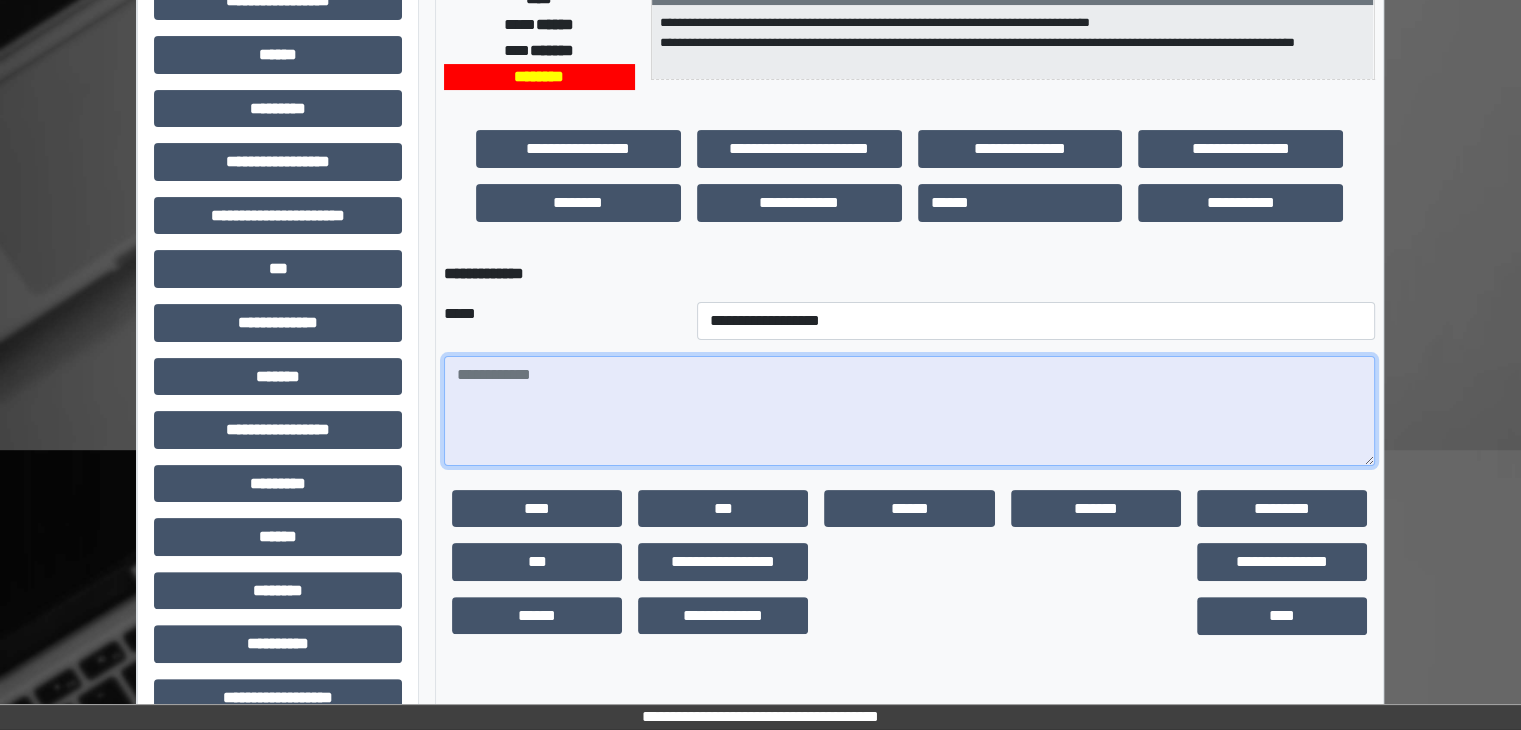 click at bounding box center [909, 411] 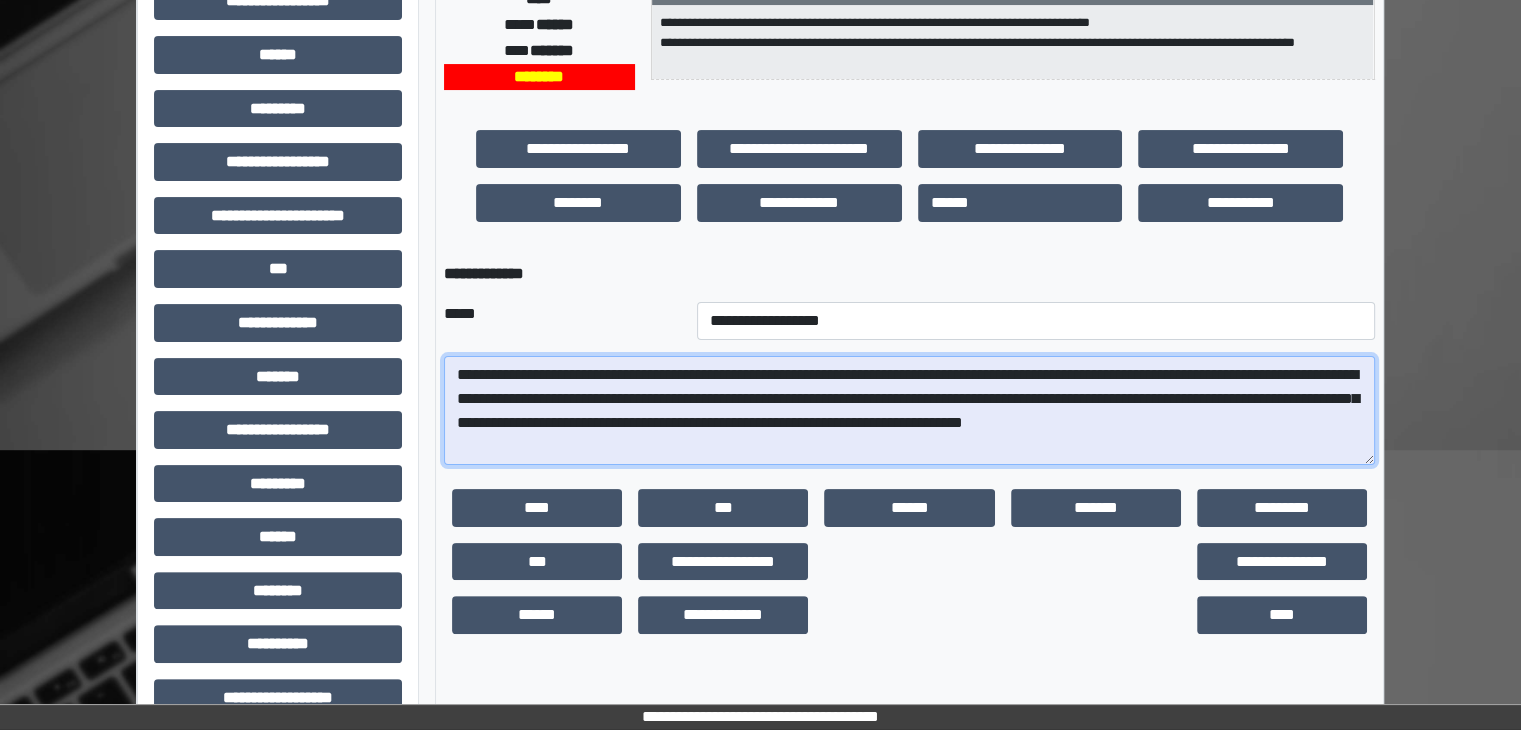 scroll, scrollTop: 40, scrollLeft: 0, axis: vertical 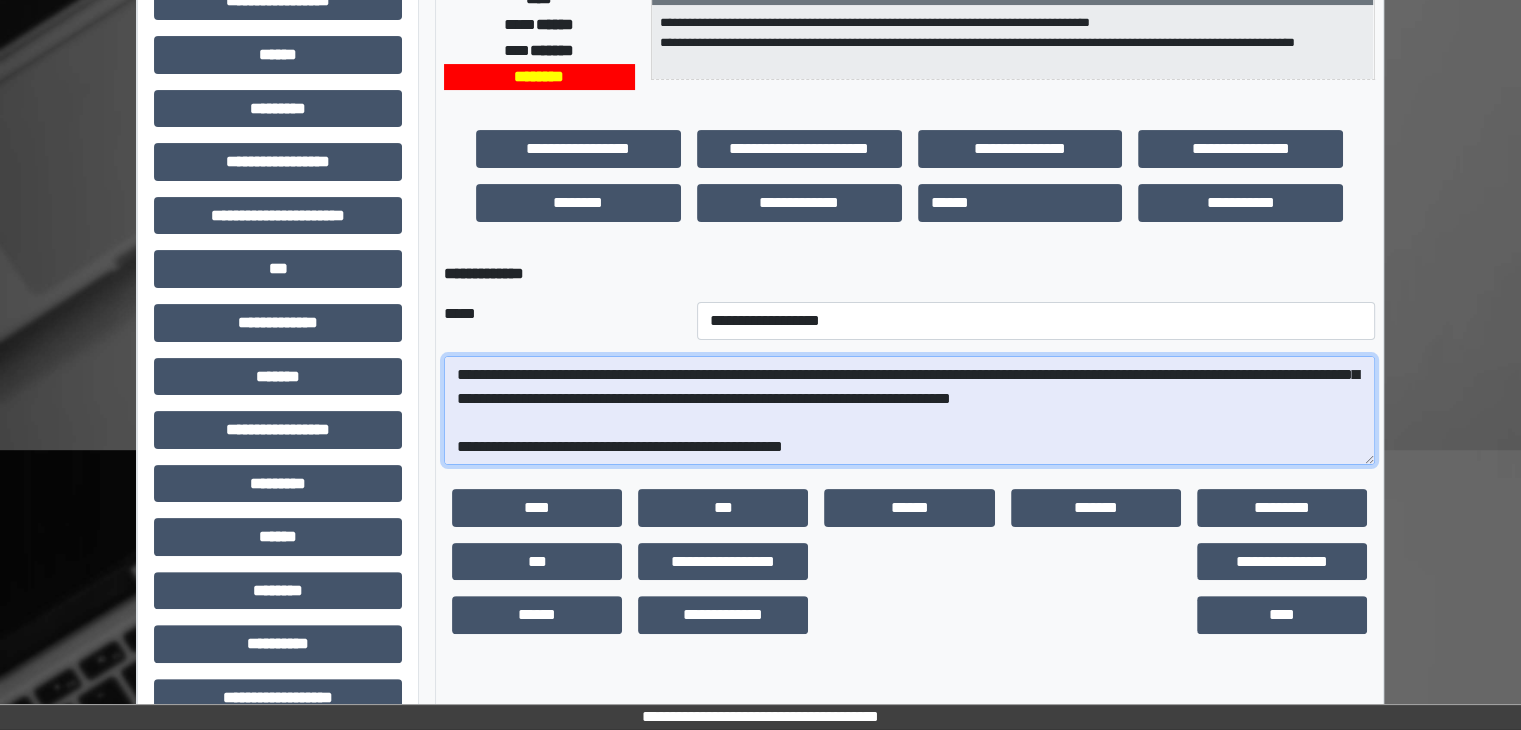 drag, startPoint x: 616, startPoint y: 453, endPoint x: 418, endPoint y: 477, distance: 199.44925 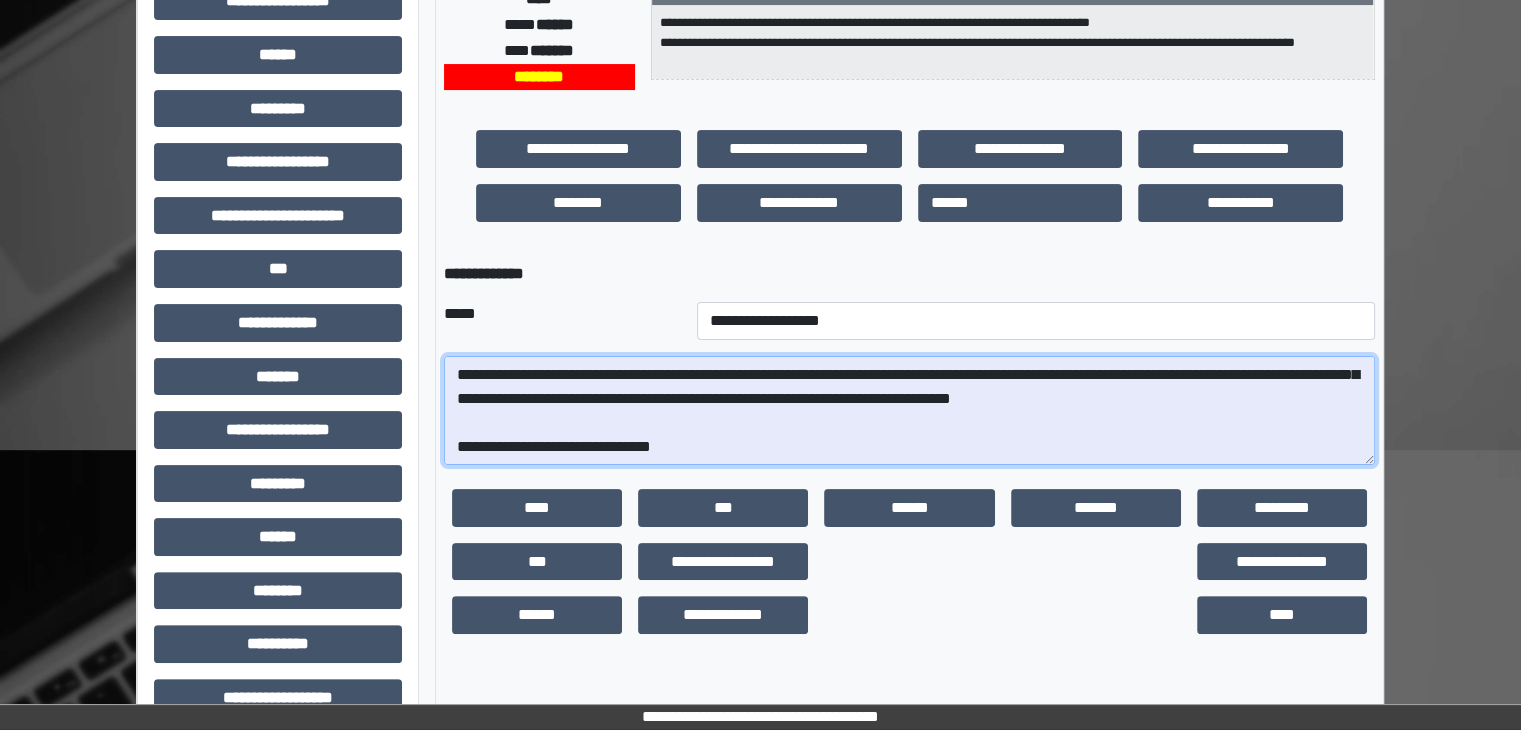 click on "**********" at bounding box center [909, 411] 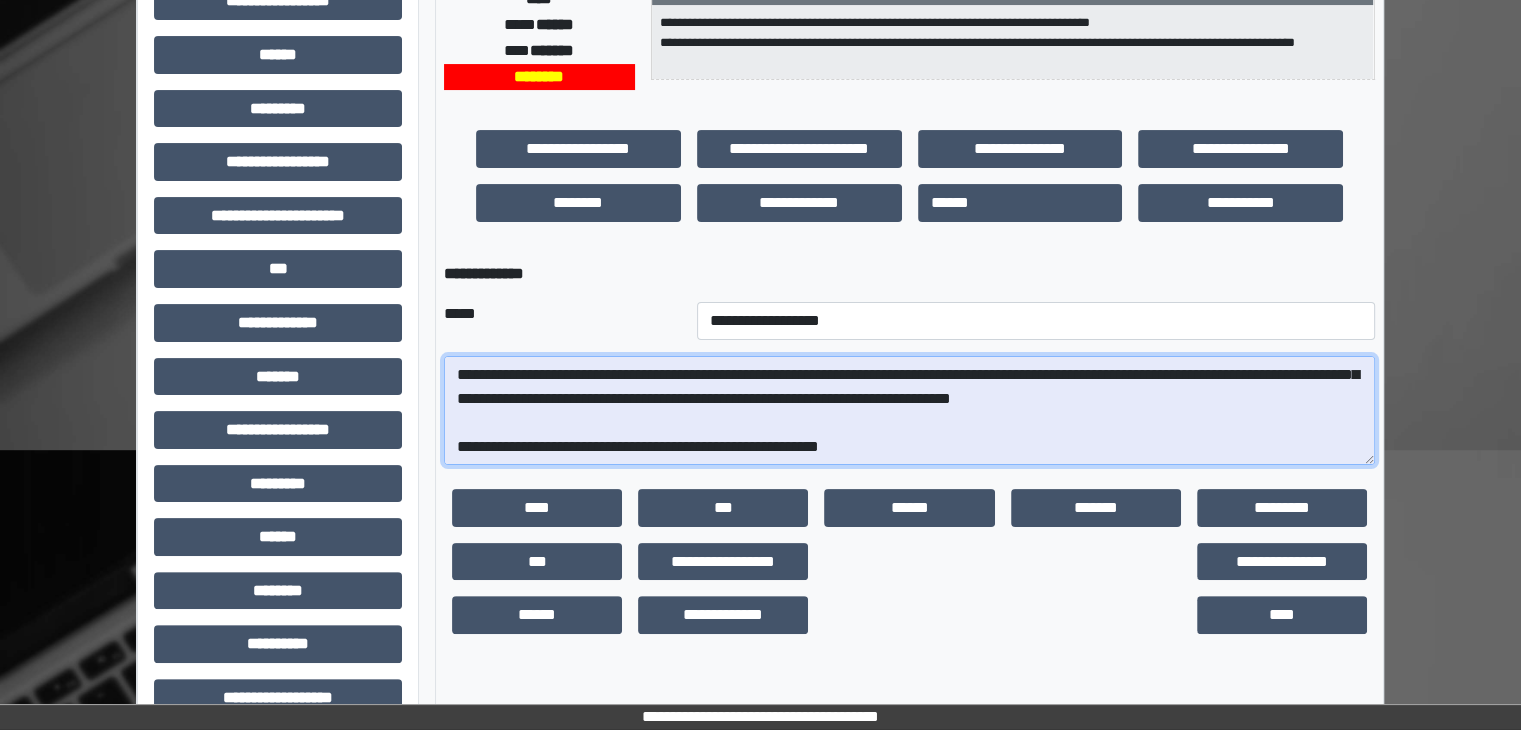 drag, startPoint x: 778, startPoint y: 445, endPoint x: 701, endPoint y: 445, distance: 77 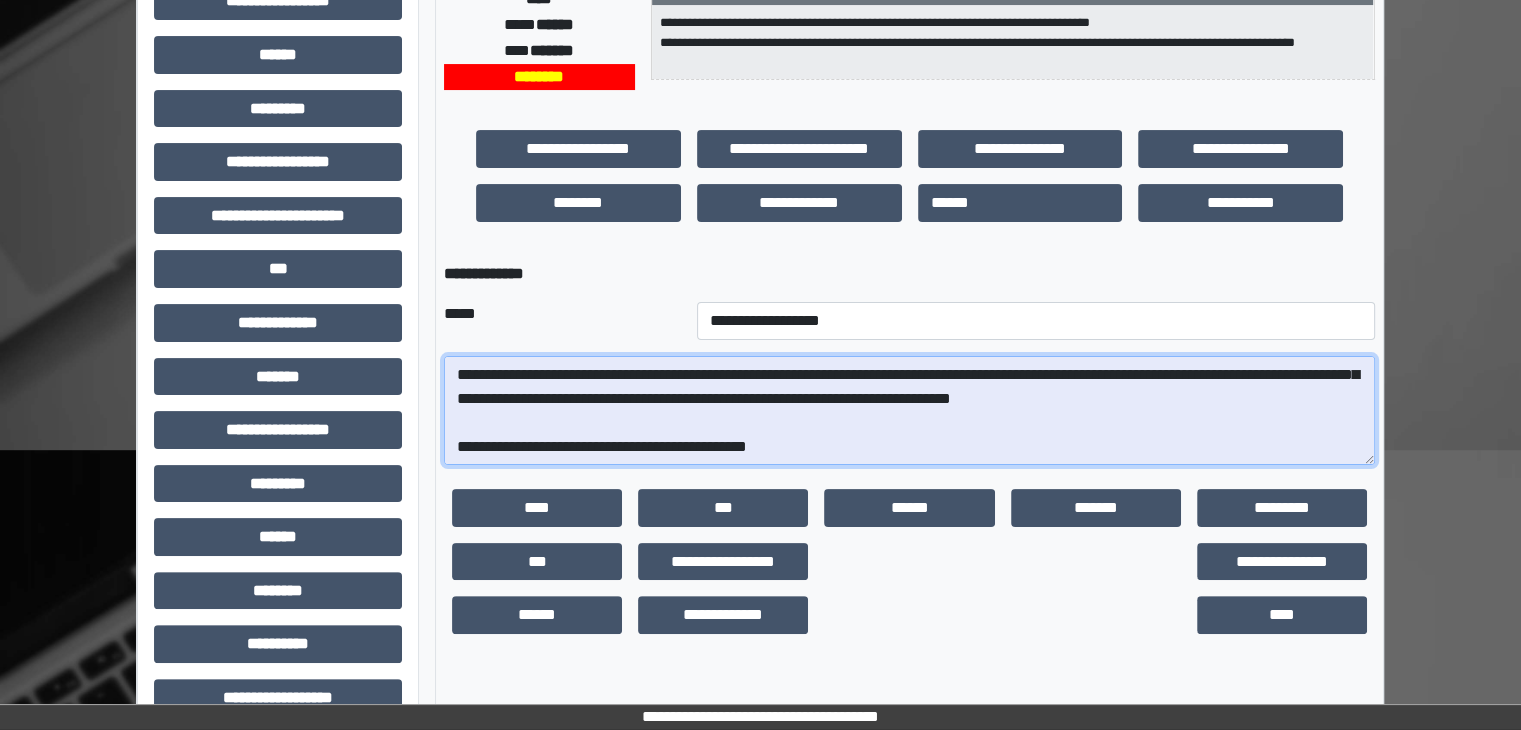 click on "**********" at bounding box center (909, 411) 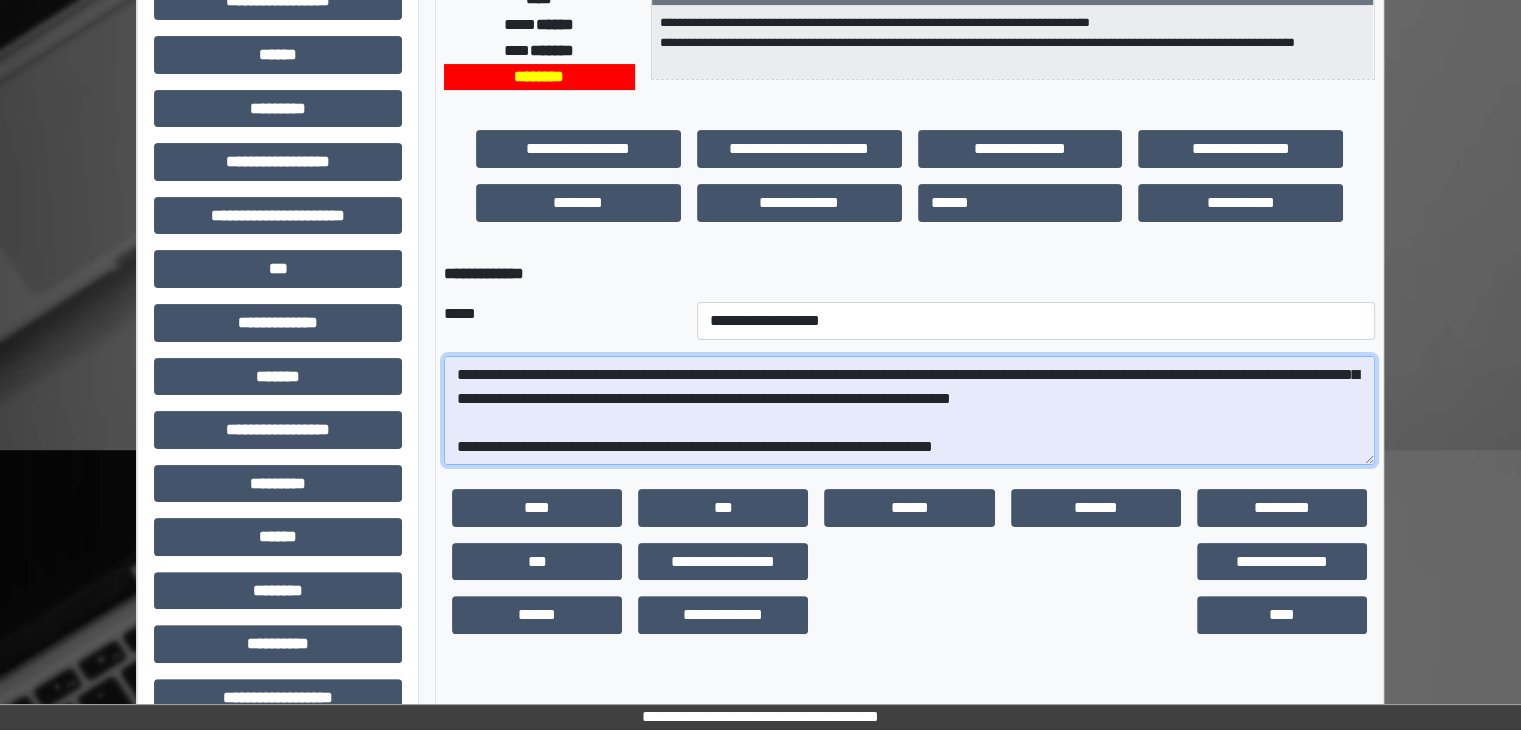 paste on "**********" 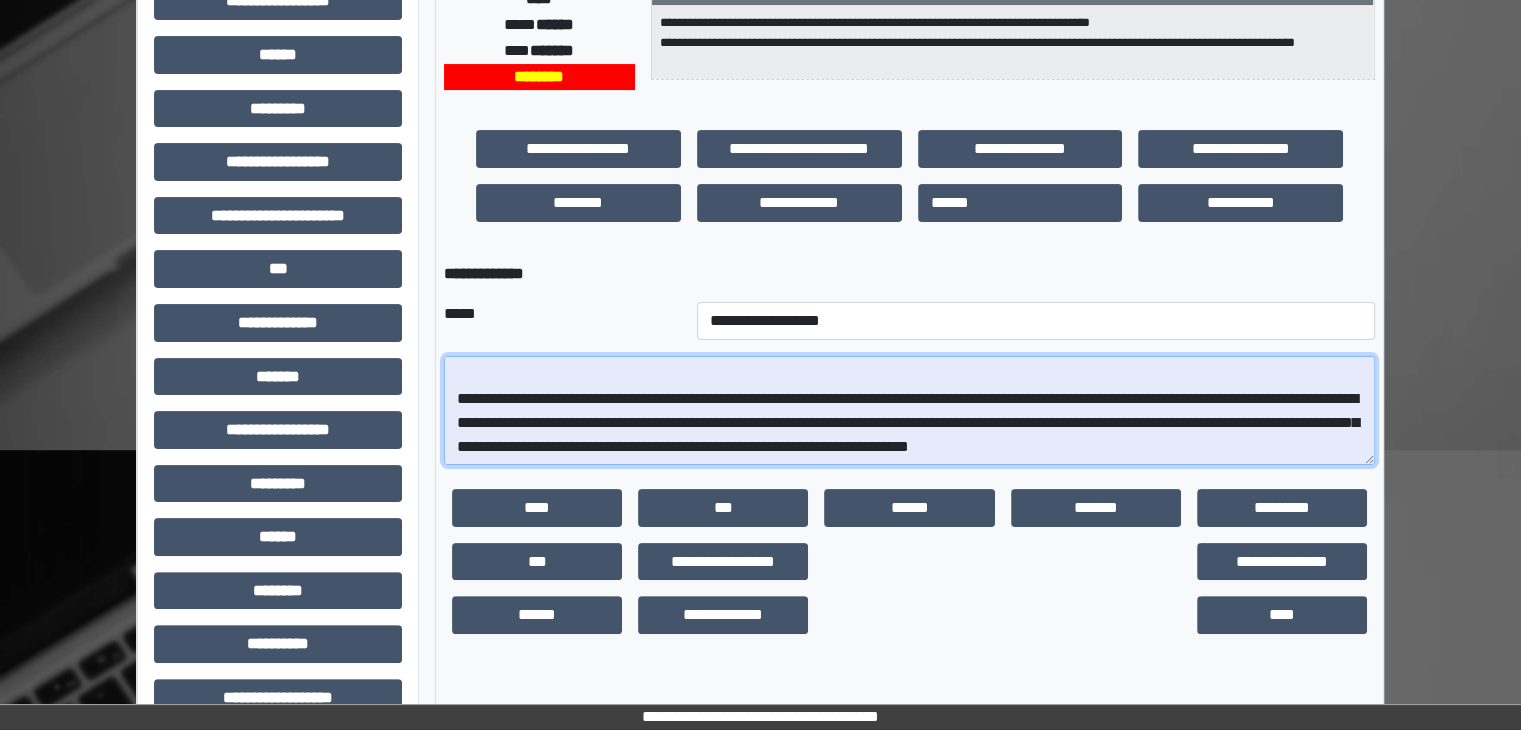 scroll, scrollTop: 0, scrollLeft: 0, axis: both 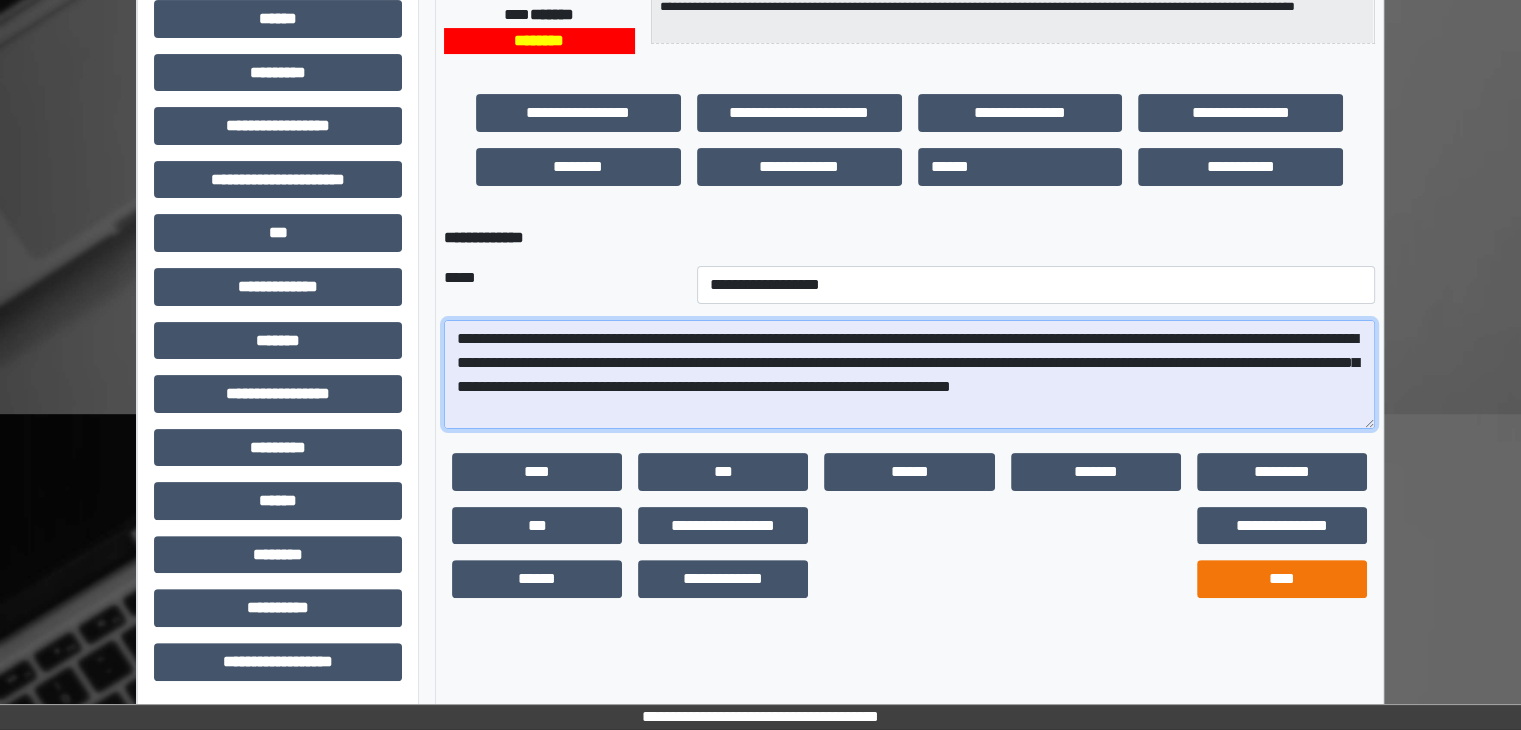 type on "**********" 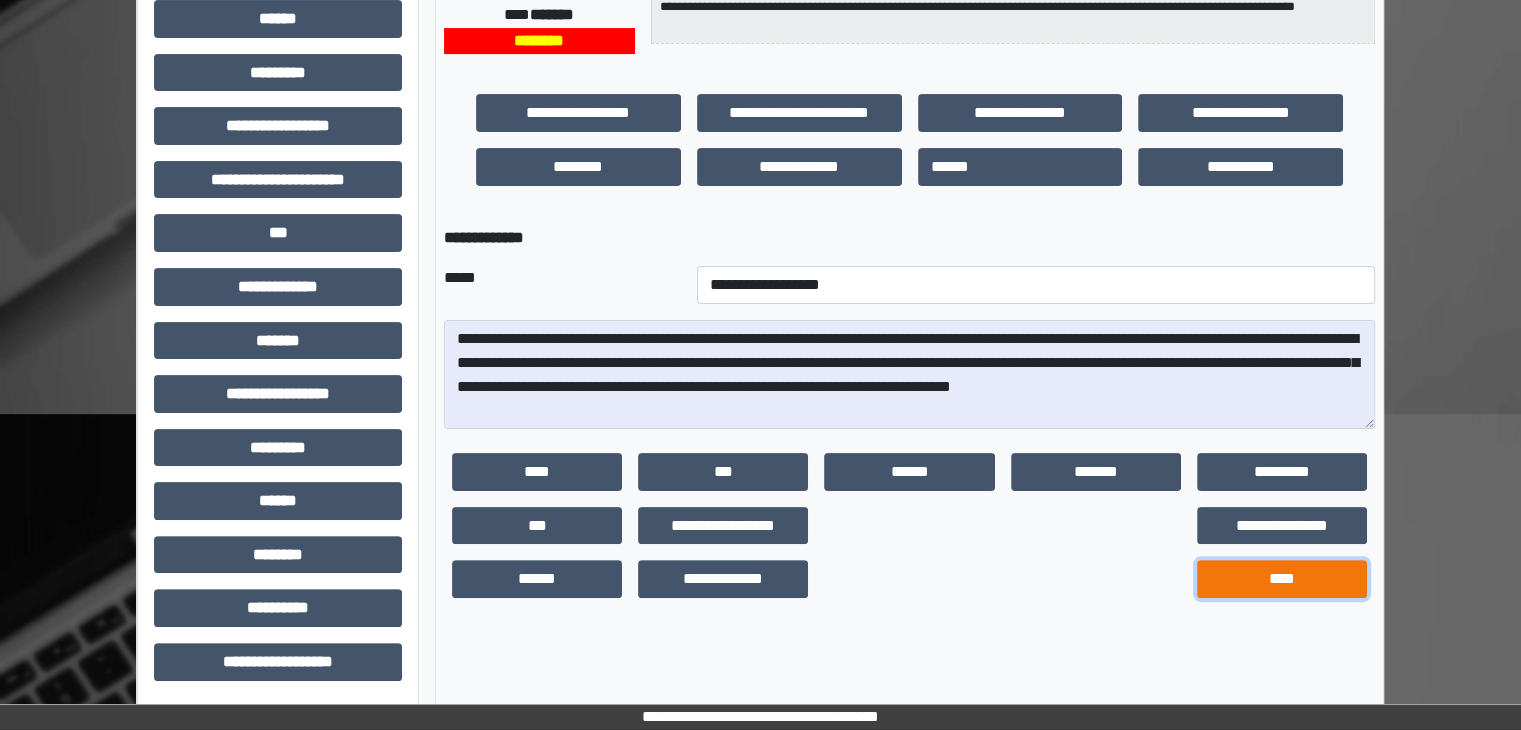 click on "****" at bounding box center (1282, 579) 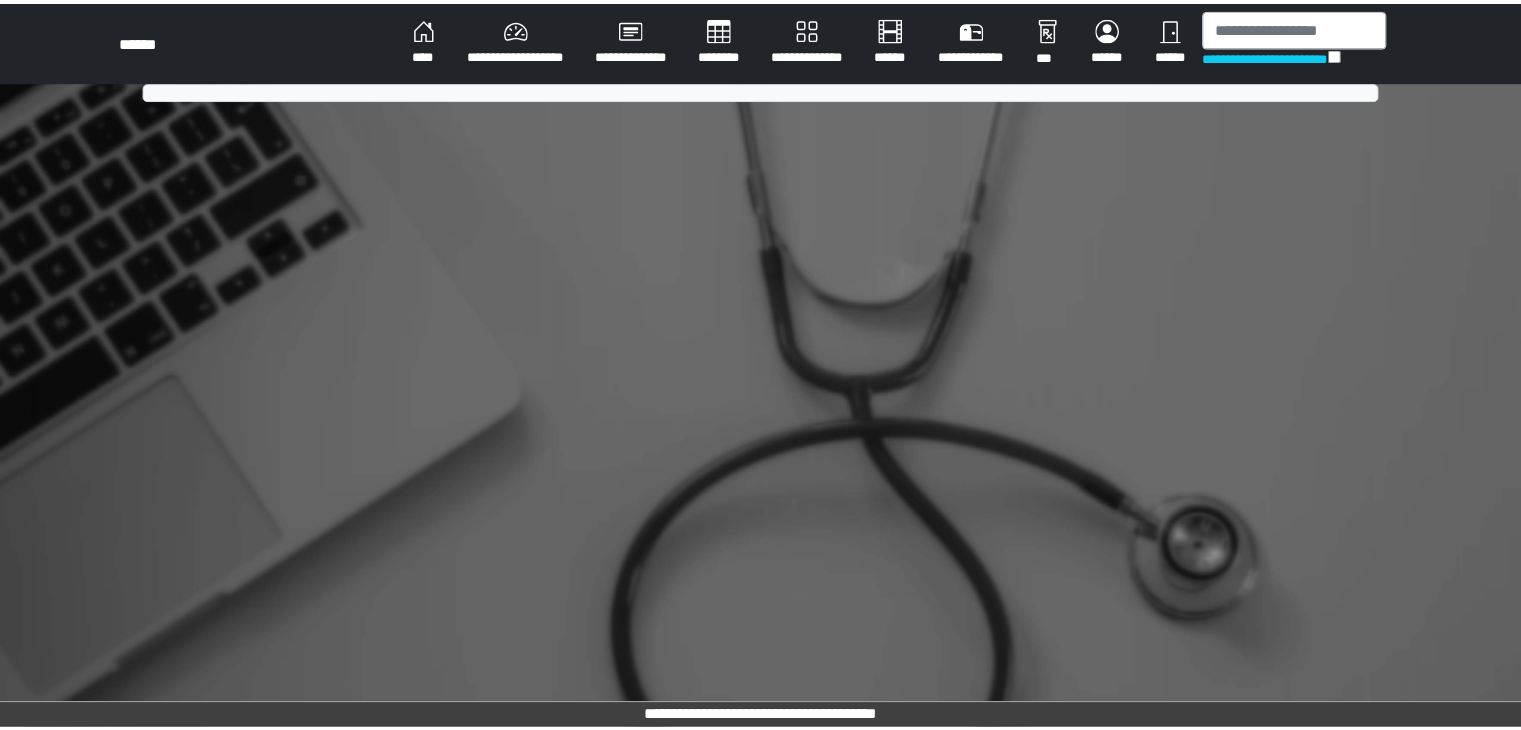 scroll, scrollTop: 0, scrollLeft: 0, axis: both 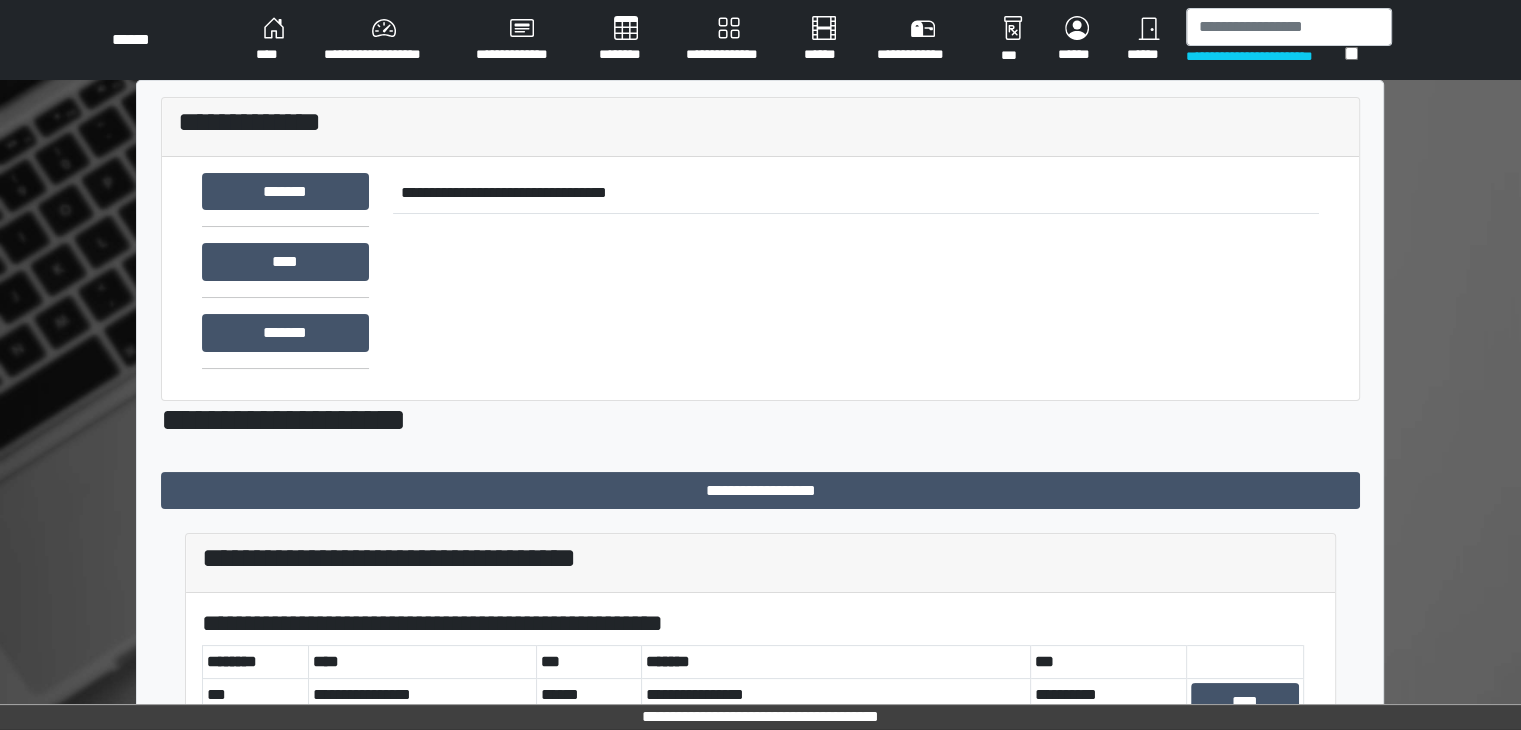 click on "**********" at bounding box center [384, 40] 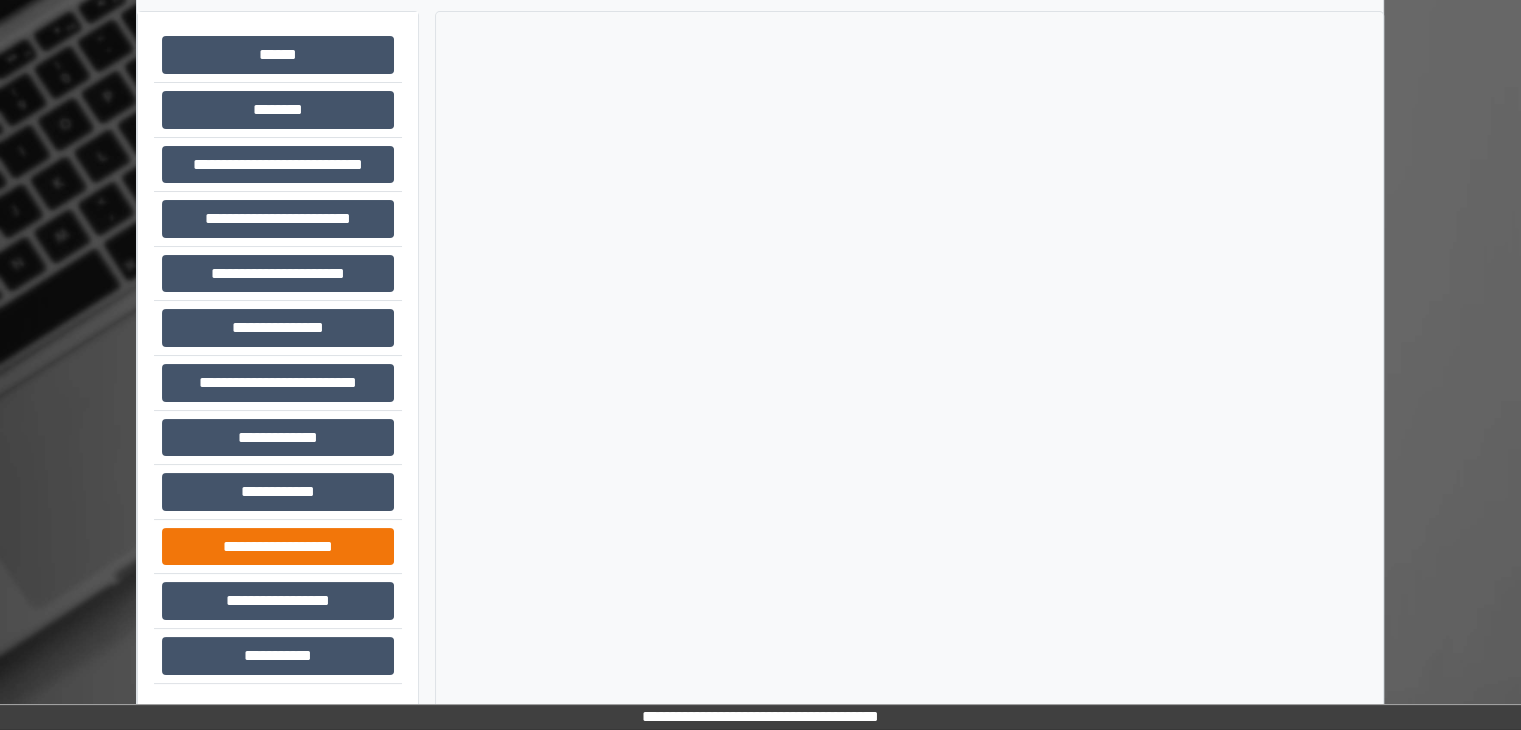 scroll, scrollTop: 87, scrollLeft: 0, axis: vertical 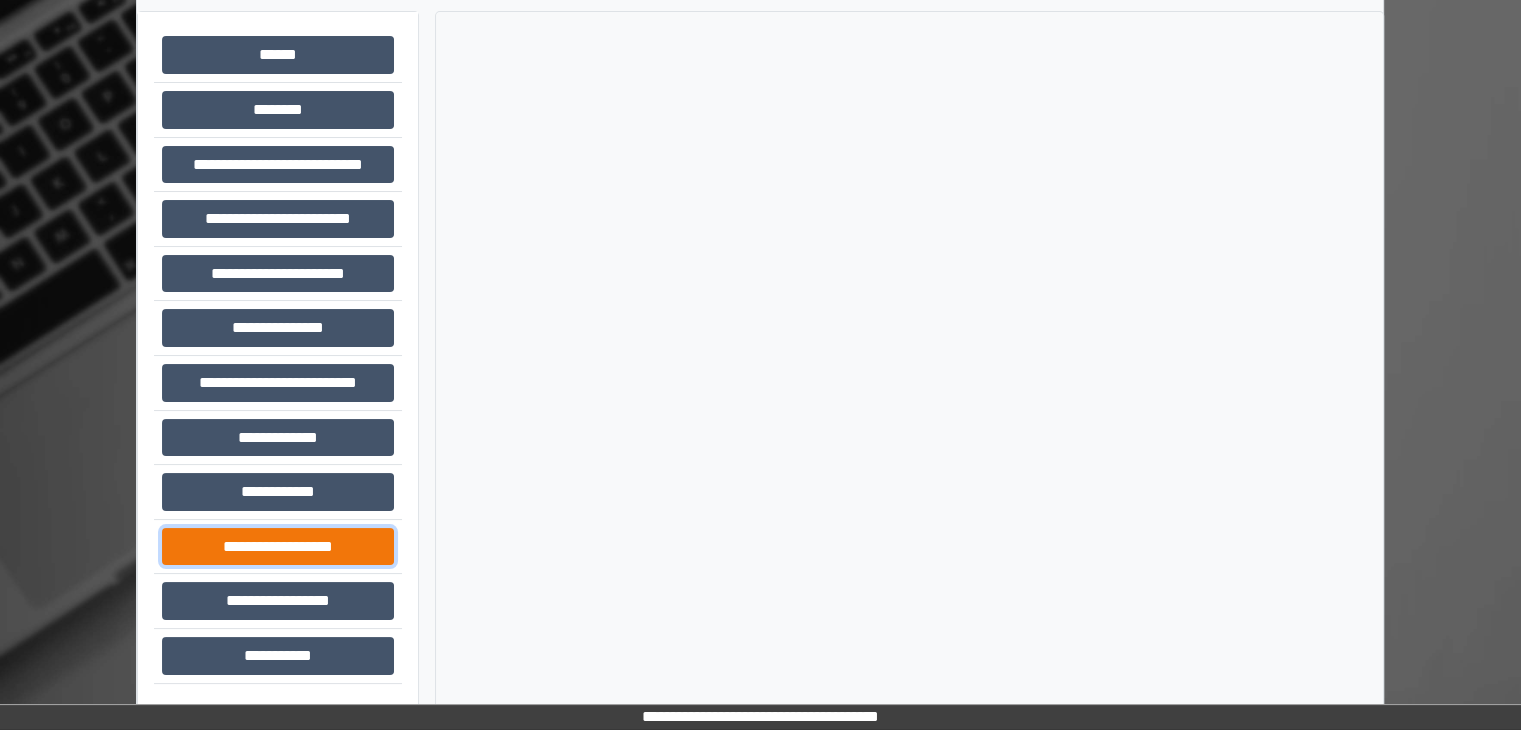 click on "**********" at bounding box center [278, 547] 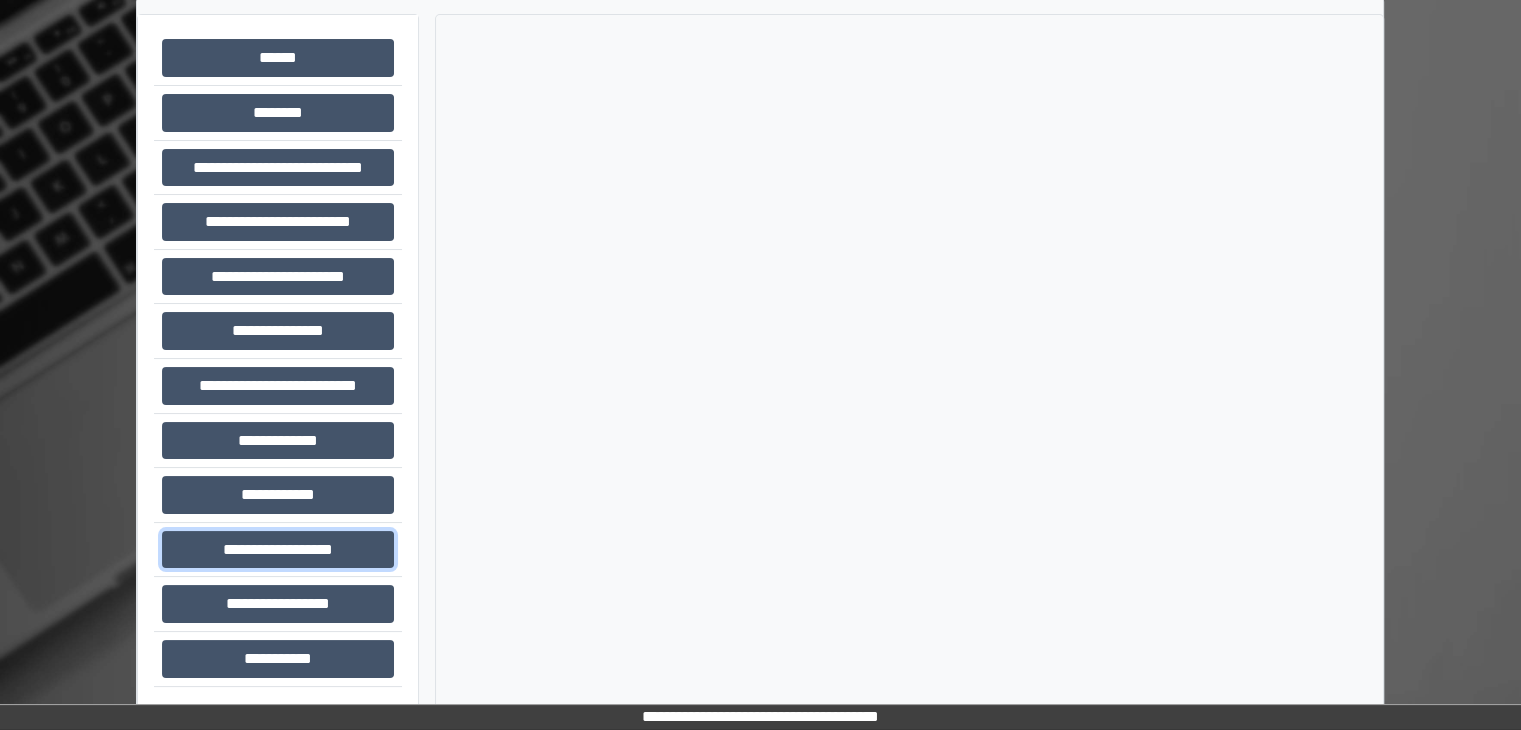 scroll, scrollTop: 0, scrollLeft: 0, axis: both 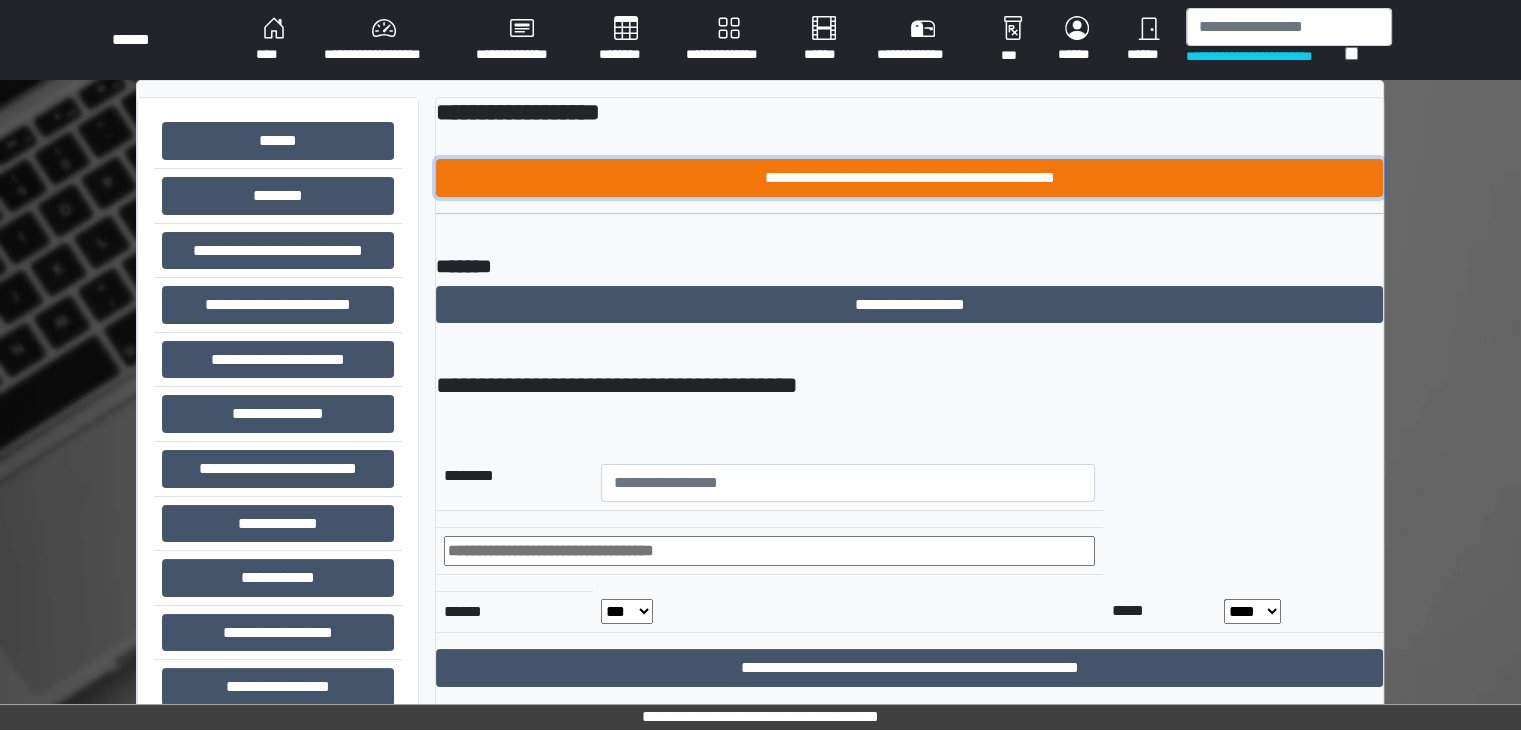 click on "**********" at bounding box center (909, 178) 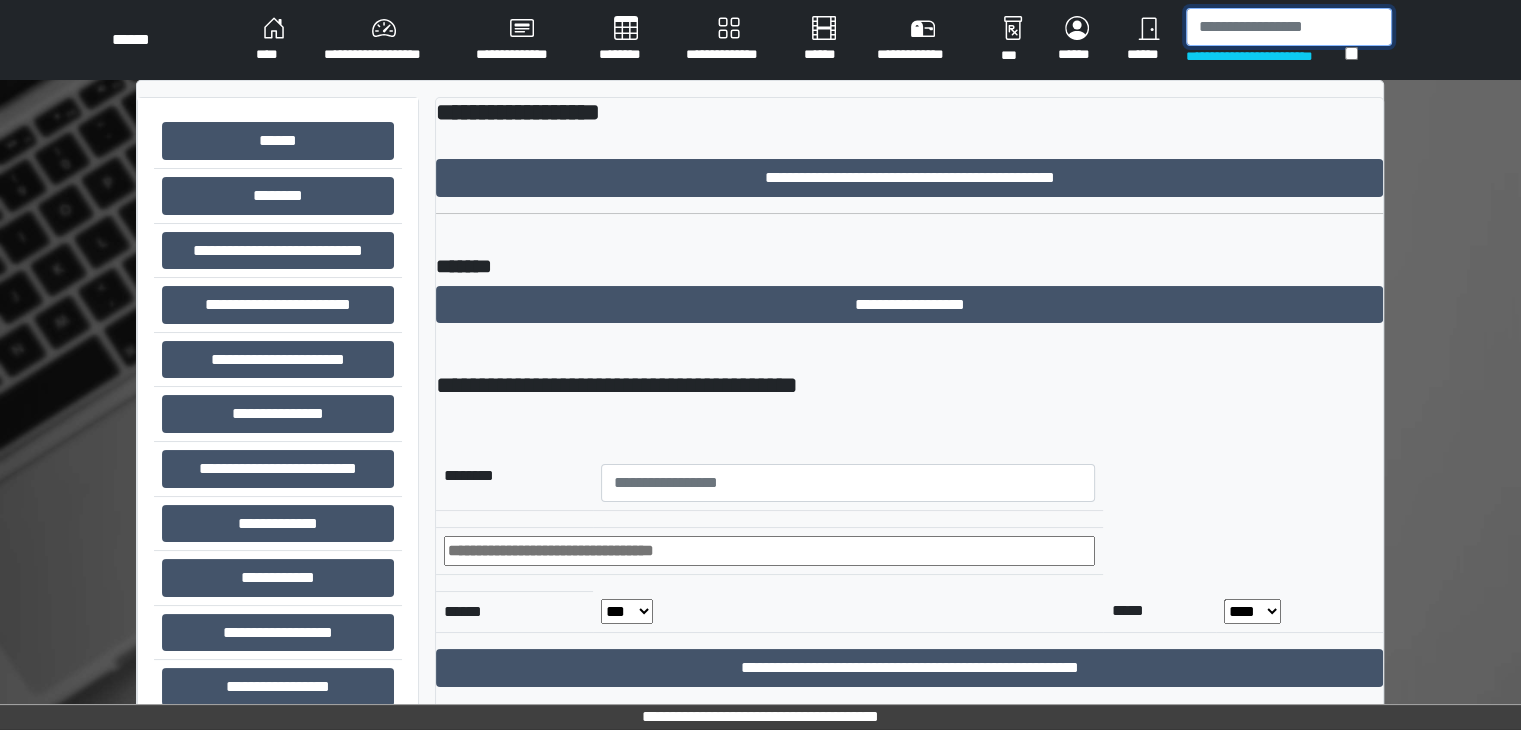 click at bounding box center (1289, 27) 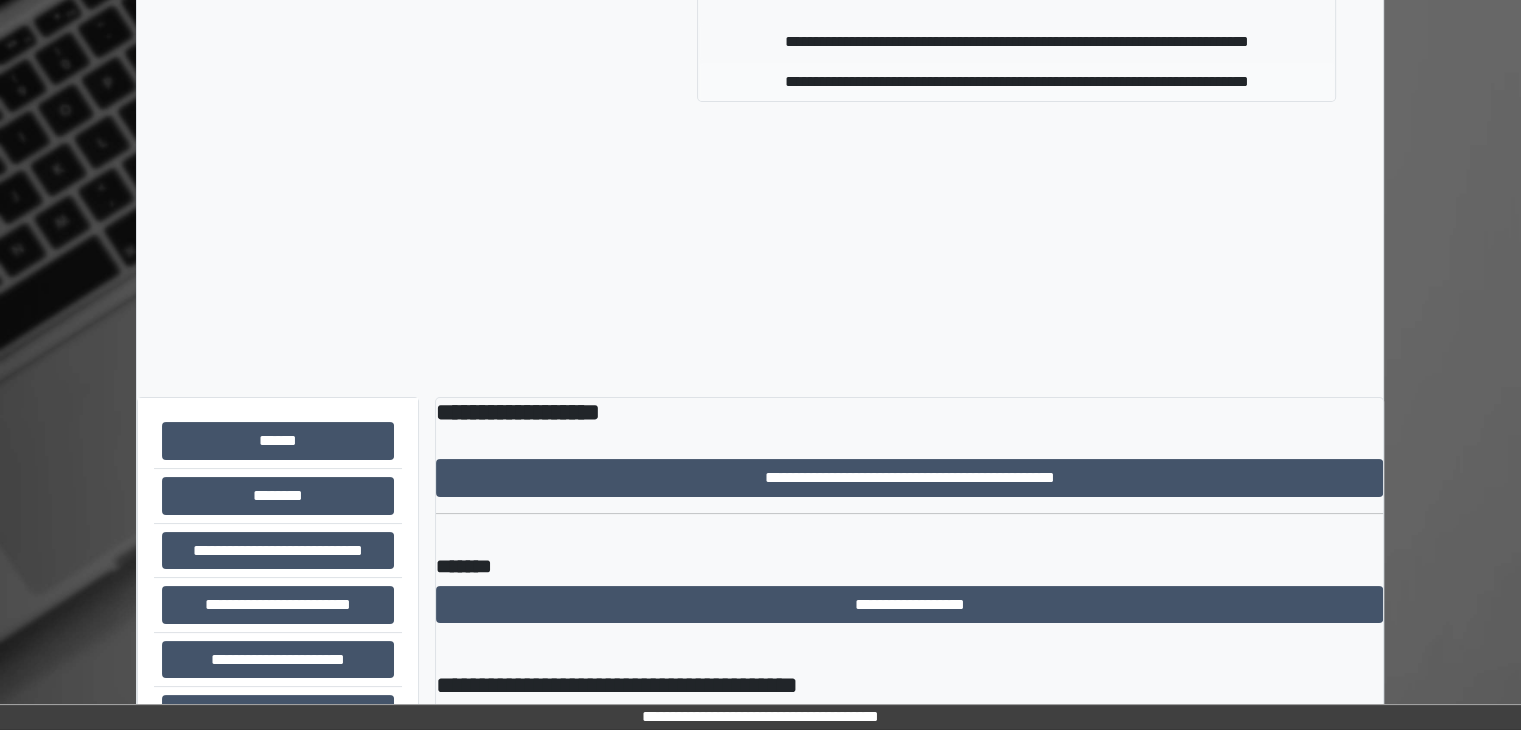 type on "****" 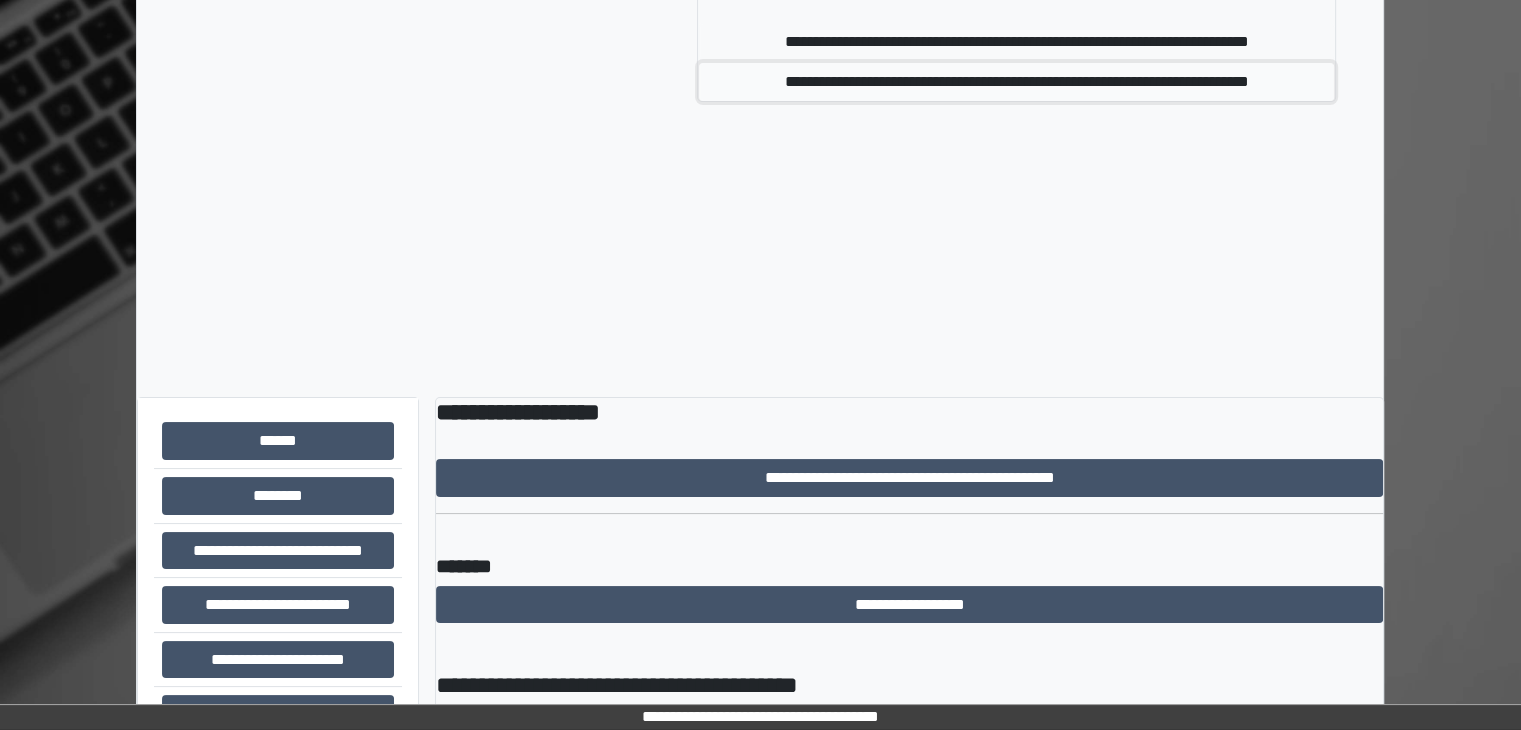 click on "**********" at bounding box center [1016, 82] 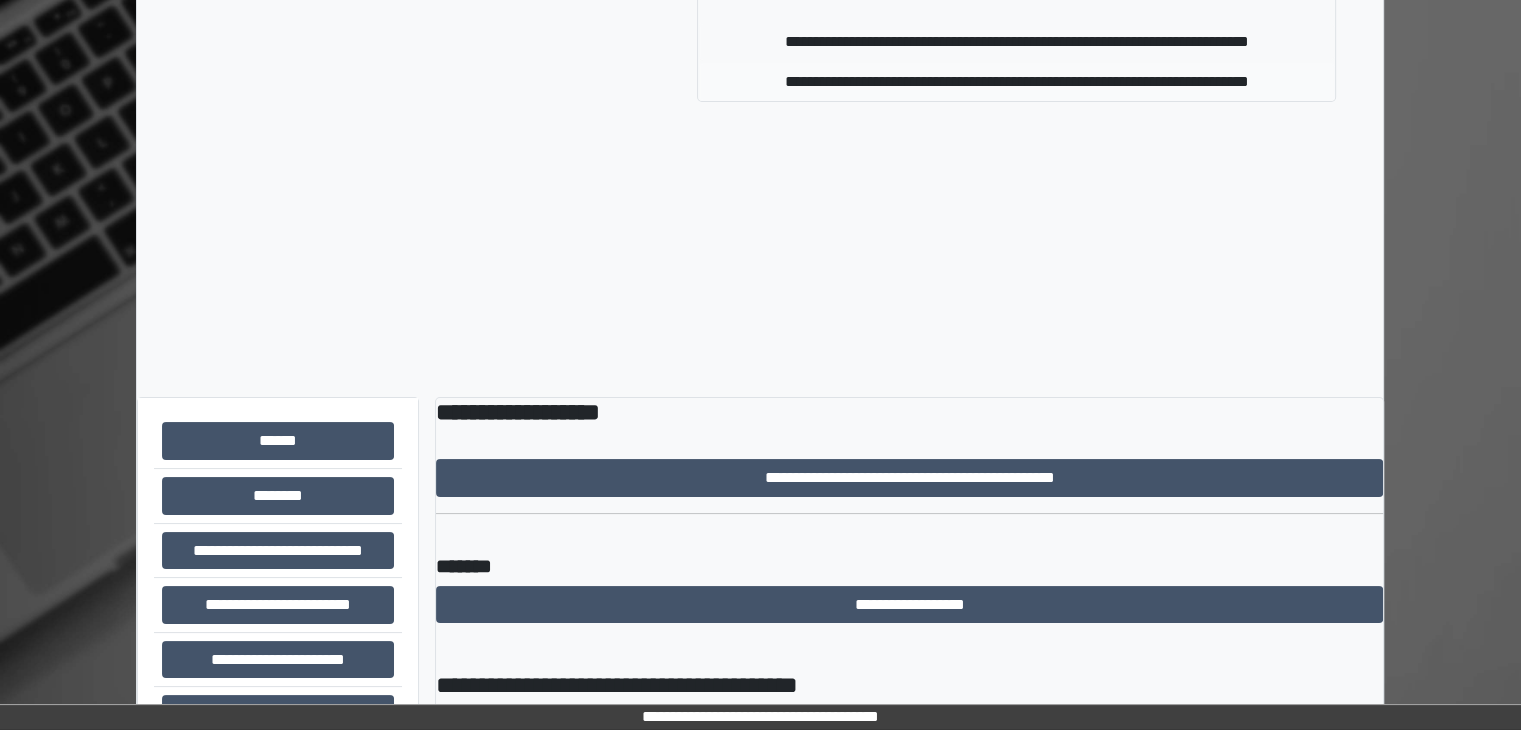 type 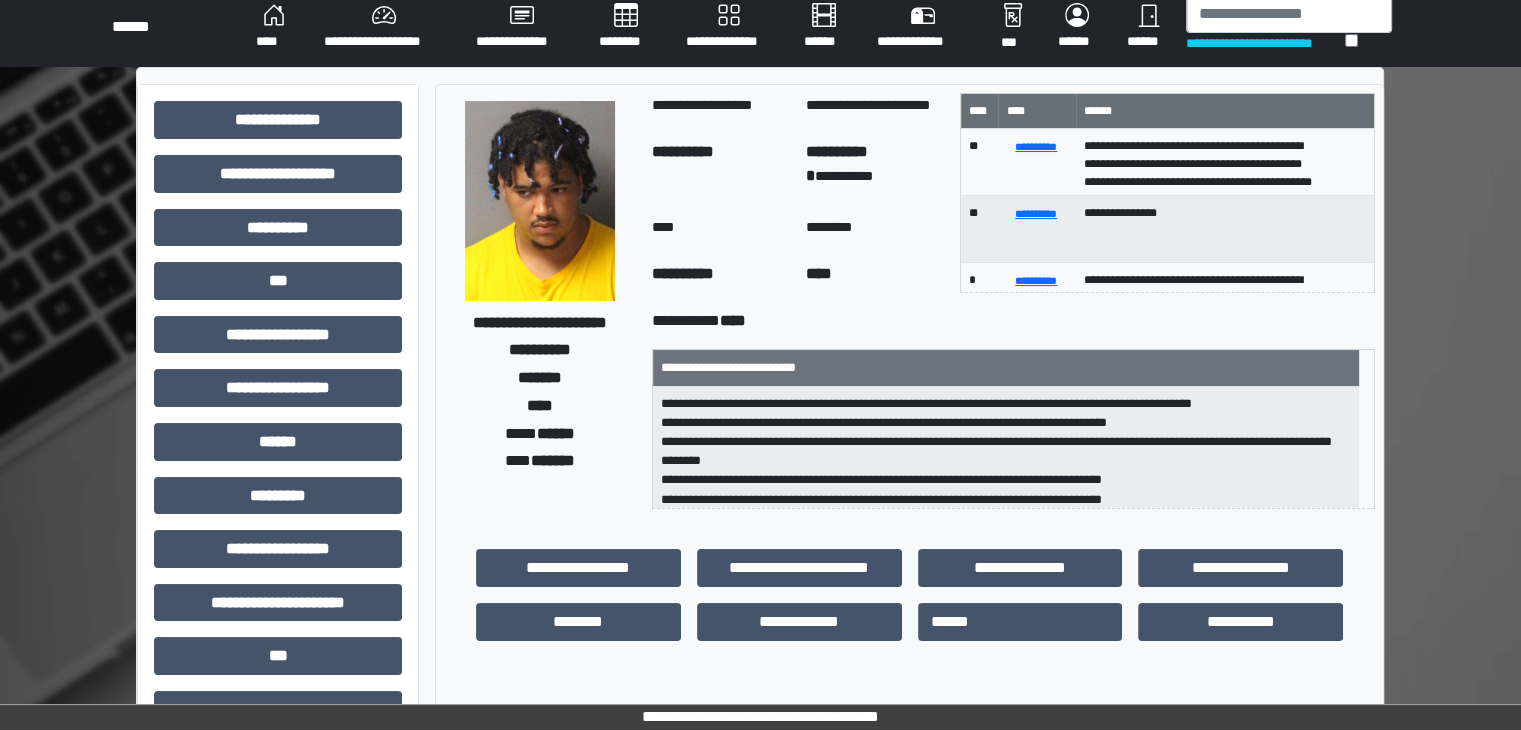 scroll, scrollTop: 0, scrollLeft: 0, axis: both 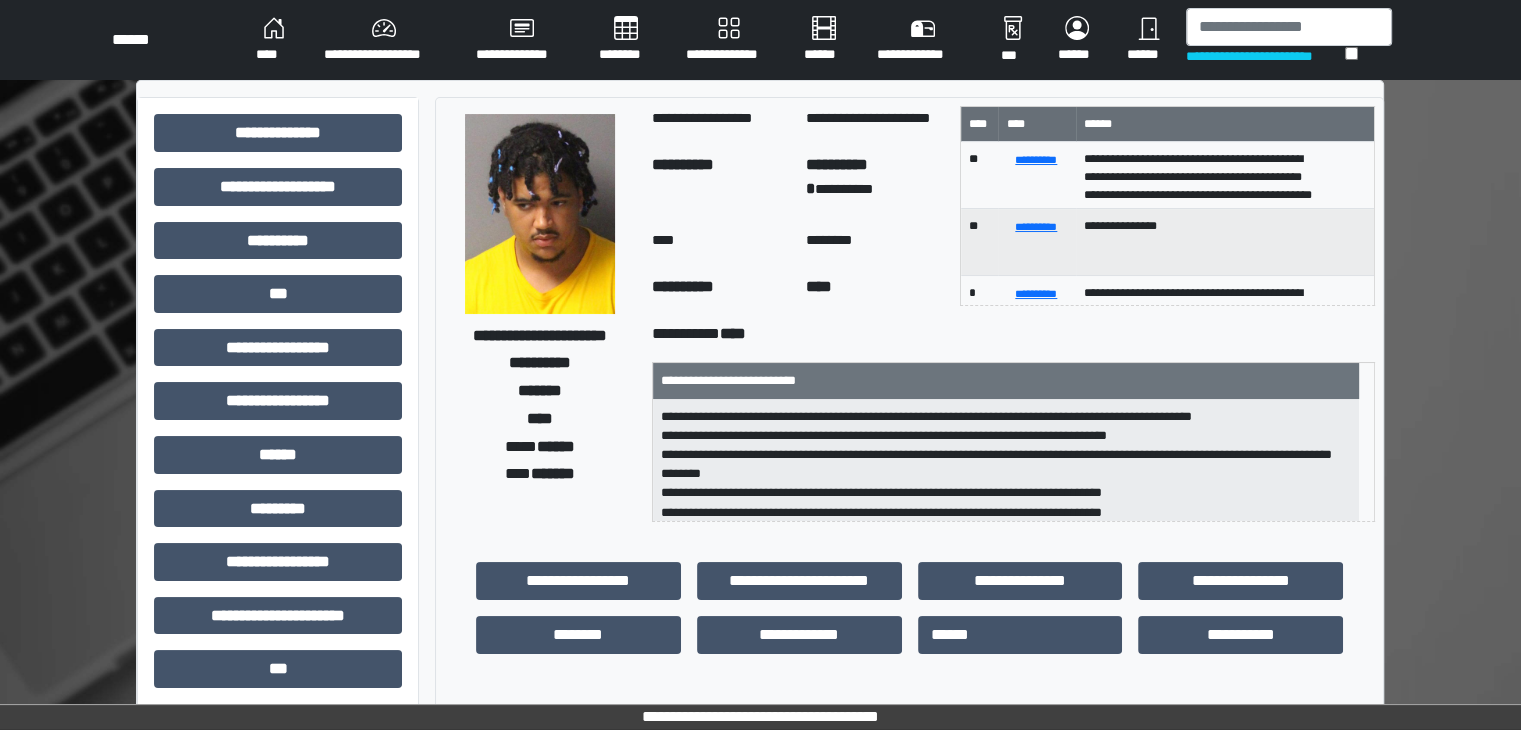 click on "******" at bounding box center [1148, 40] 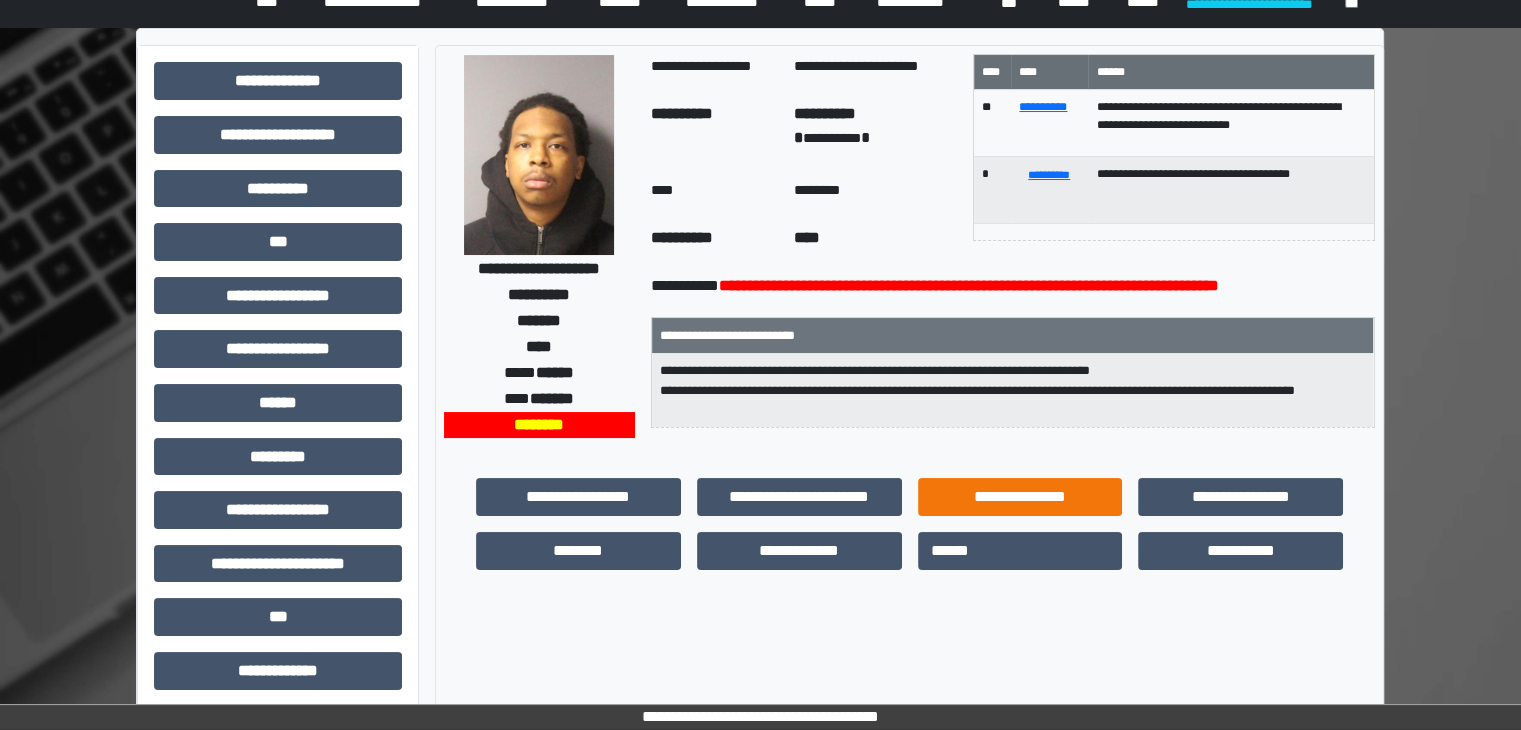 scroll, scrollTop: 36, scrollLeft: 0, axis: vertical 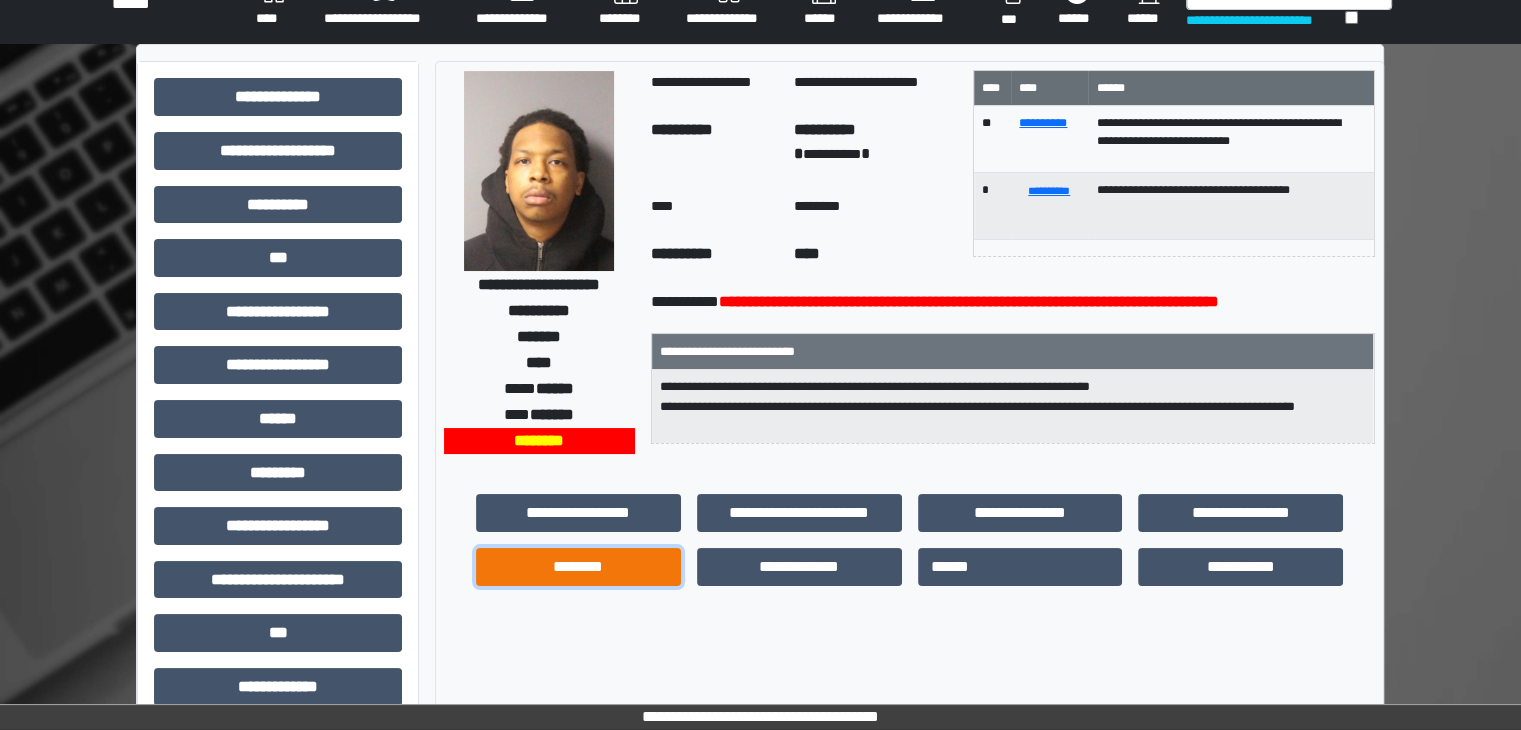 click on "********" at bounding box center [578, 567] 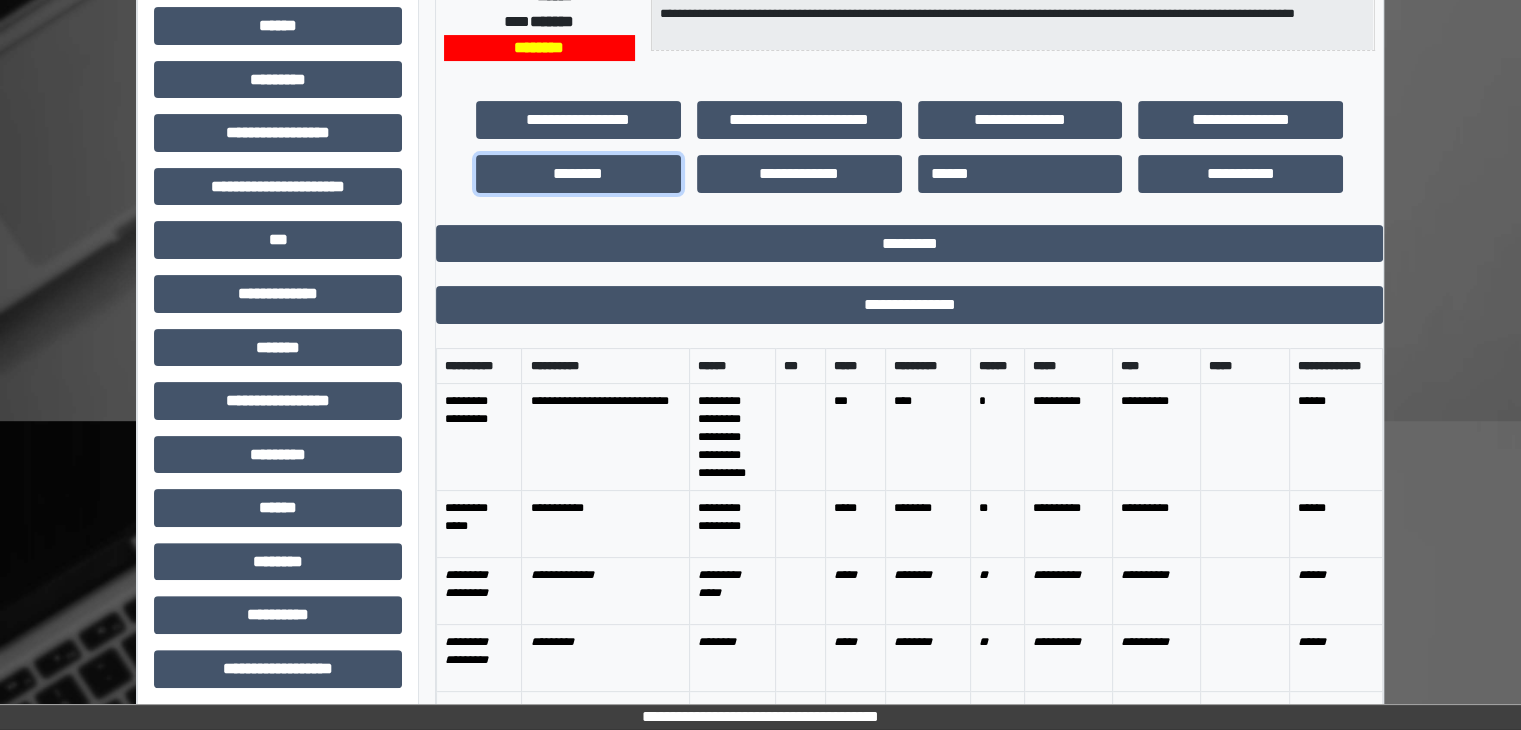 scroll, scrollTop: 436, scrollLeft: 0, axis: vertical 